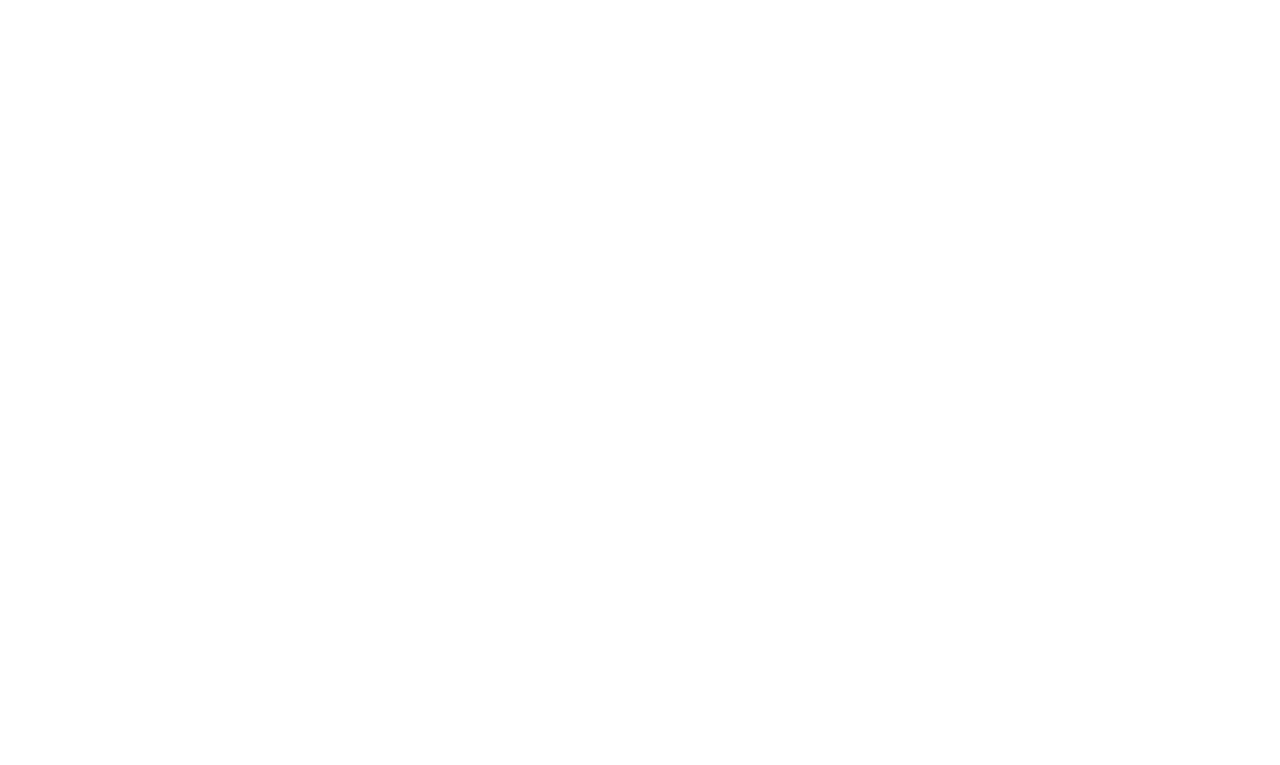 scroll, scrollTop: 0, scrollLeft: 0, axis: both 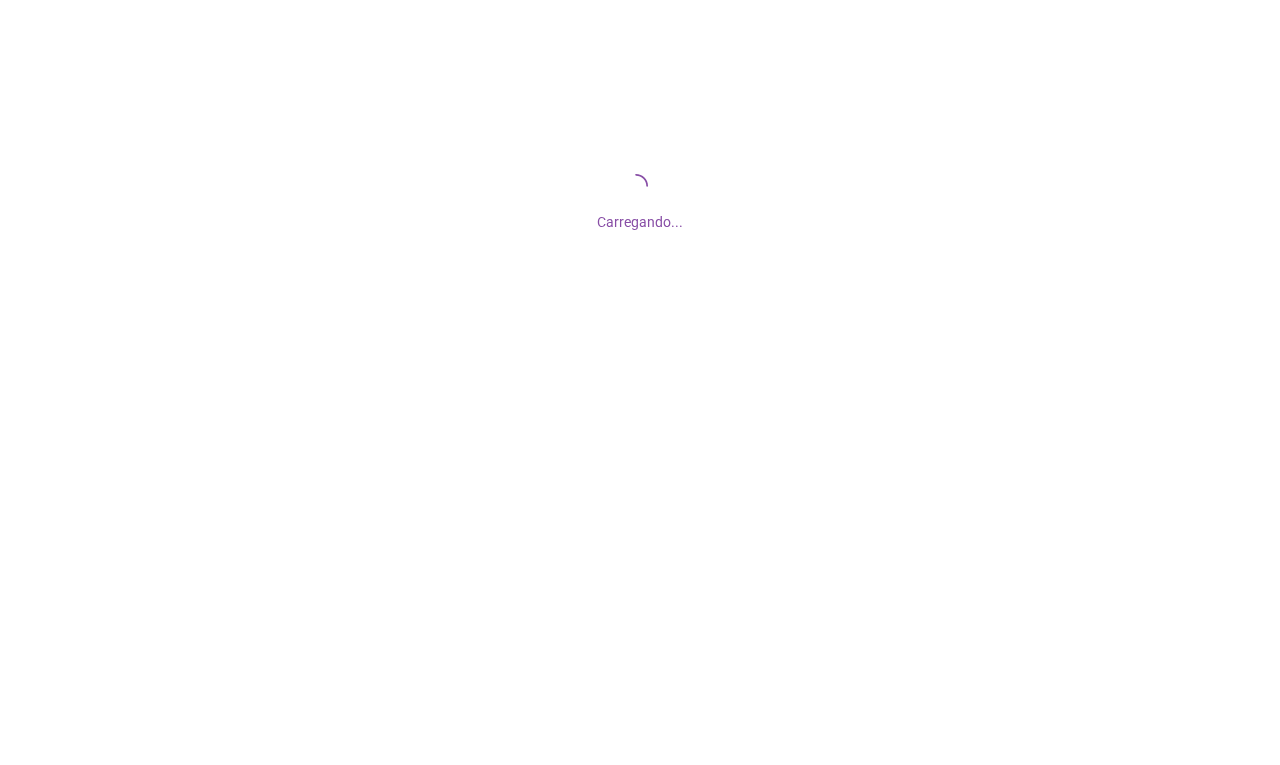 click on "Carregando..." at bounding box center [640, 216] 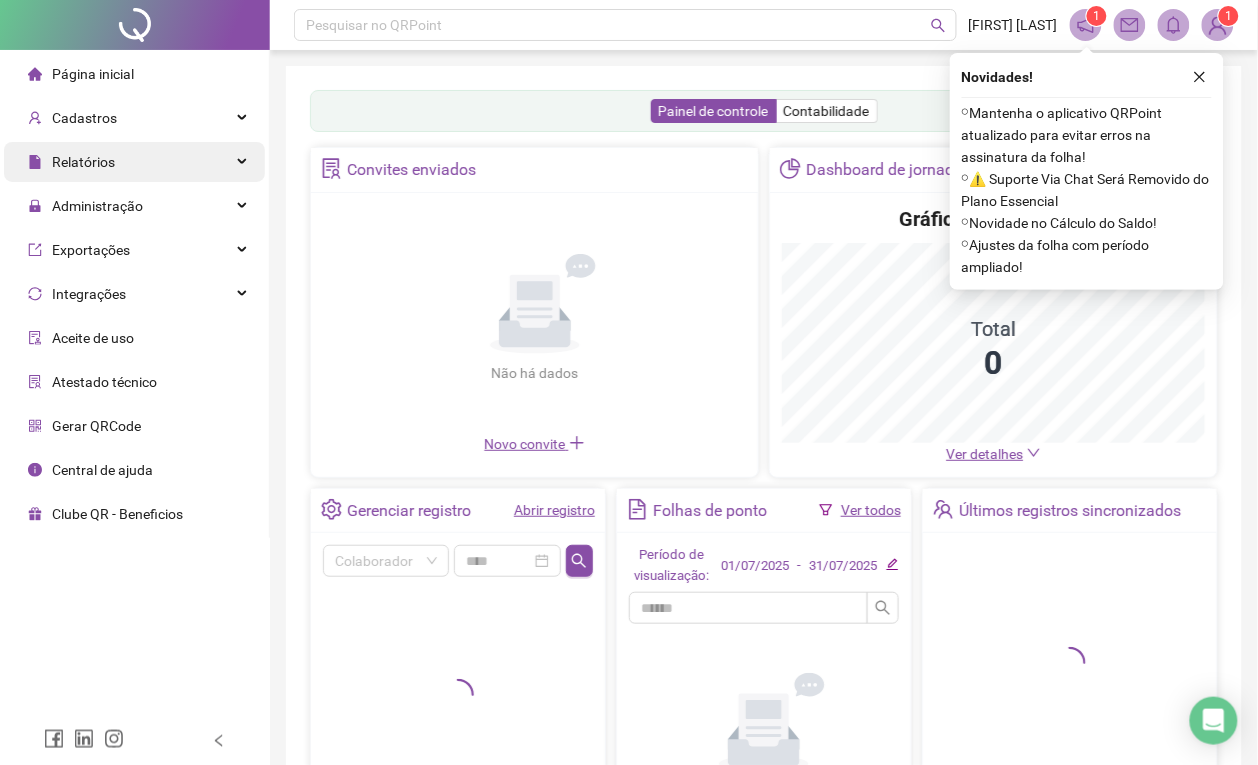 click on "Relatórios" at bounding box center [134, 162] 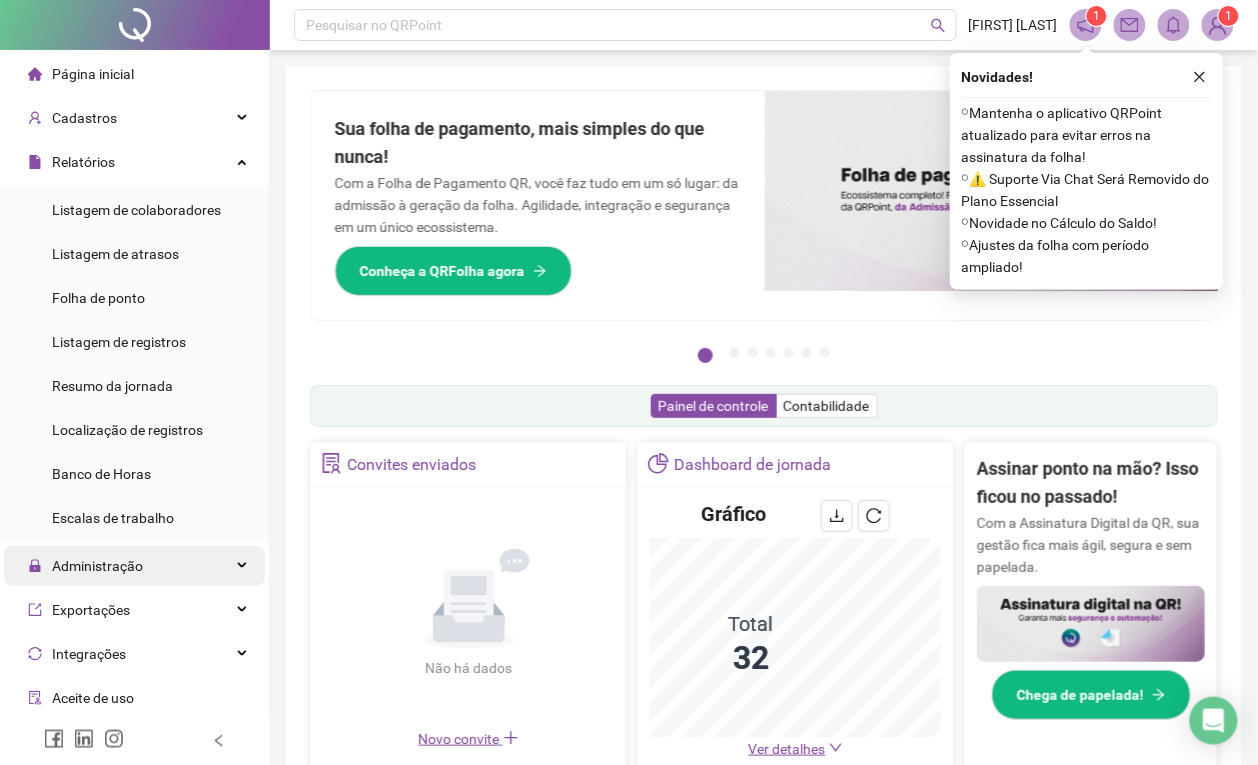 click on "Administração" at bounding box center [134, 566] 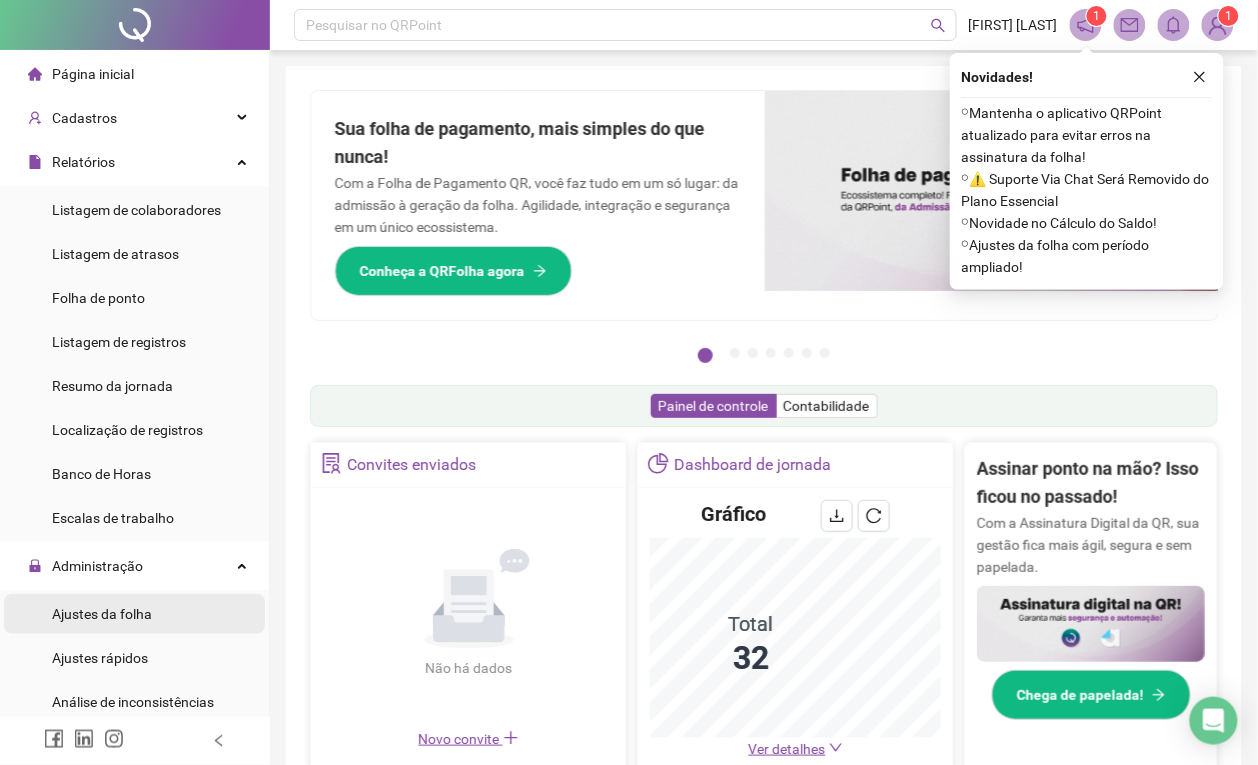 type 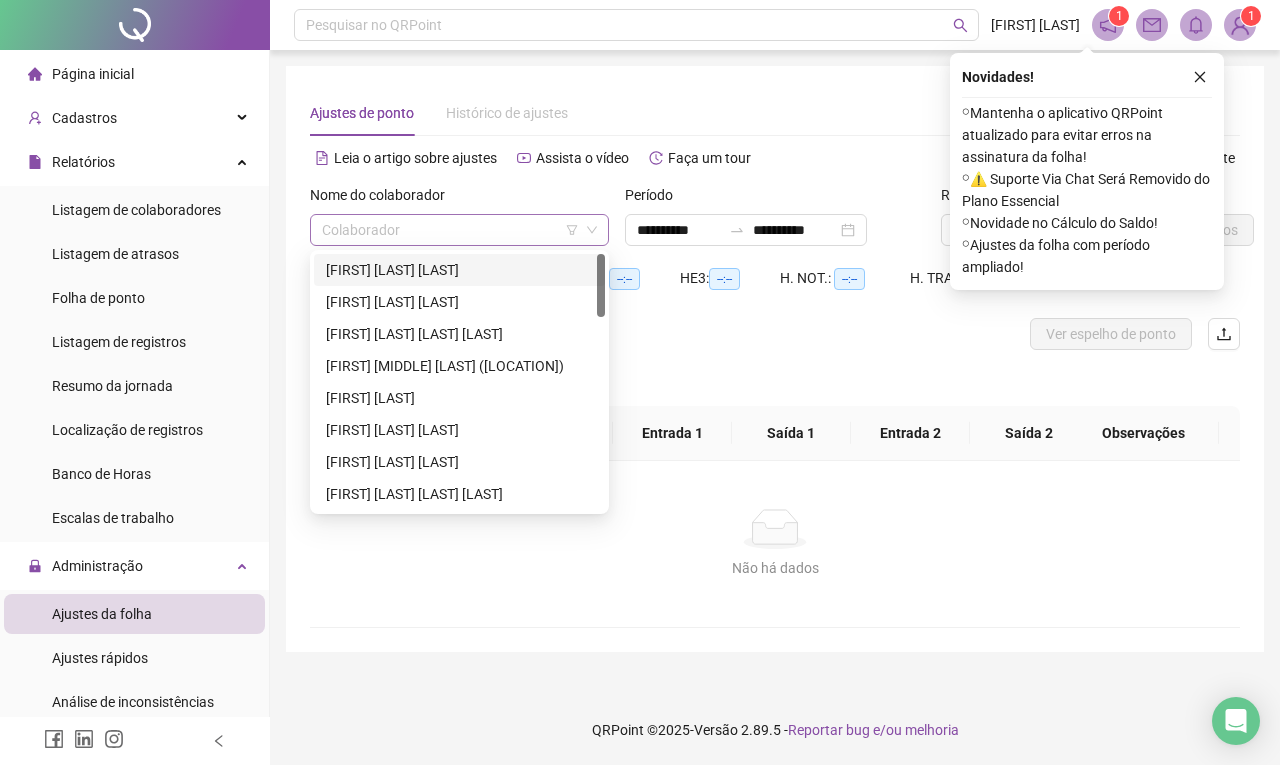 click at bounding box center [450, 230] 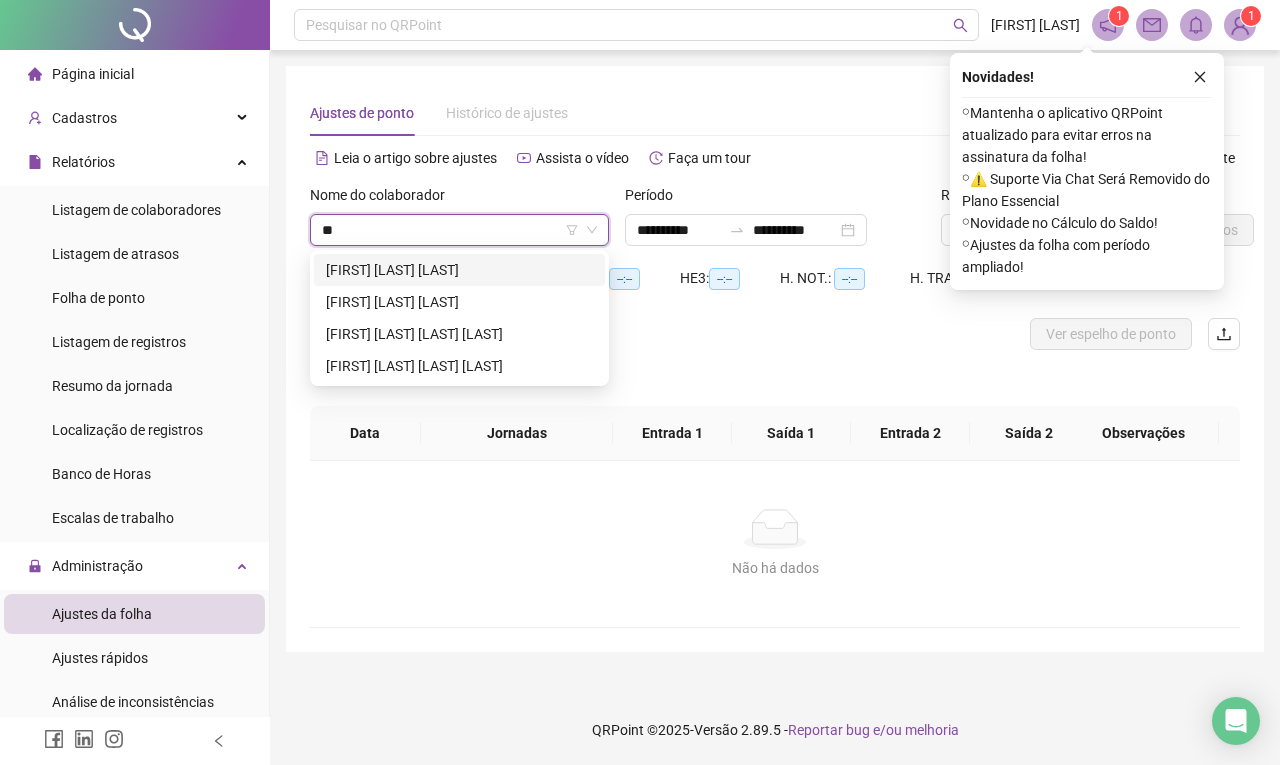 type on "*" 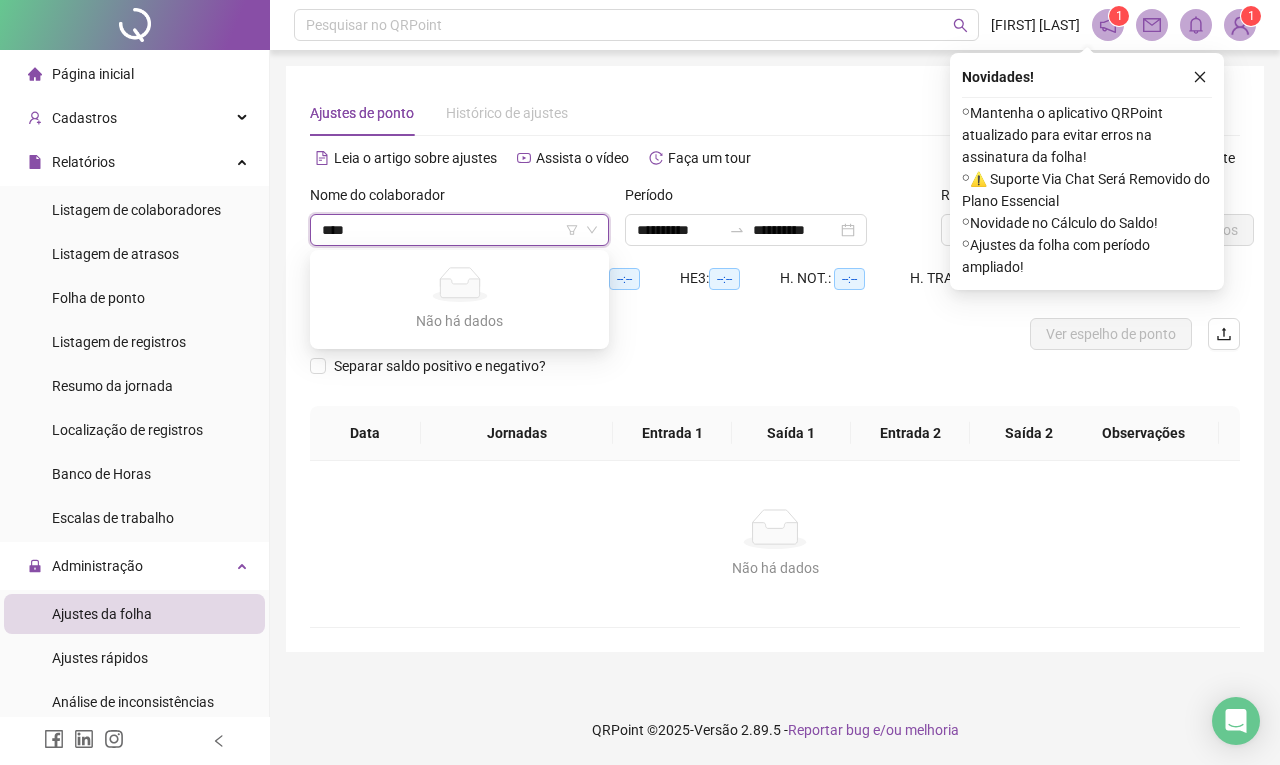 type on "***" 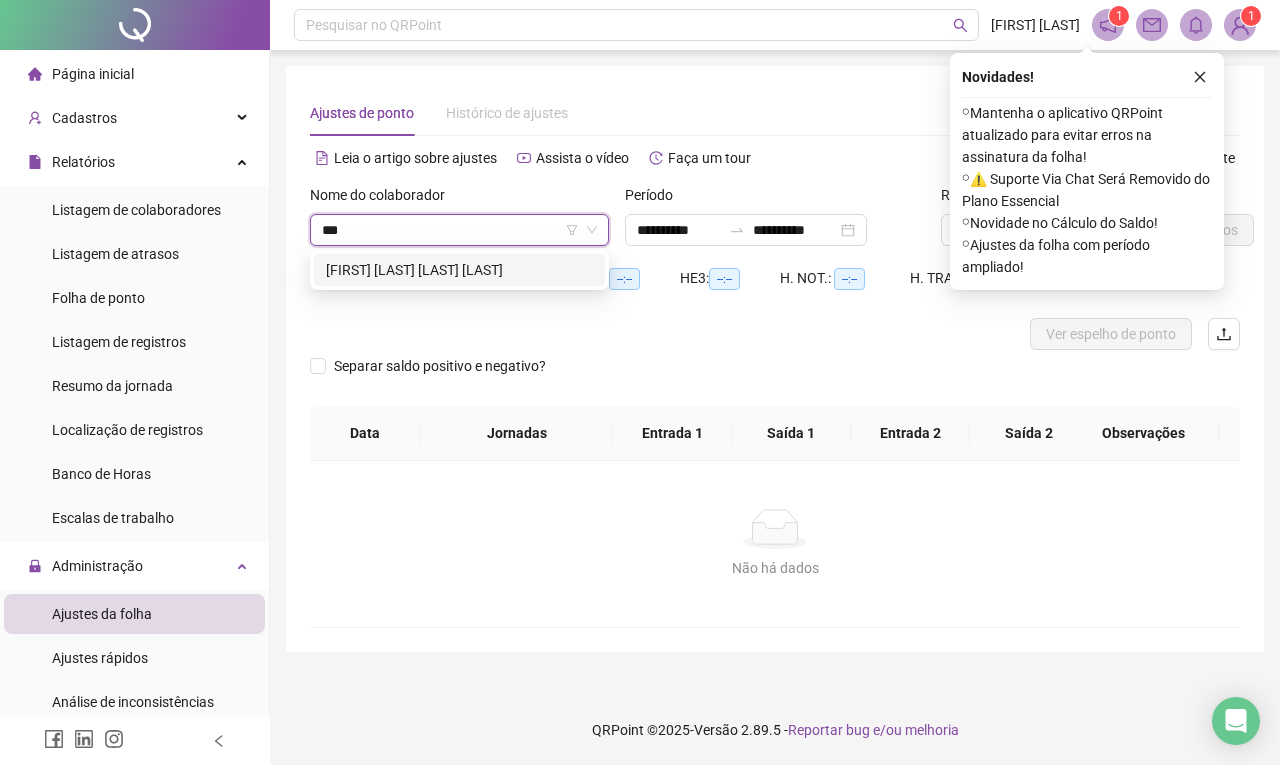 click on "[FIRST] [LAST] [LAST] [LAST]" at bounding box center (459, 270) 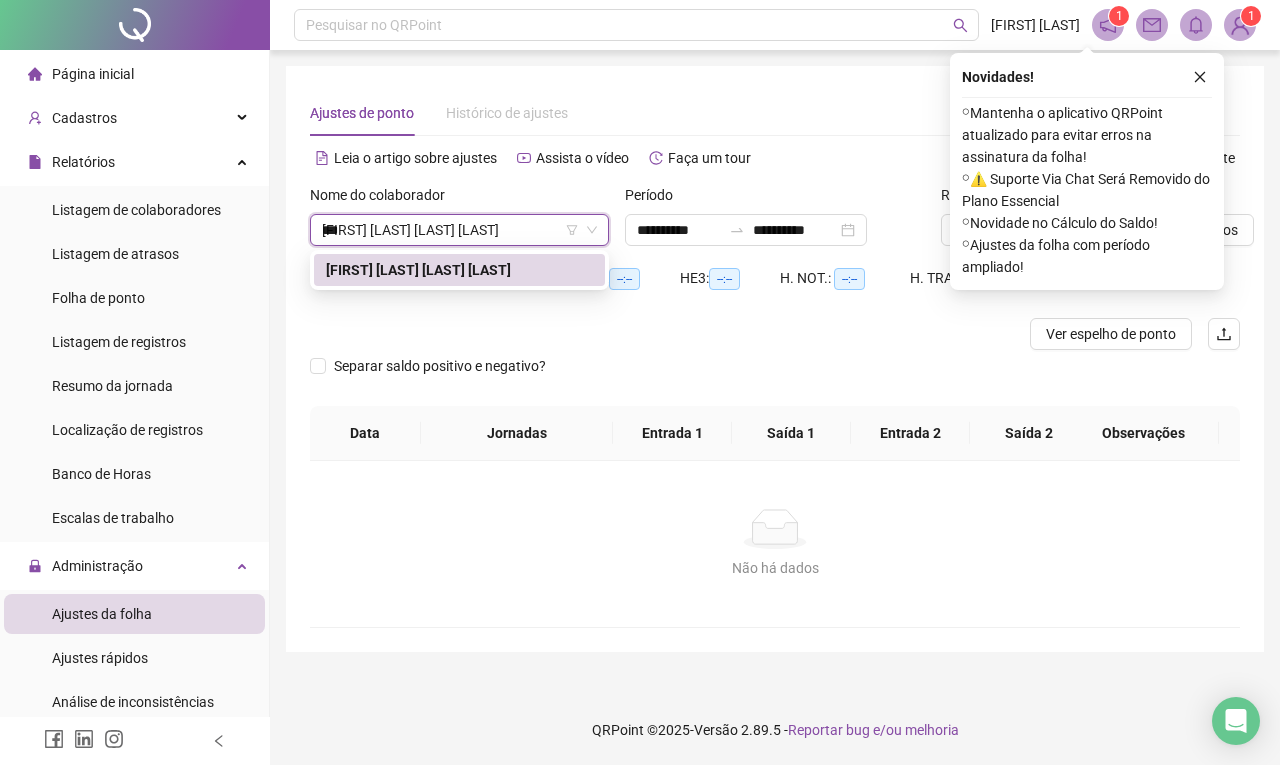 type 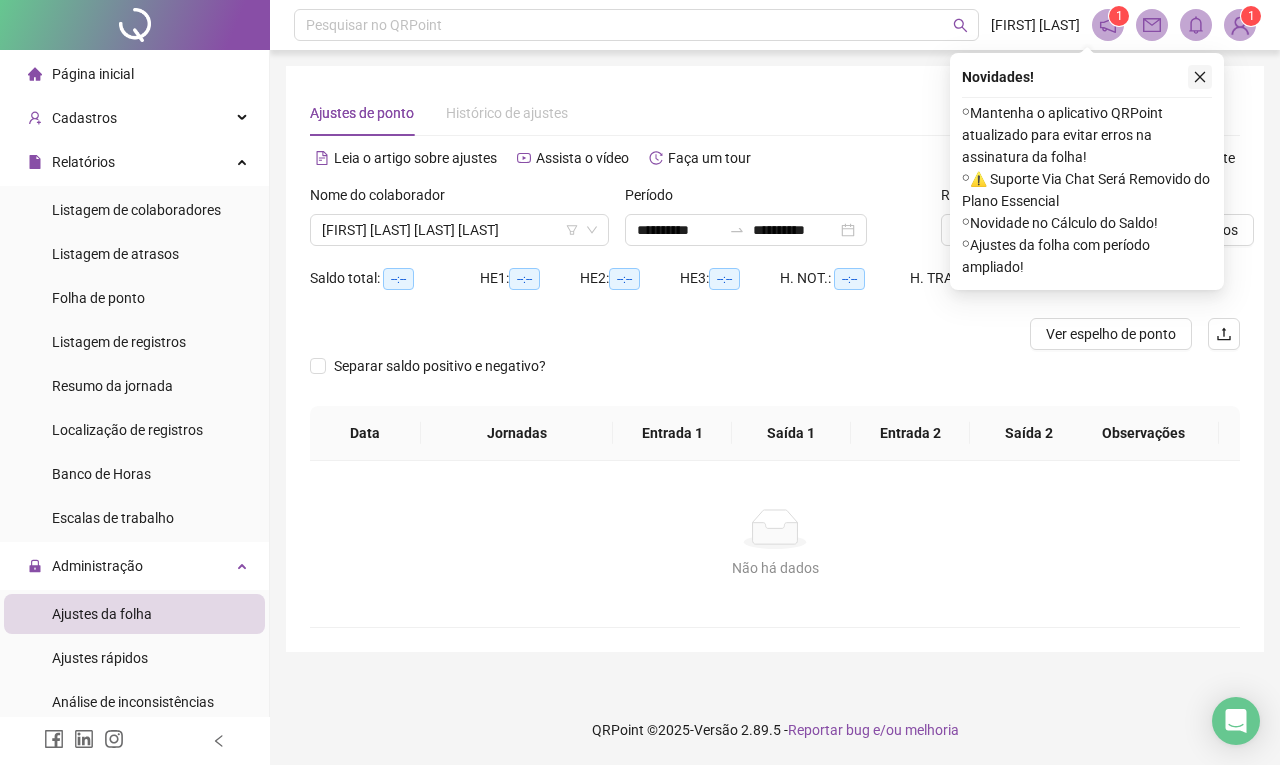 click 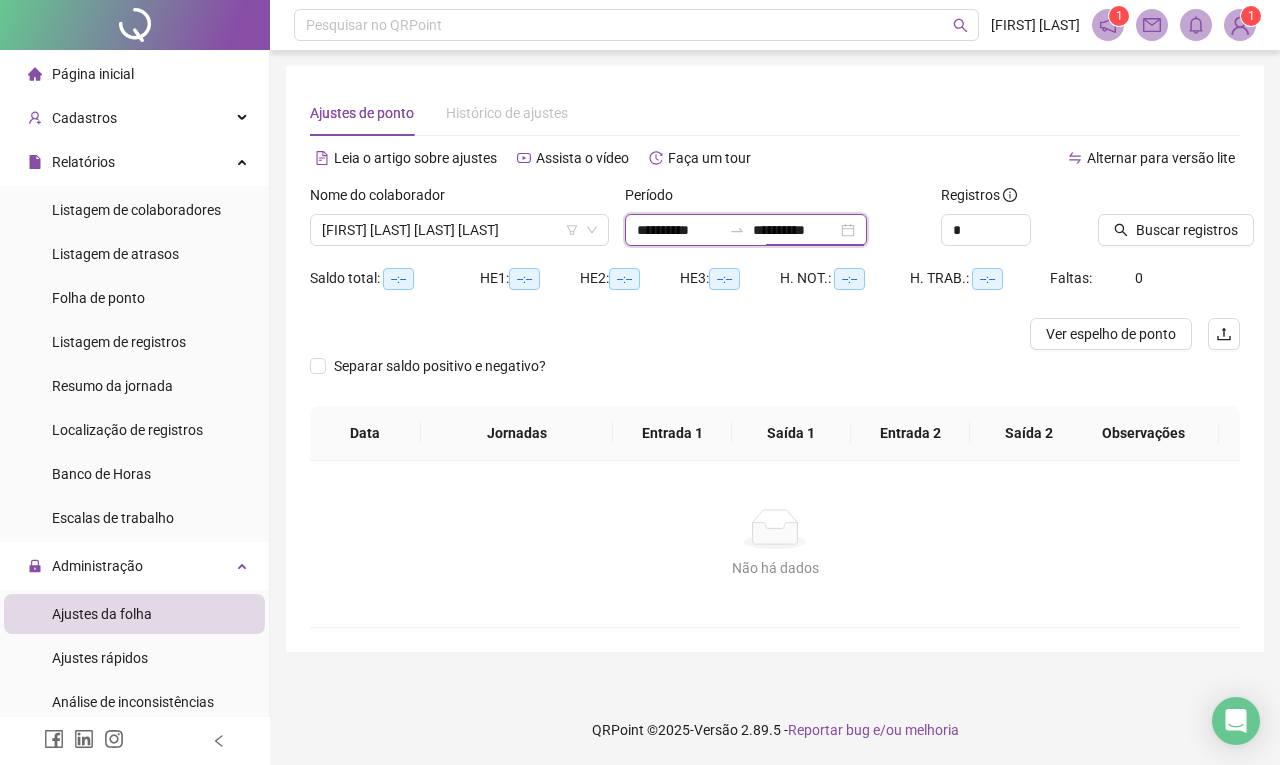 click on "**********" at bounding box center [795, 230] 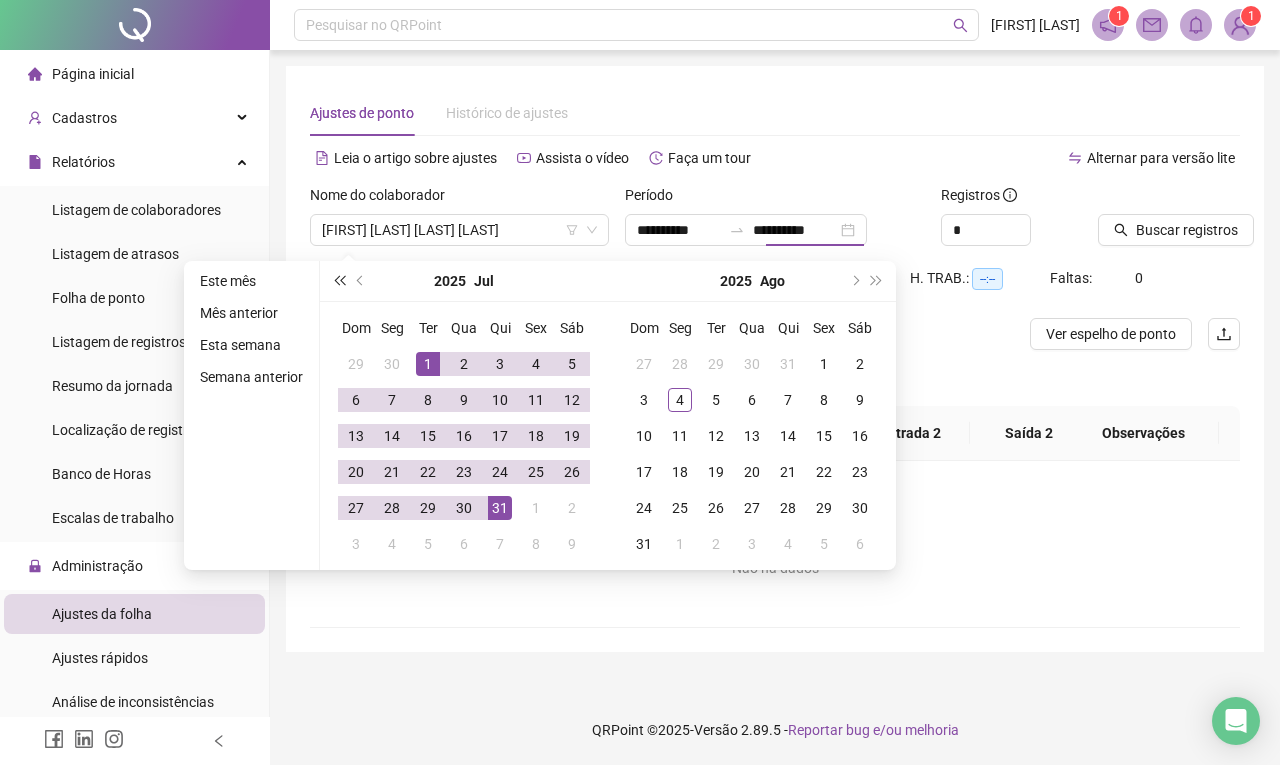 click at bounding box center (339, 281) 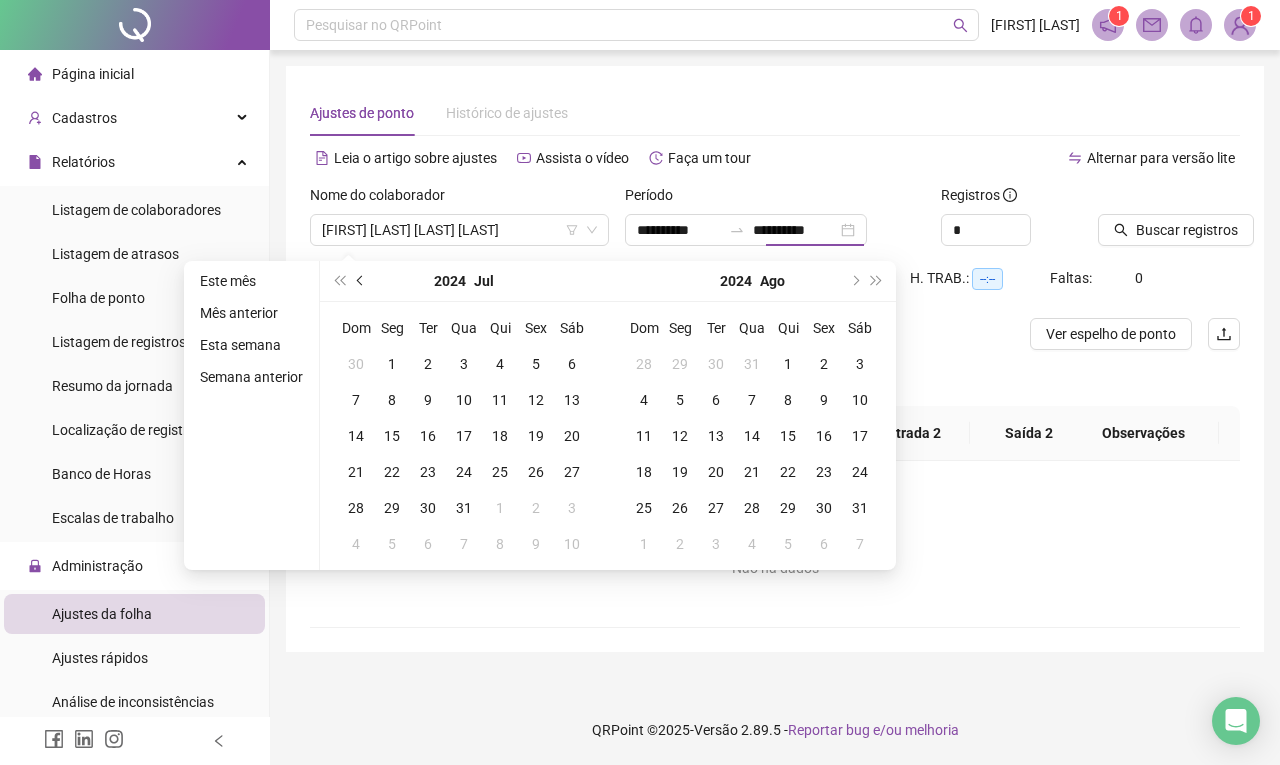 click at bounding box center (362, 281) 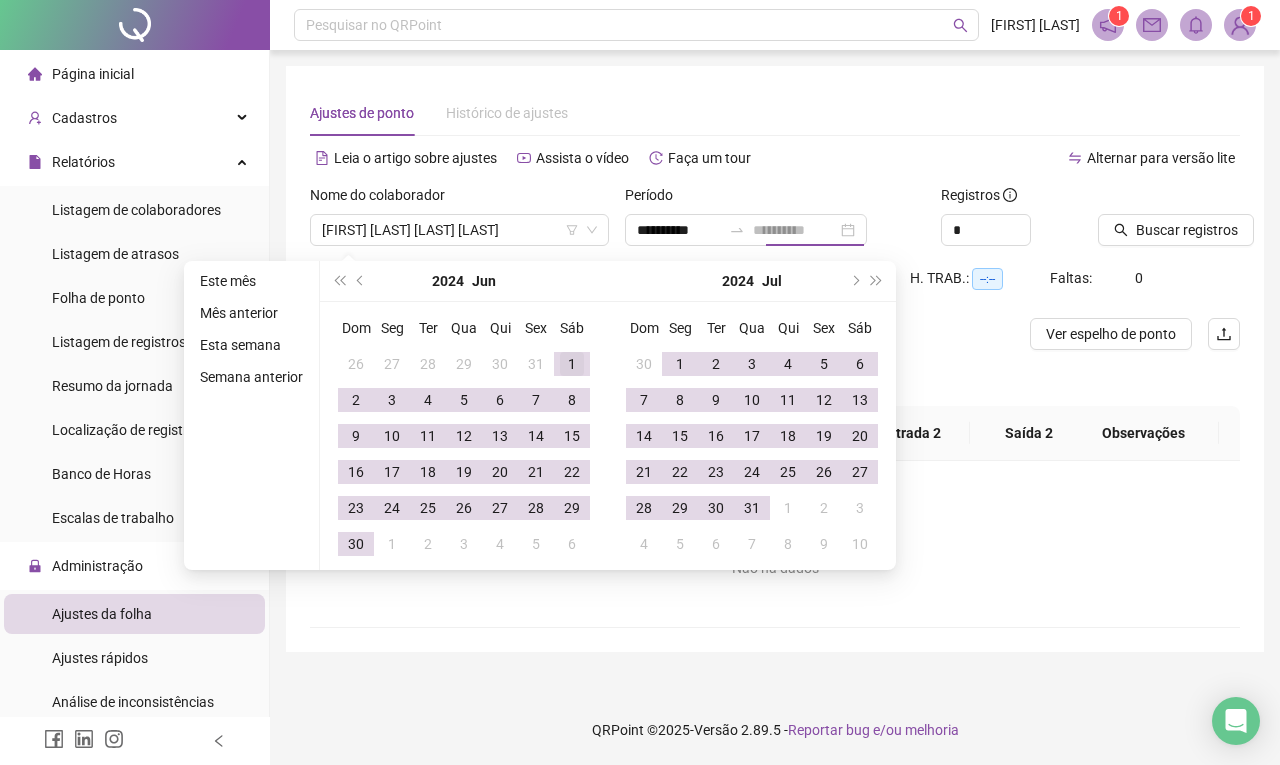 type on "**********" 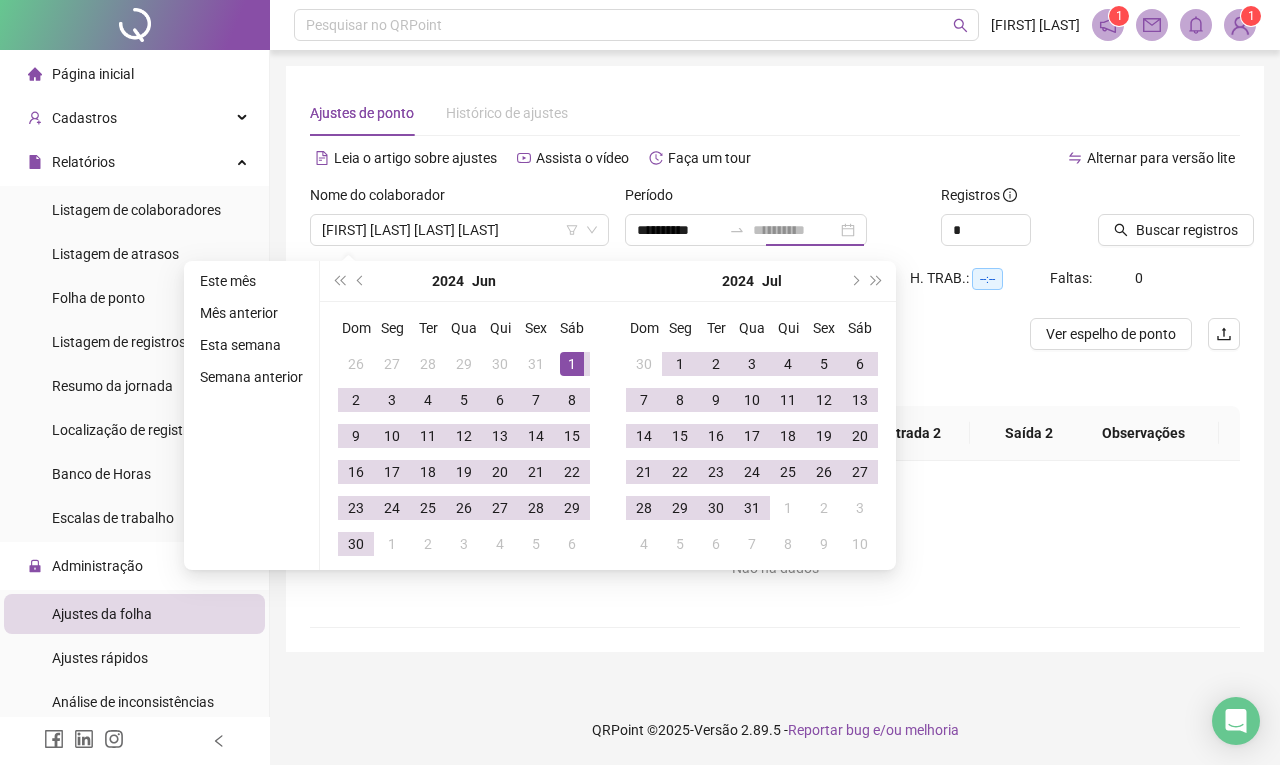 click on "1" at bounding box center (572, 364) 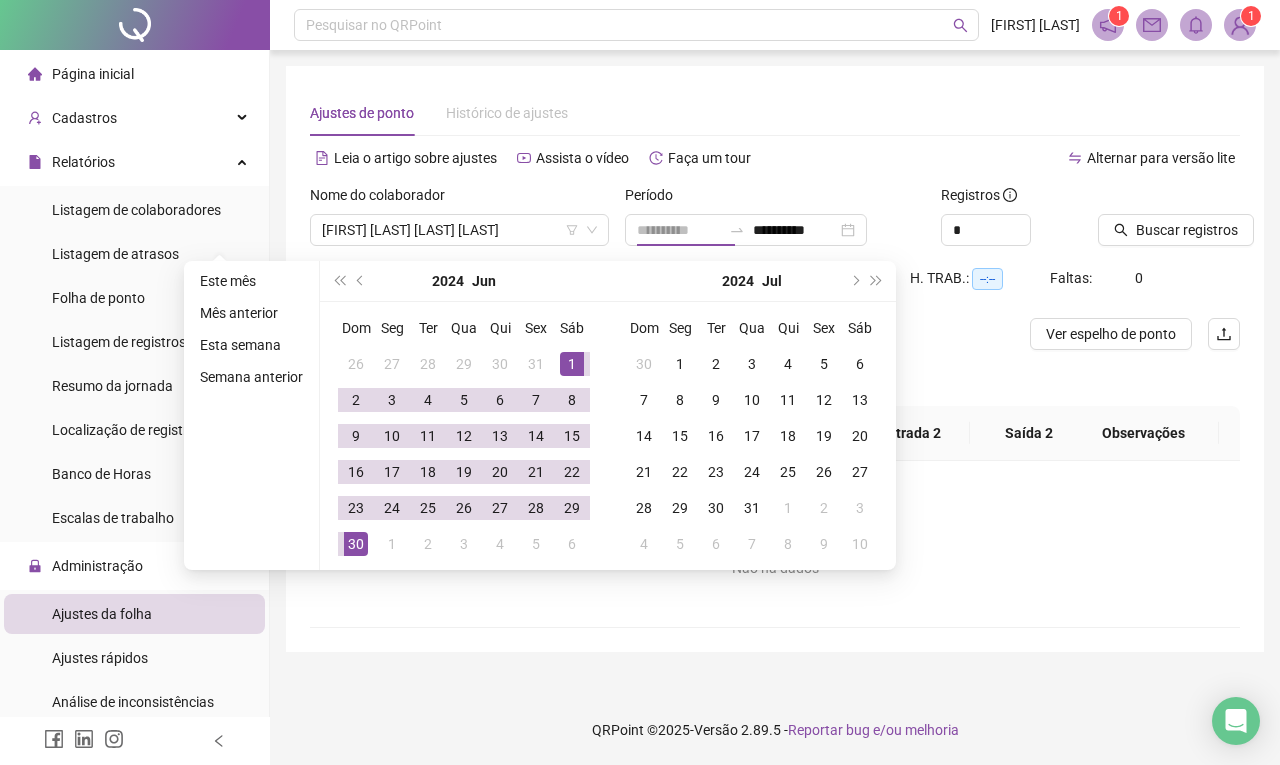 click on "30" at bounding box center [356, 544] 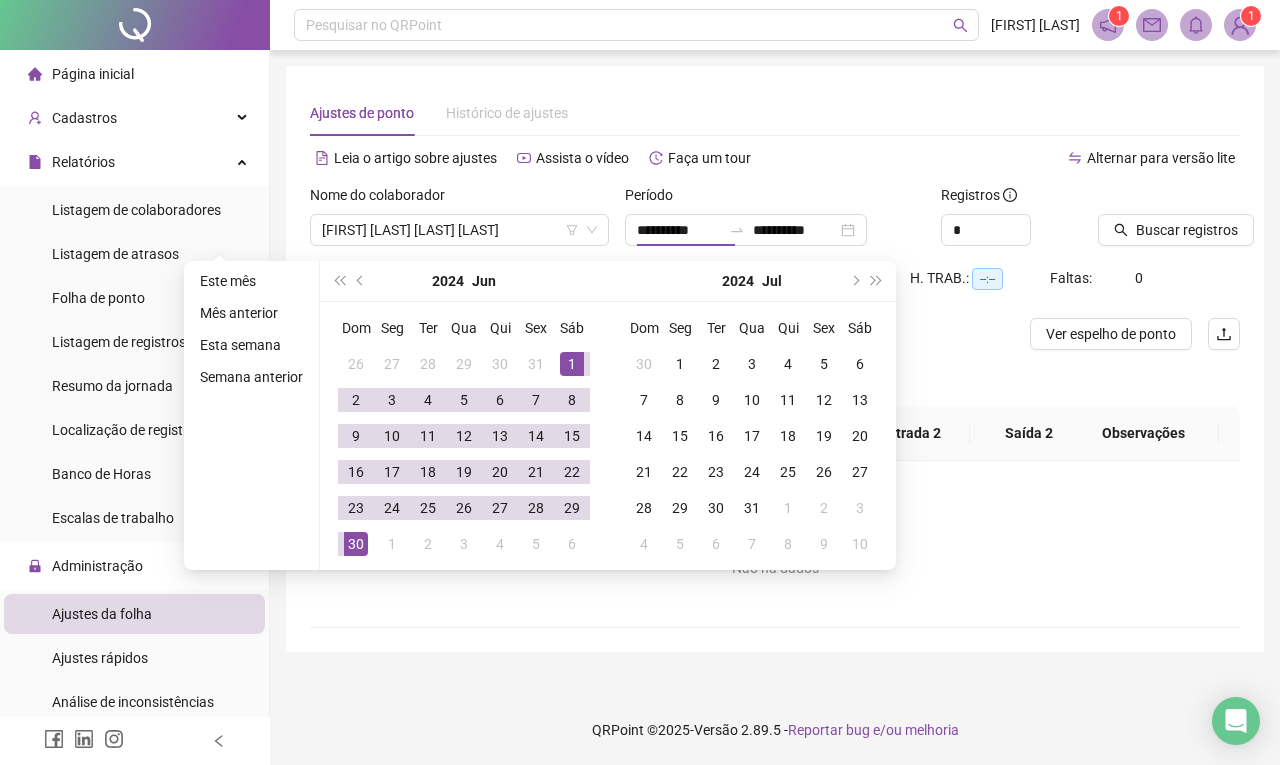 type on "**********" 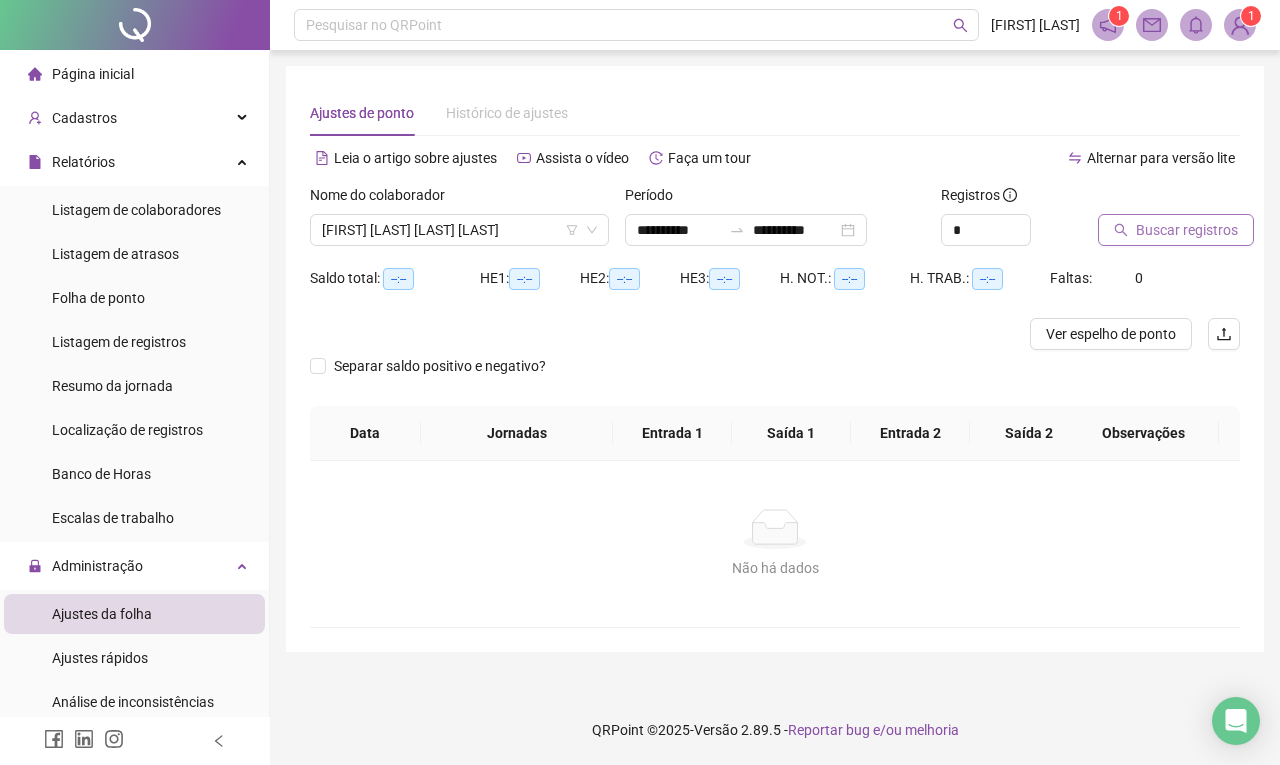 click on "Buscar registros" at bounding box center (1187, 230) 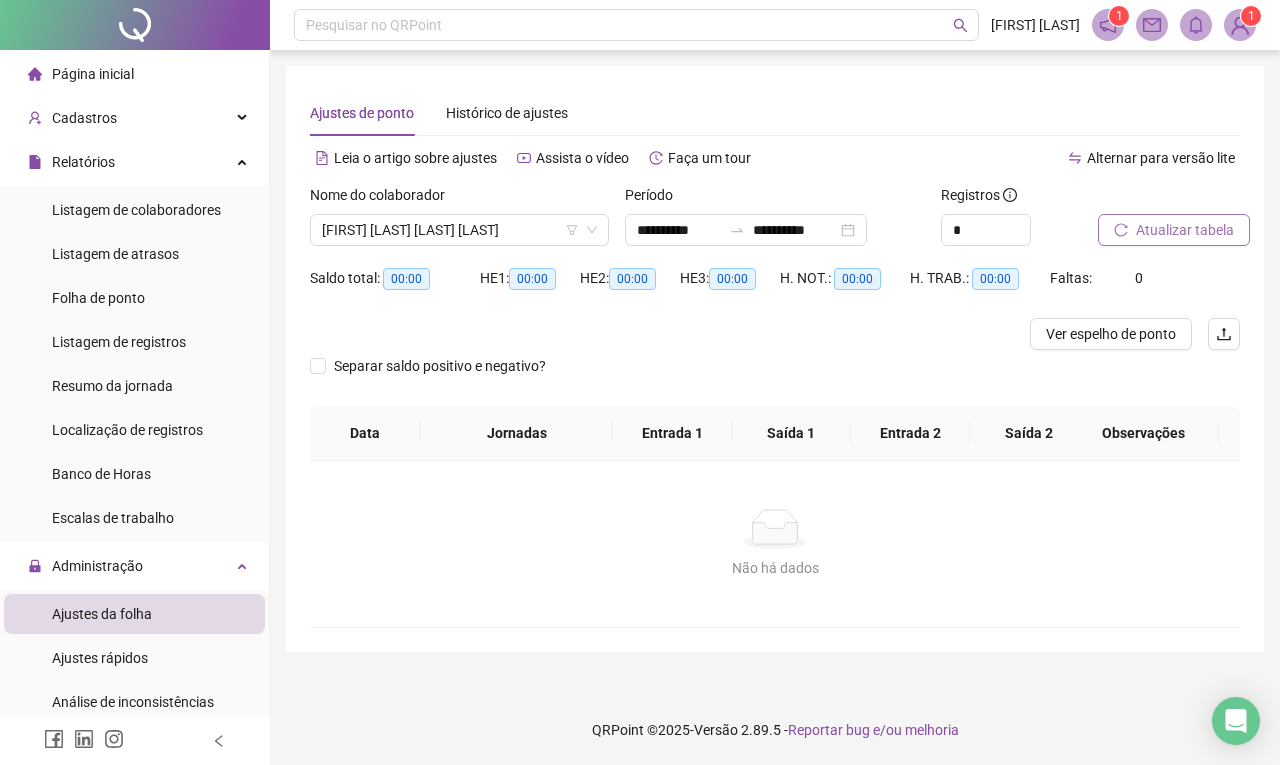 click on "Atualizar tabela" at bounding box center [1185, 230] 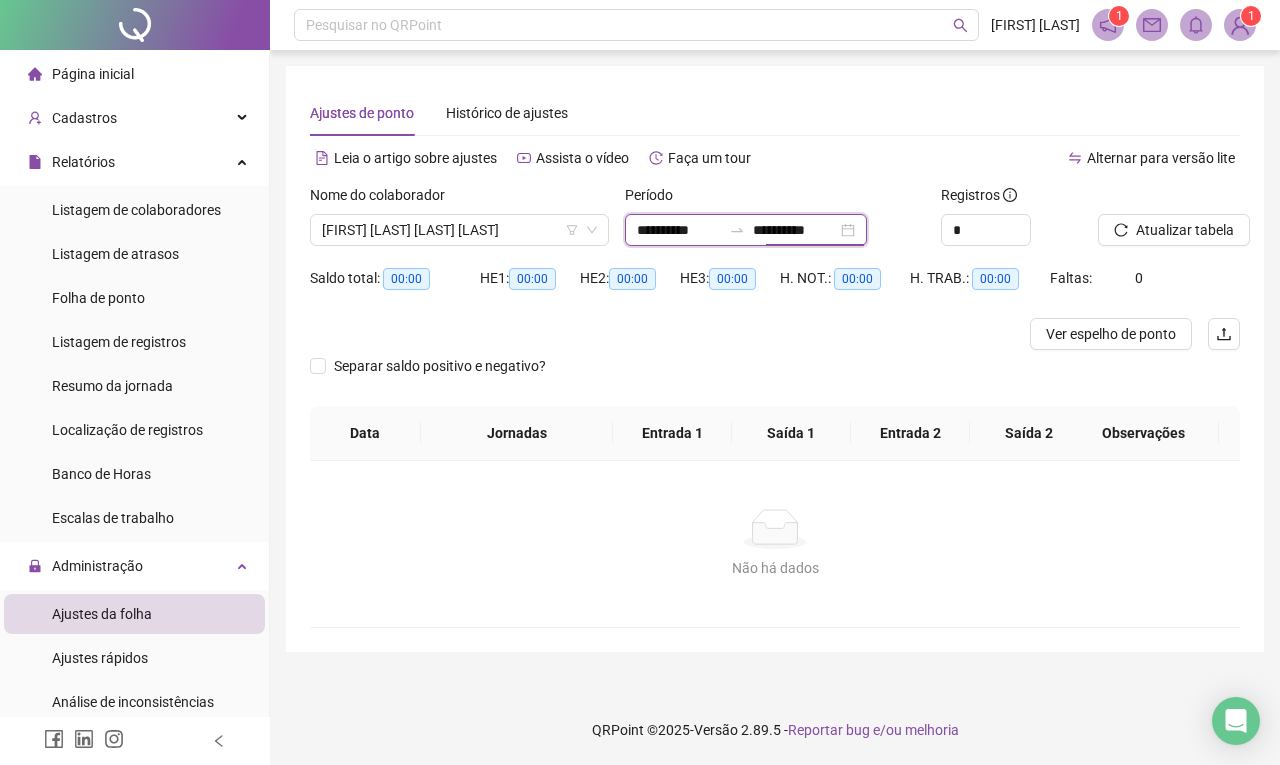 click on "**********" at bounding box center (795, 230) 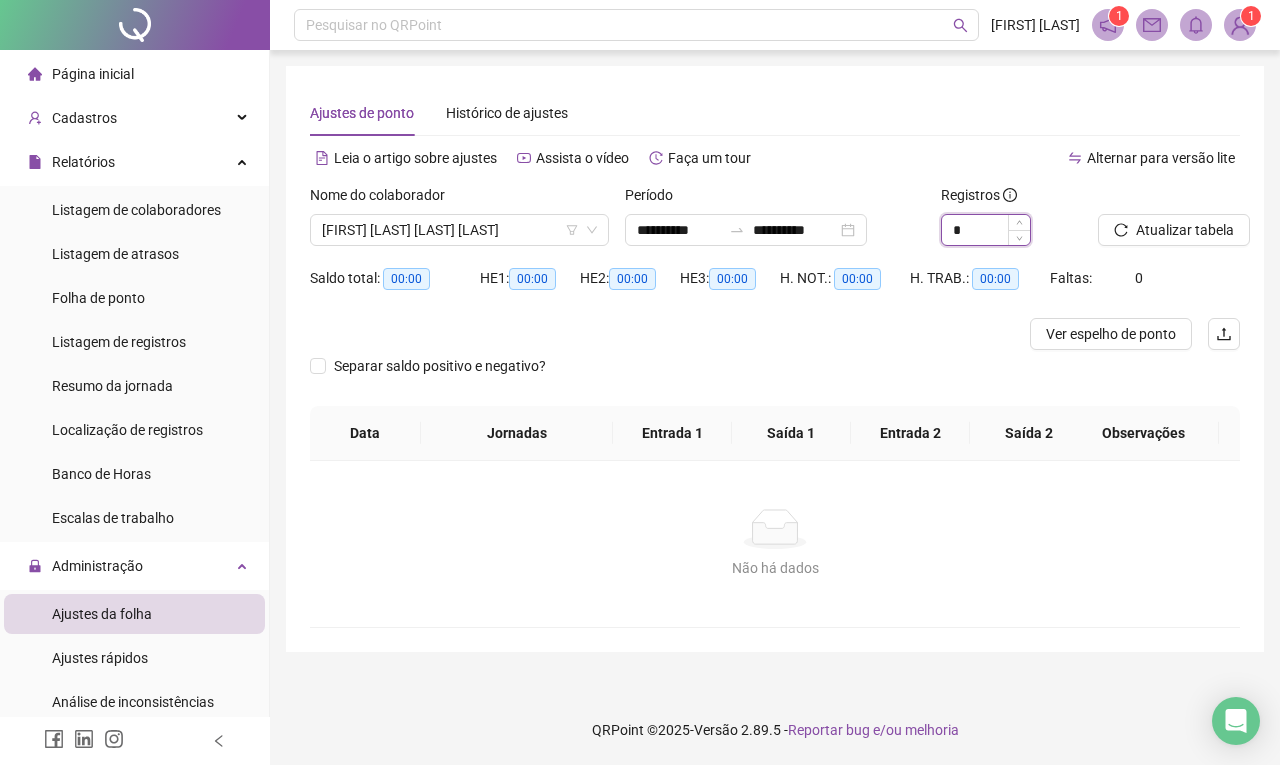 click on "*" at bounding box center [986, 230] 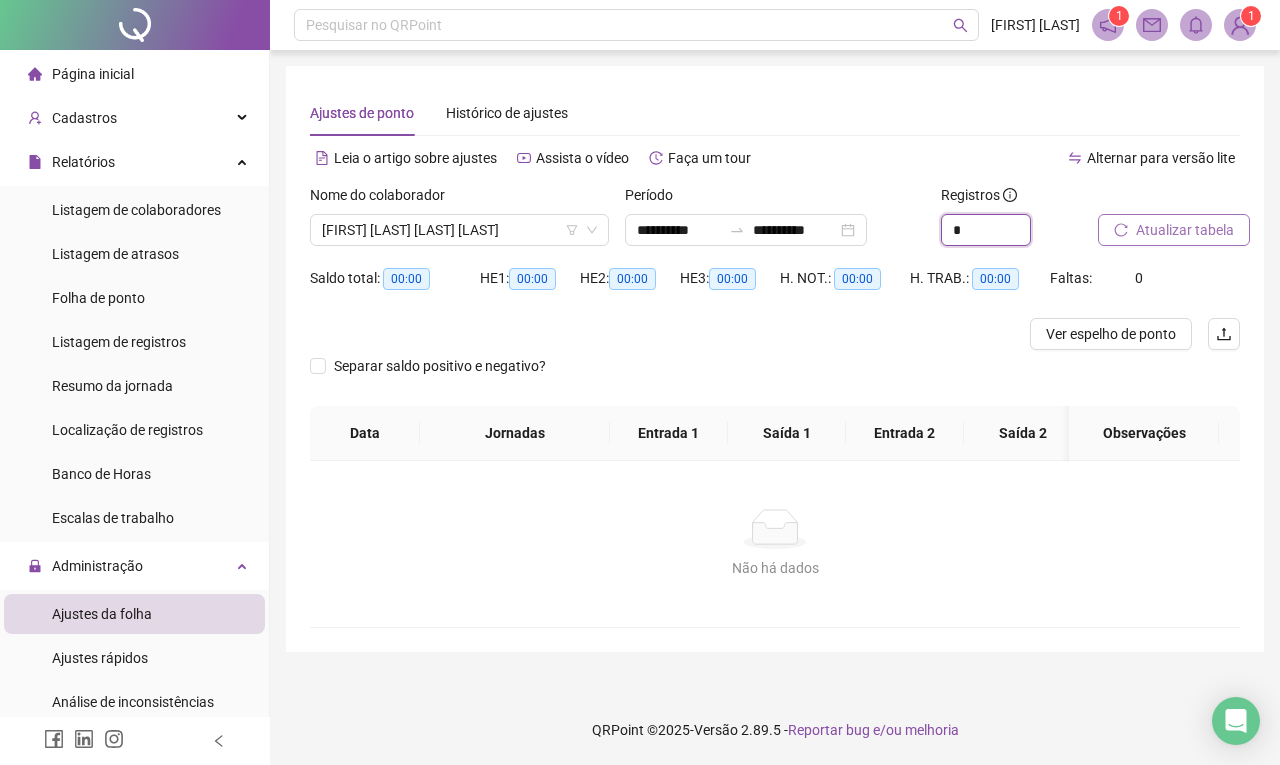 type on "*" 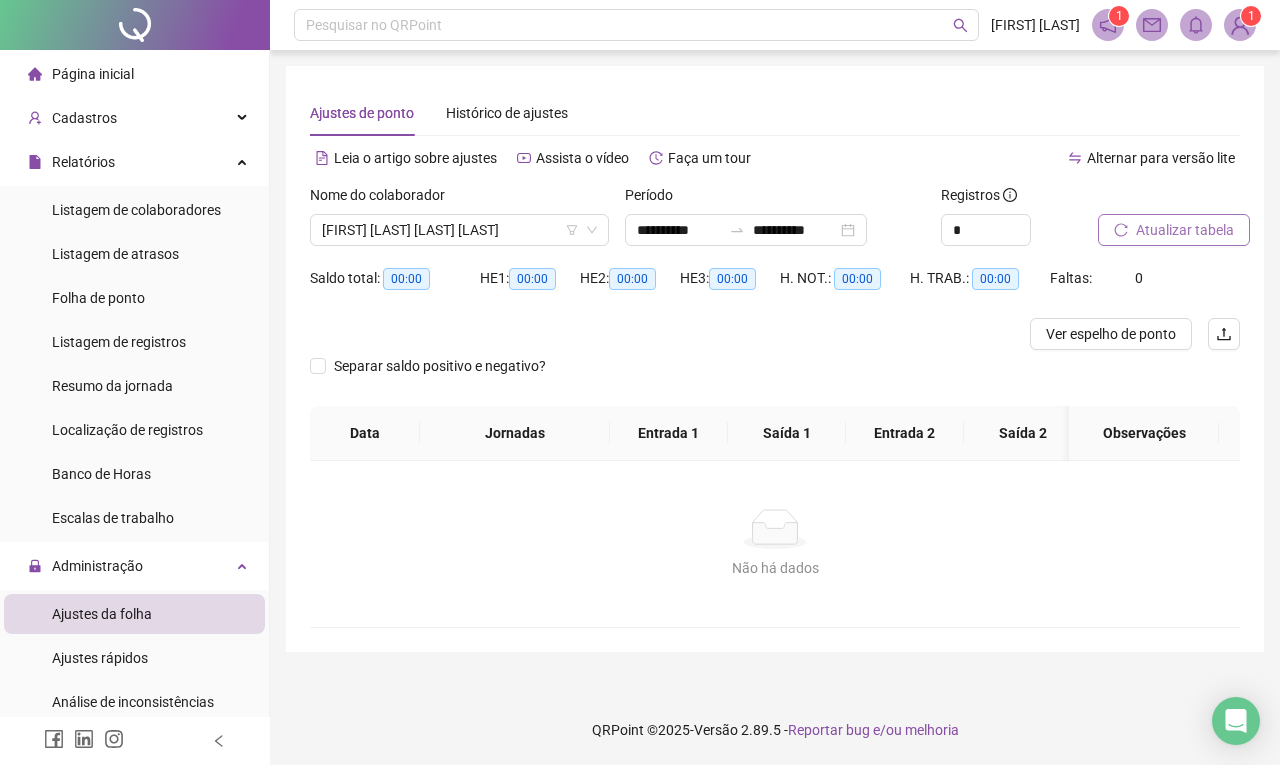 click on "Atualizar tabela" at bounding box center (1174, 230) 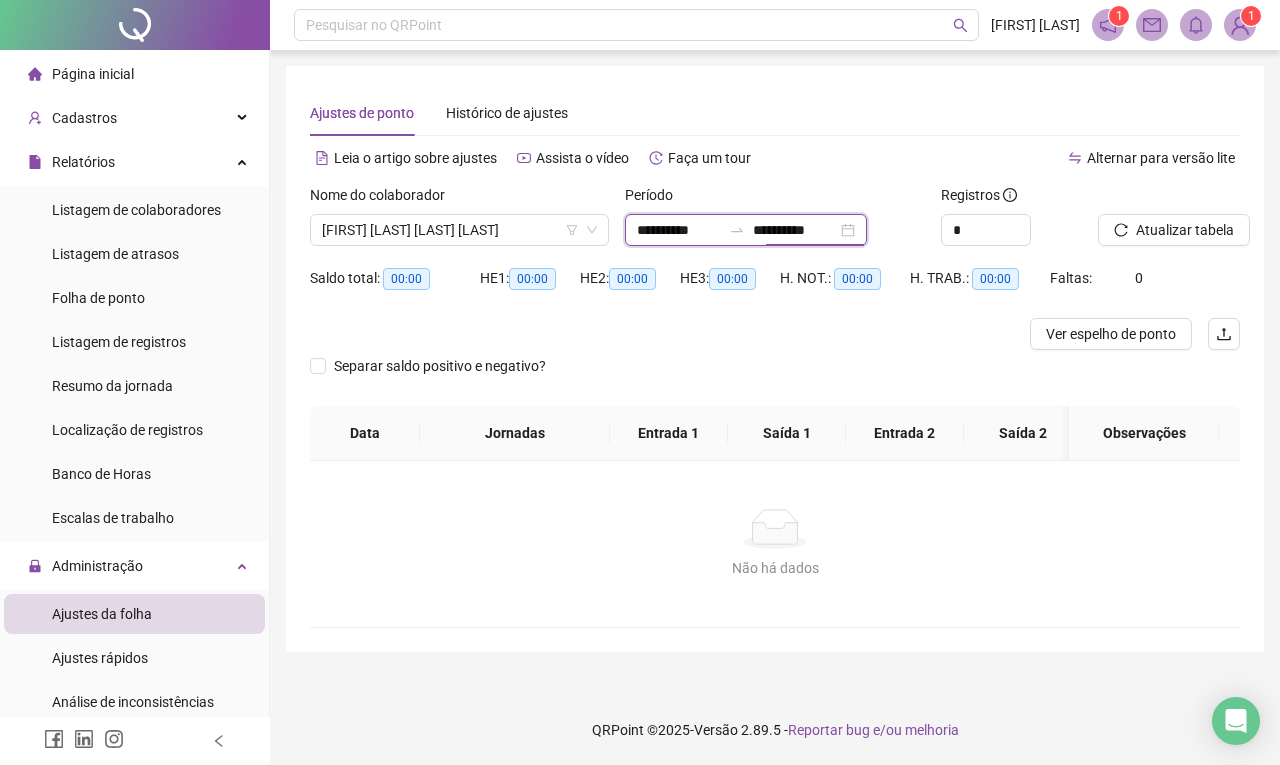click on "**********" at bounding box center (795, 230) 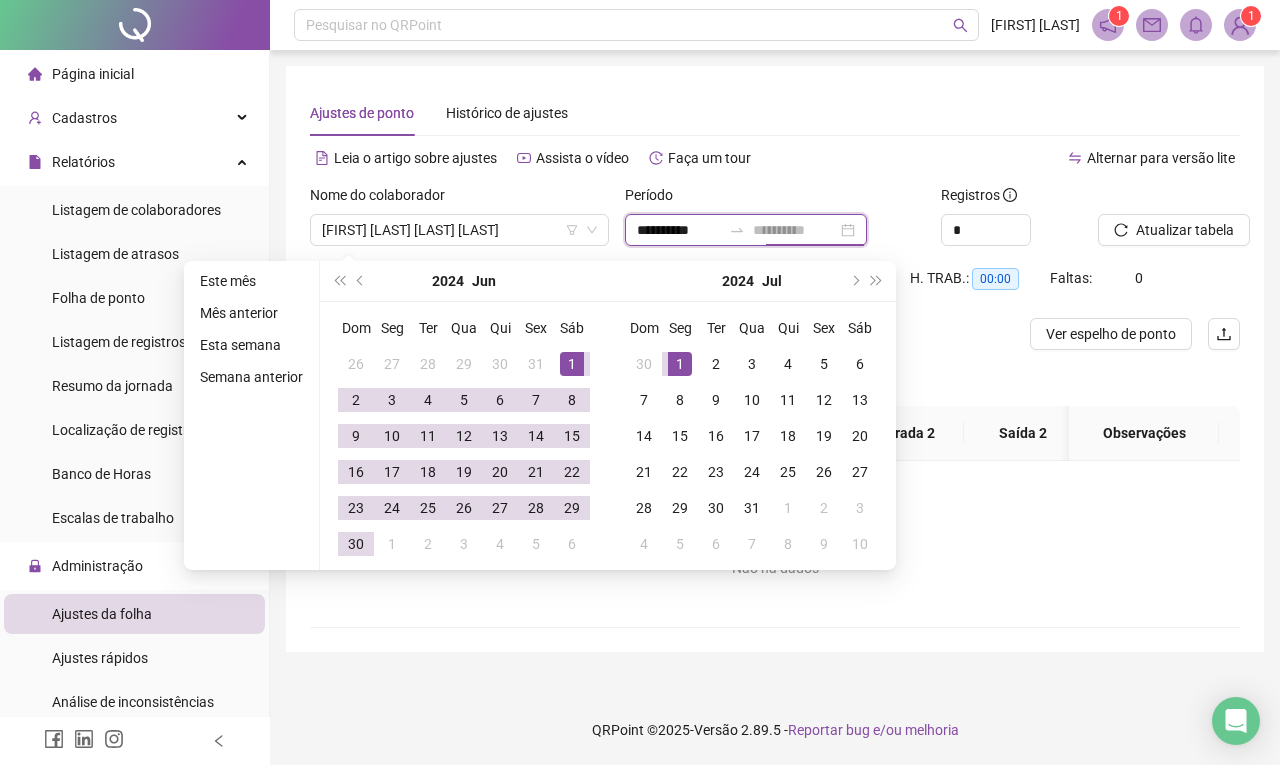 type on "**********" 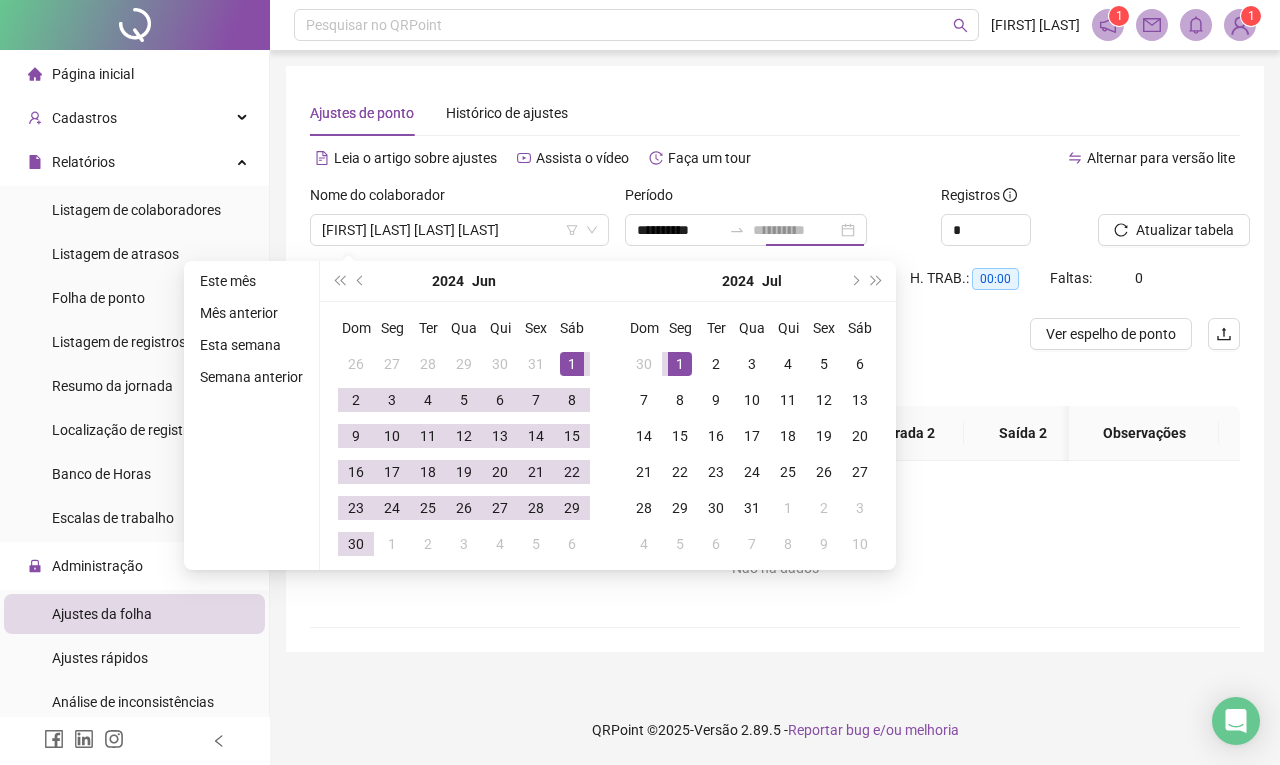 click on "1" at bounding box center [680, 364] 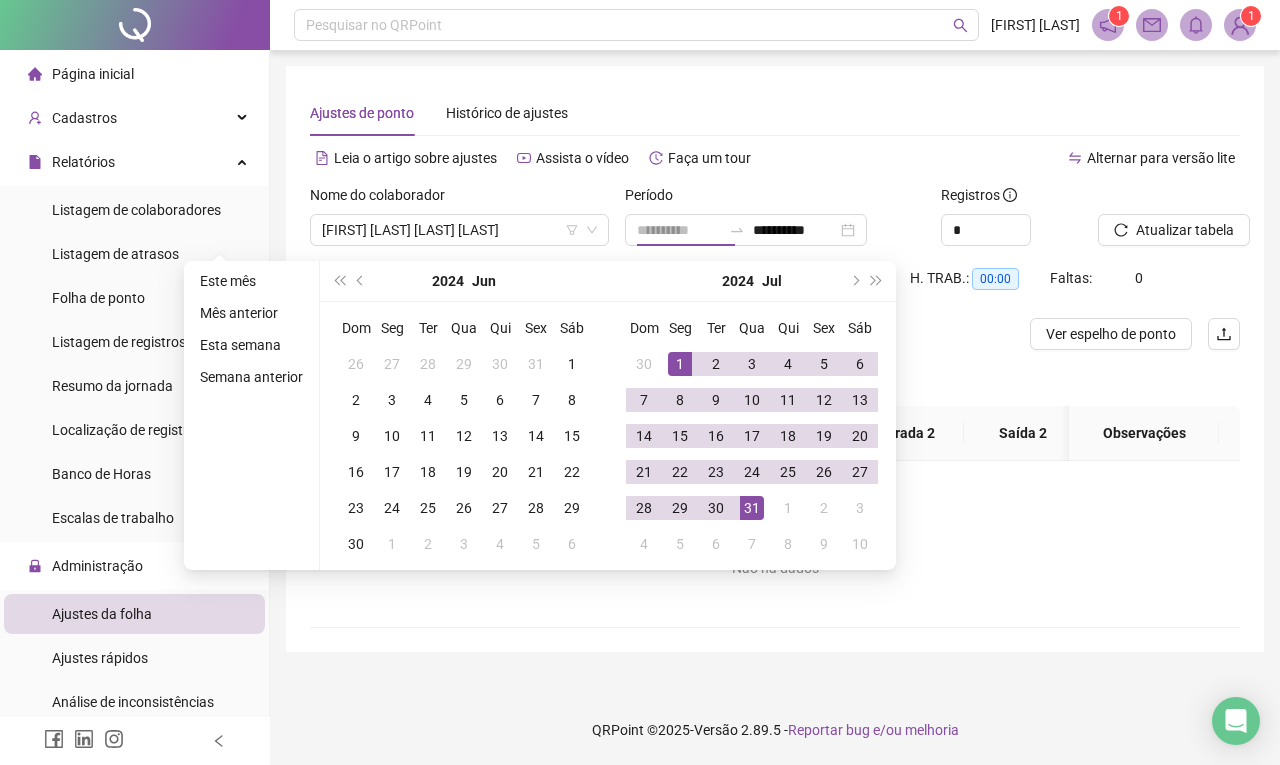click on "31" at bounding box center [752, 508] 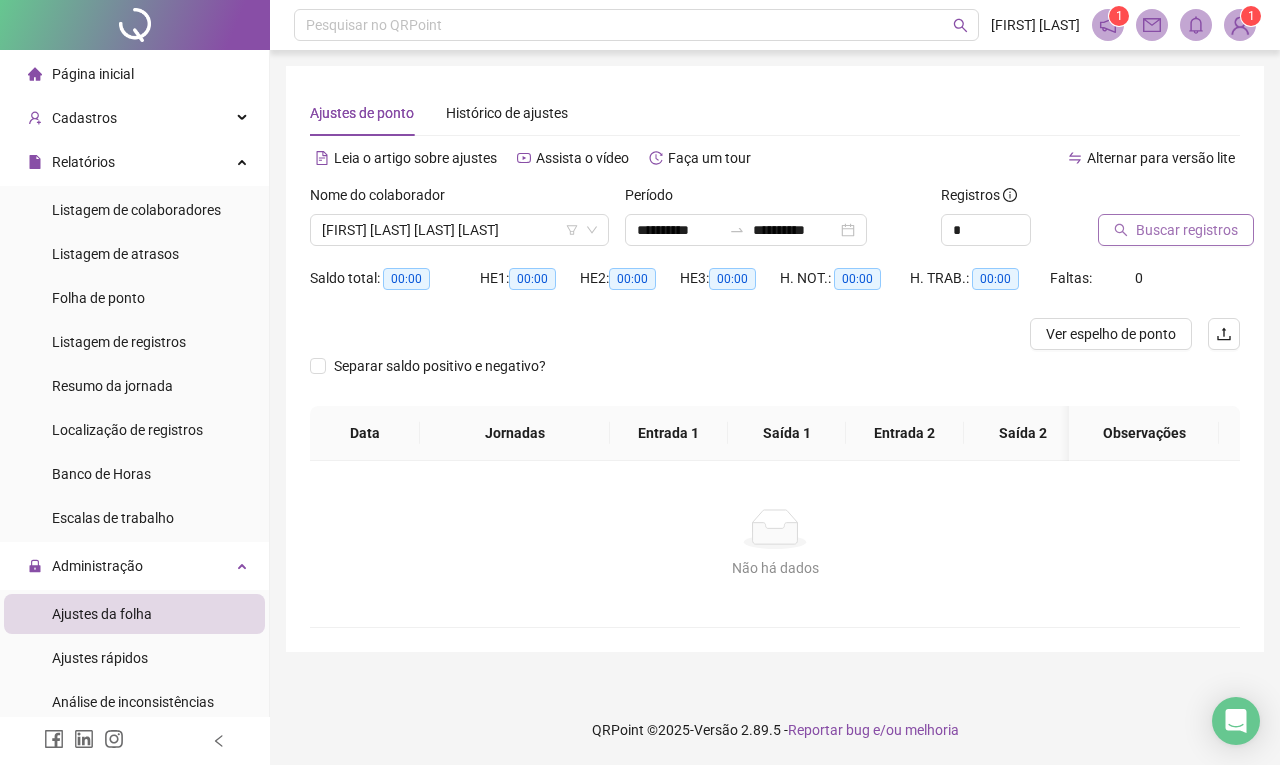 click on "Buscar registros" at bounding box center (1176, 230) 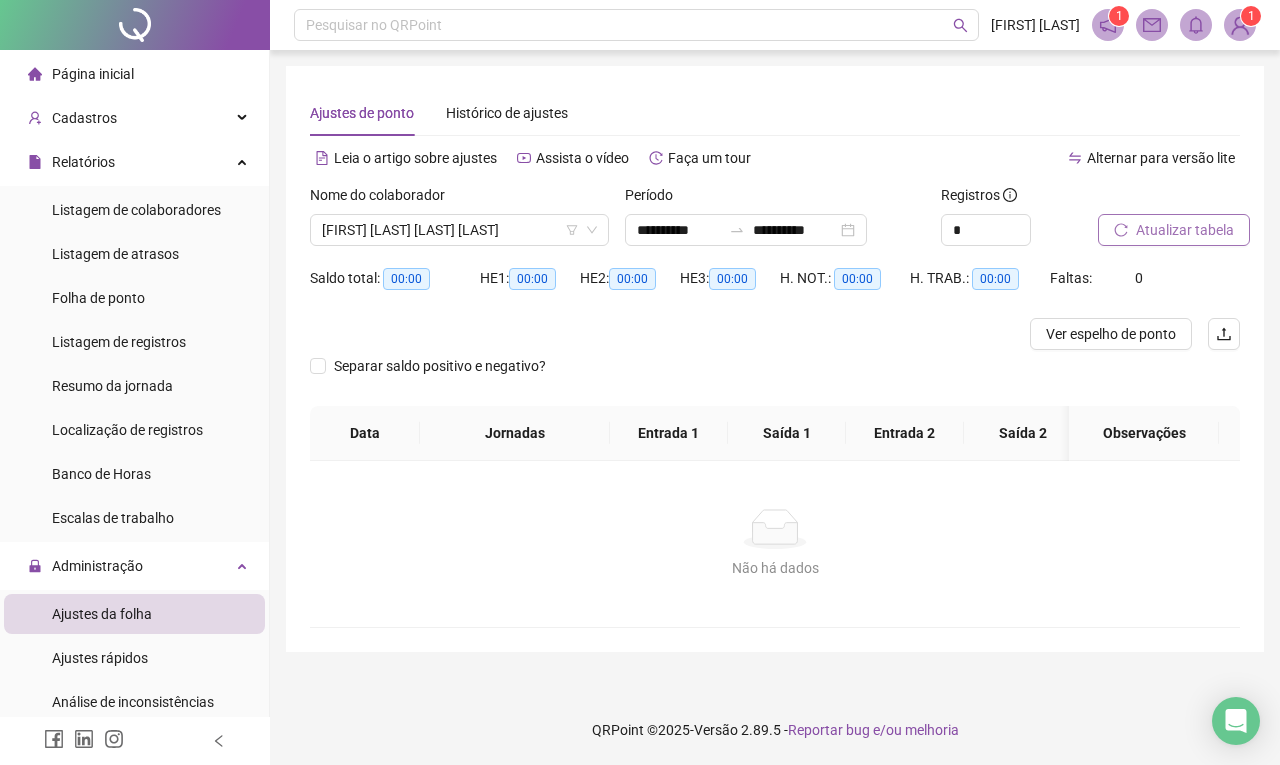 click on "Atualizar tabela" at bounding box center (1185, 230) 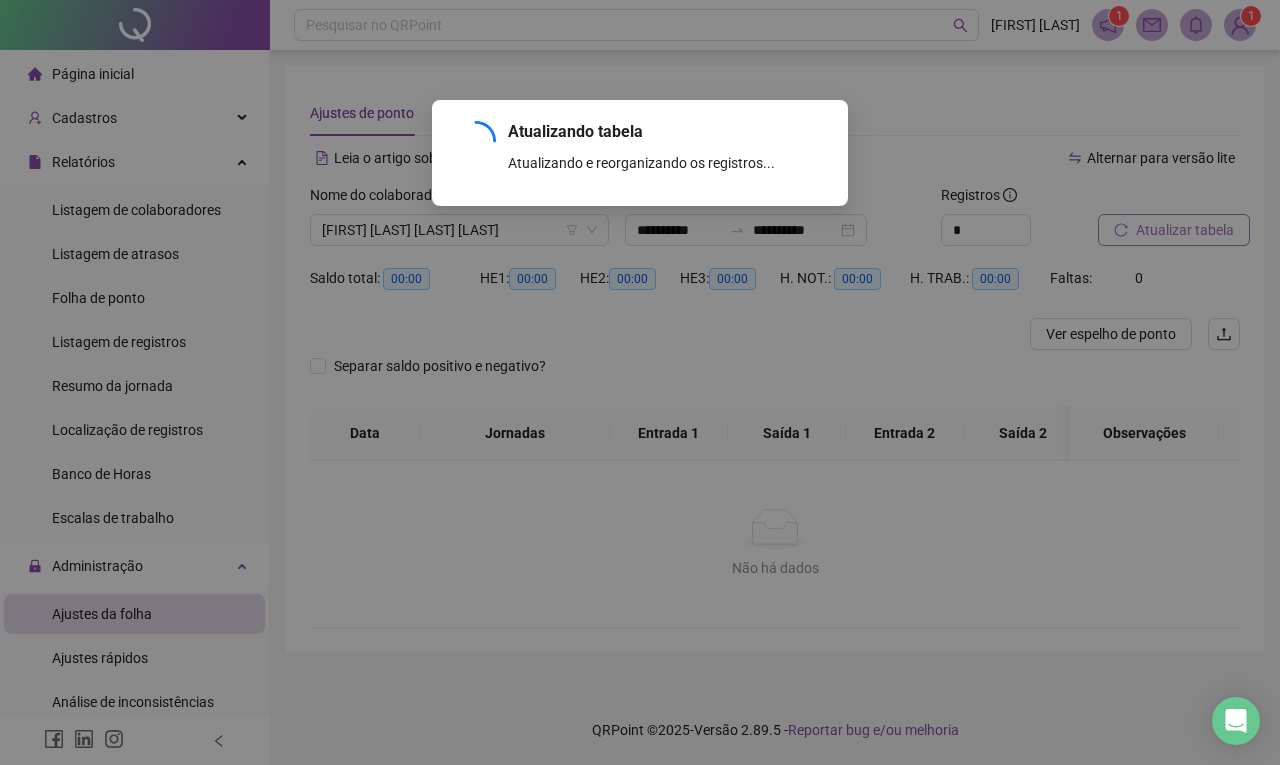 click on "Atualizando tabela Atualizando e reorganizando os registros... OK" at bounding box center [640, 382] 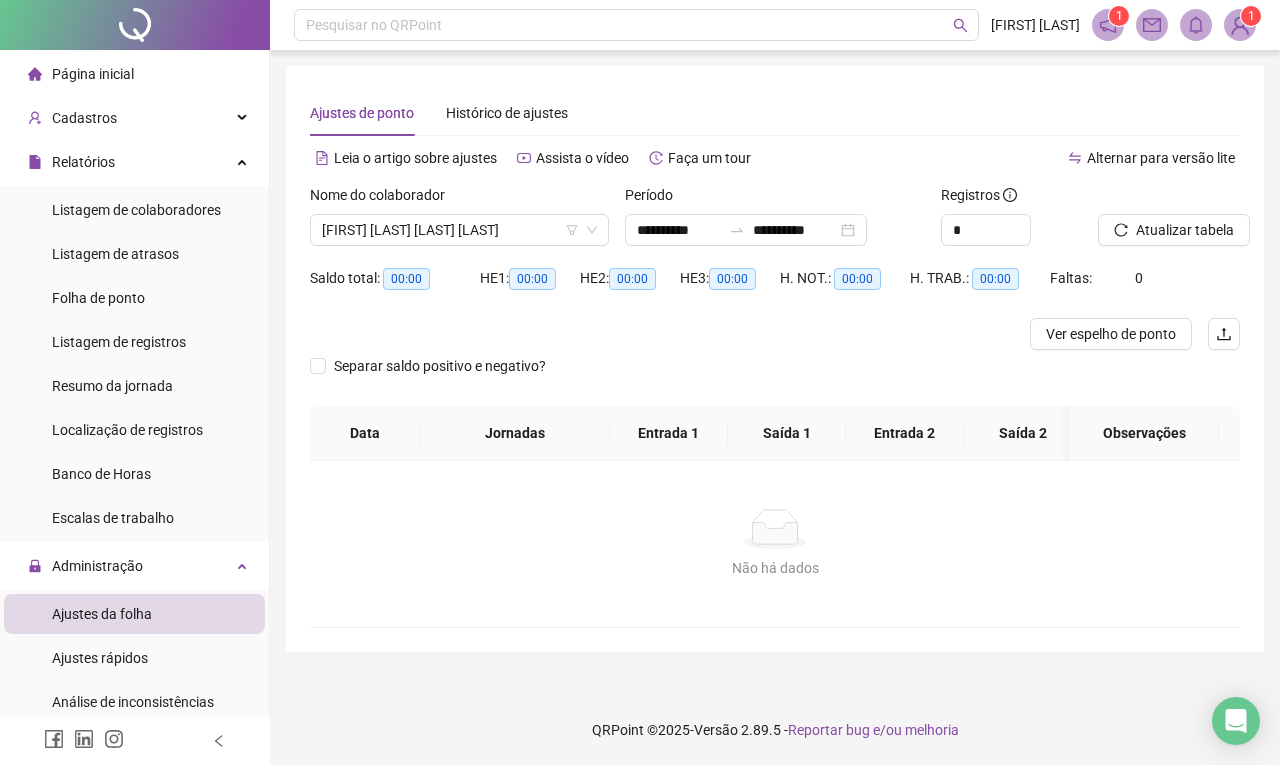 click on "Período" at bounding box center (774, 199) 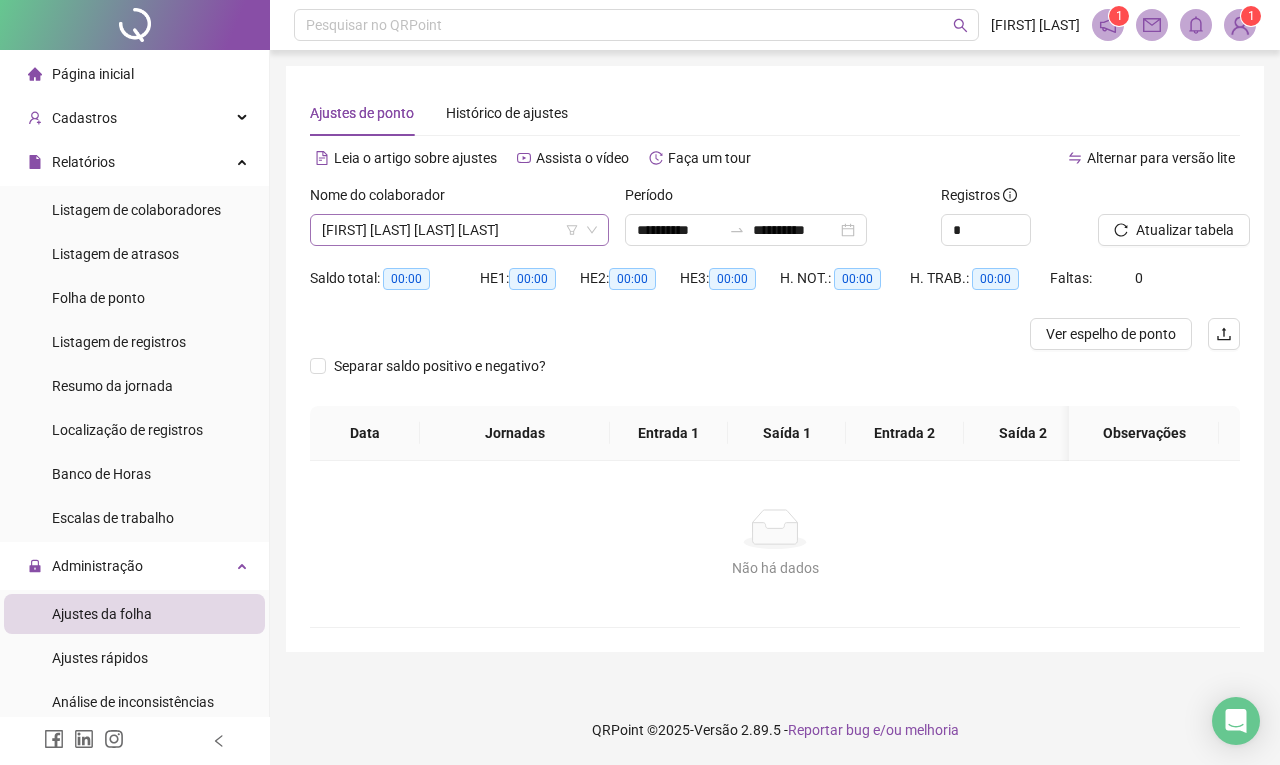 click on "[FIRST] [LAST] [LAST] [LAST]" at bounding box center [459, 230] 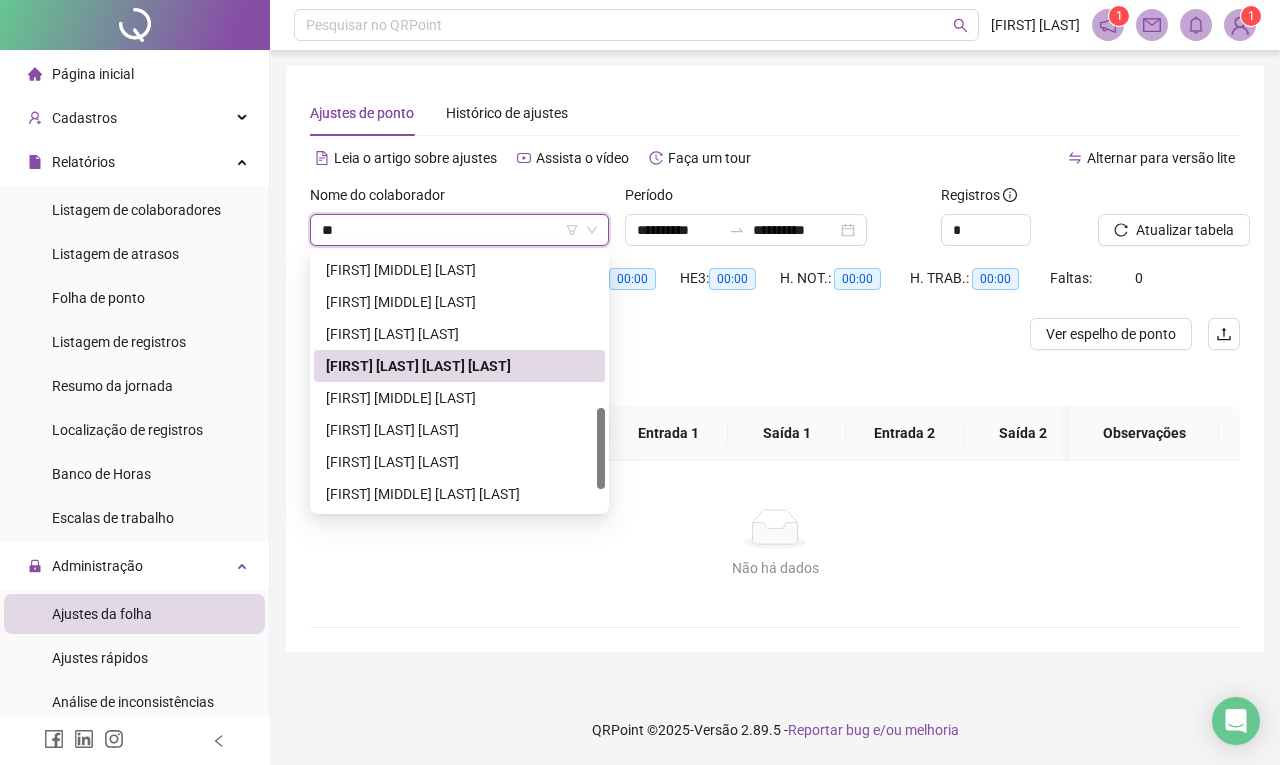 scroll, scrollTop: 0, scrollLeft: 0, axis: both 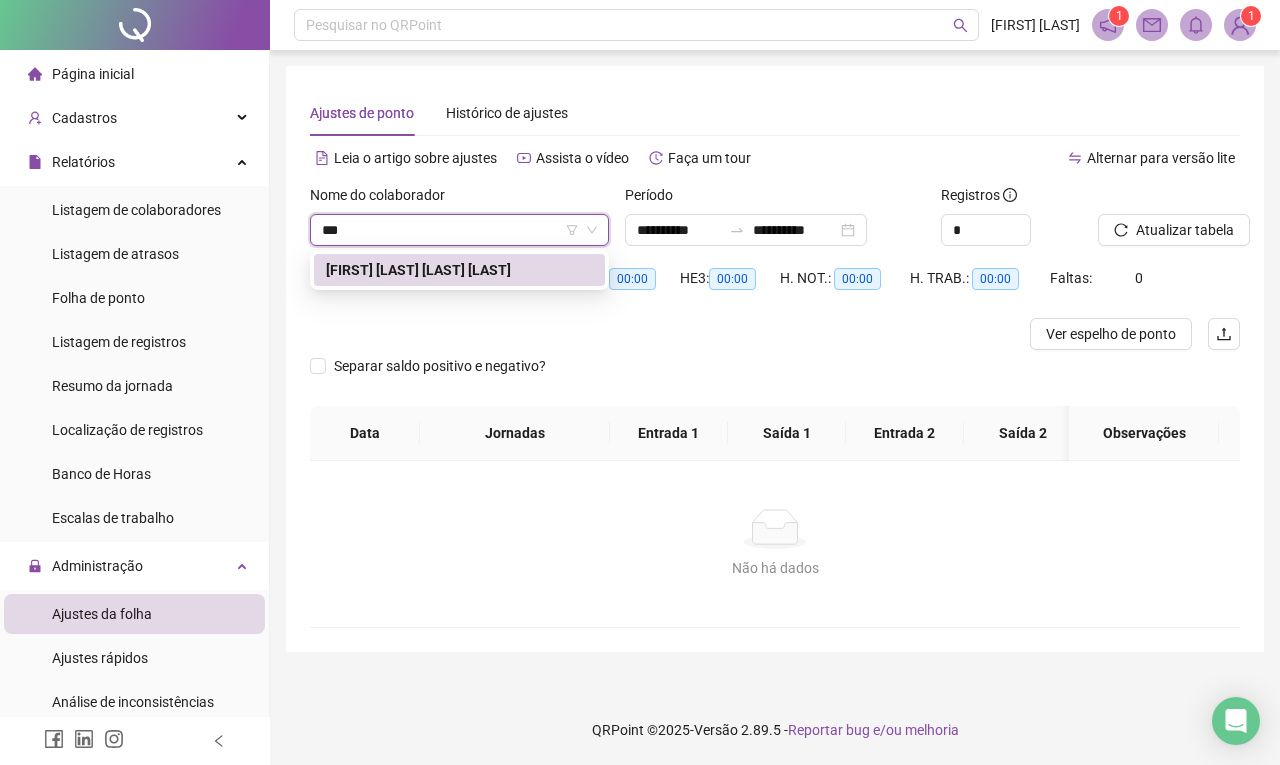 type on "****" 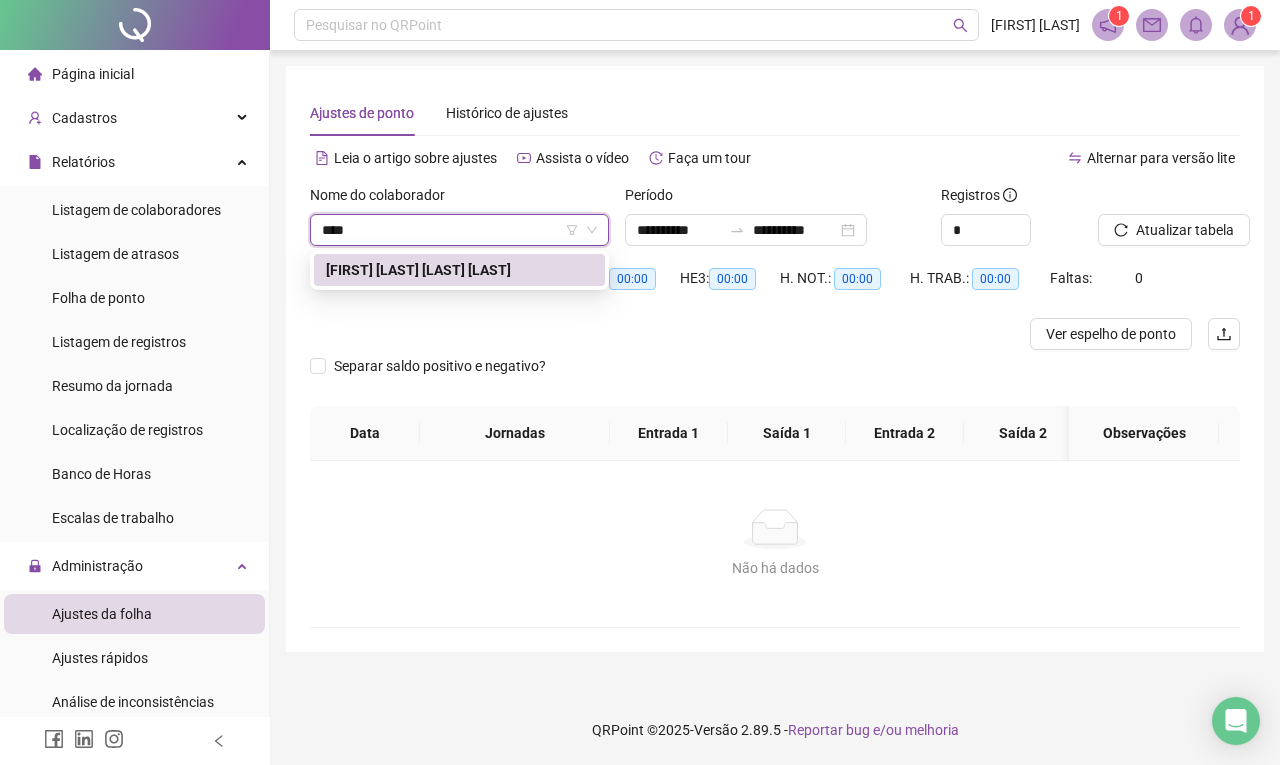 click on "[FIRST] [LAST] [LAST] [LAST]" at bounding box center [459, 270] 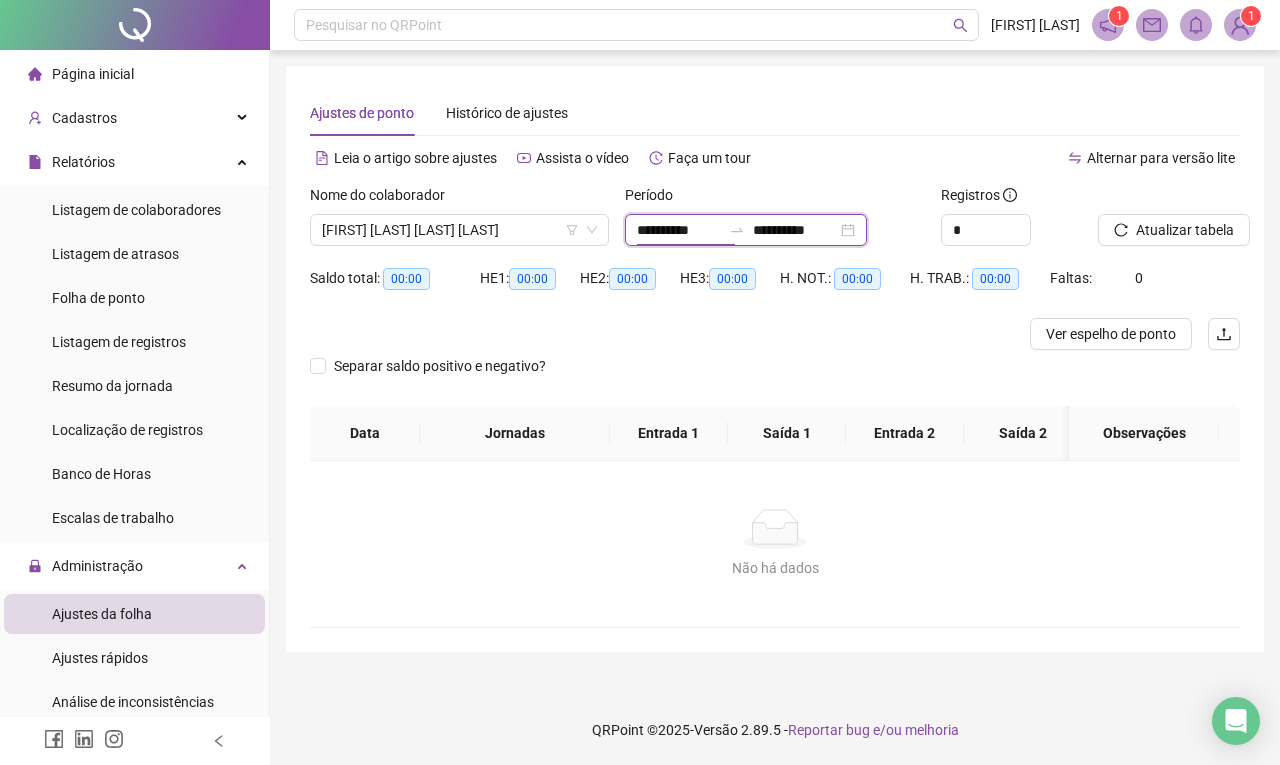 click on "**********" at bounding box center [679, 230] 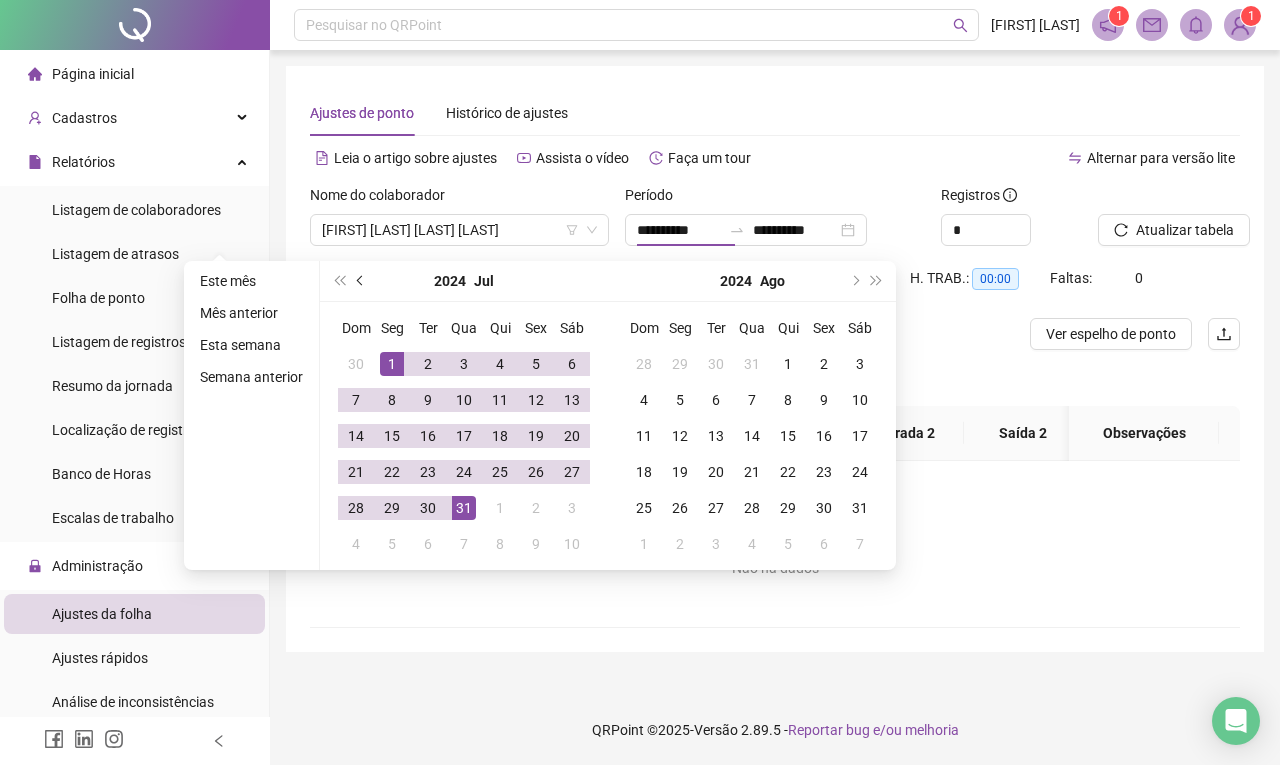 click at bounding box center (362, 281) 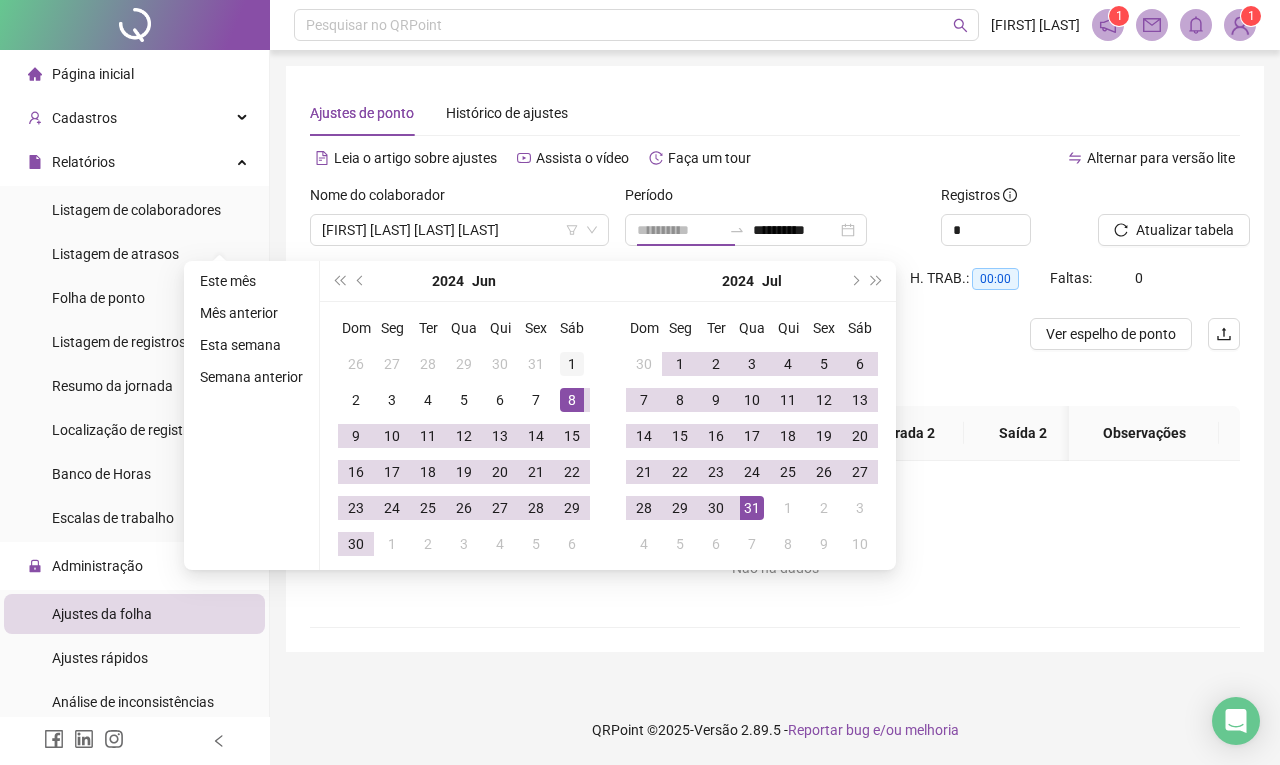 type on "**********" 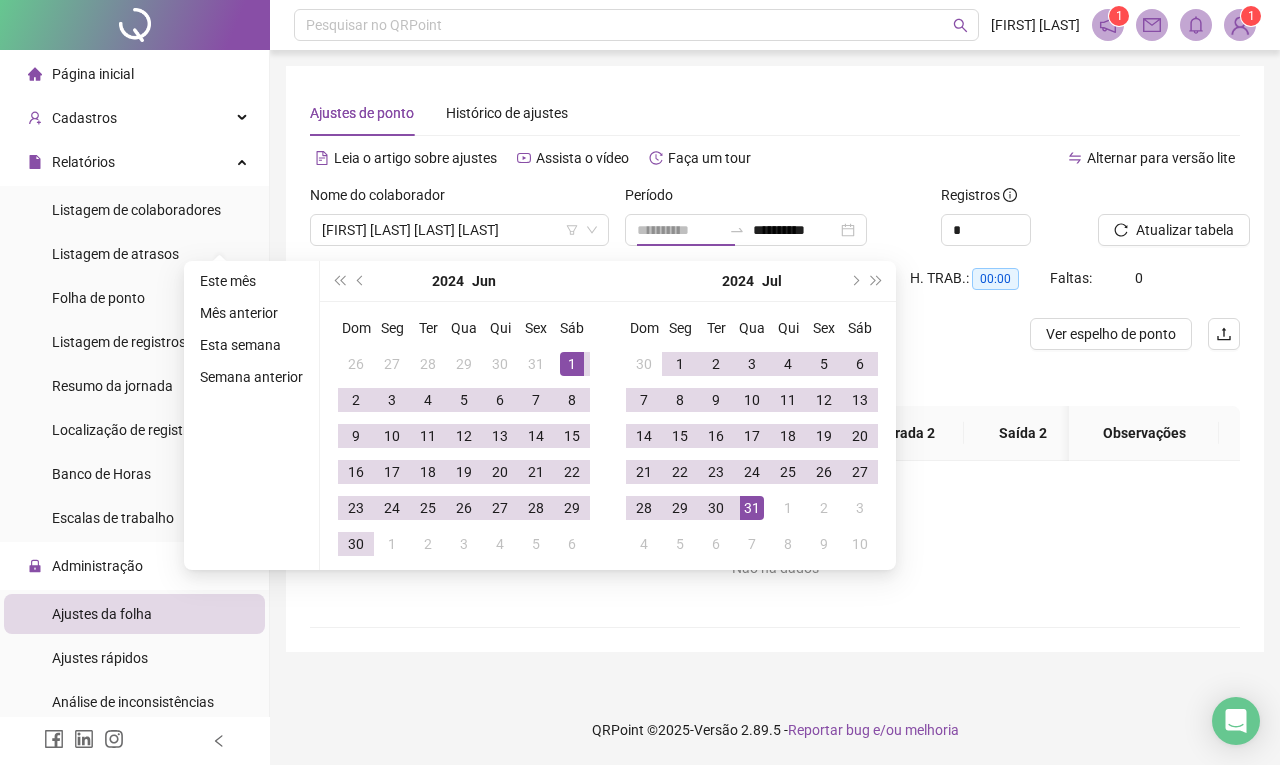 click on "1" at bounding box center [572, 364] 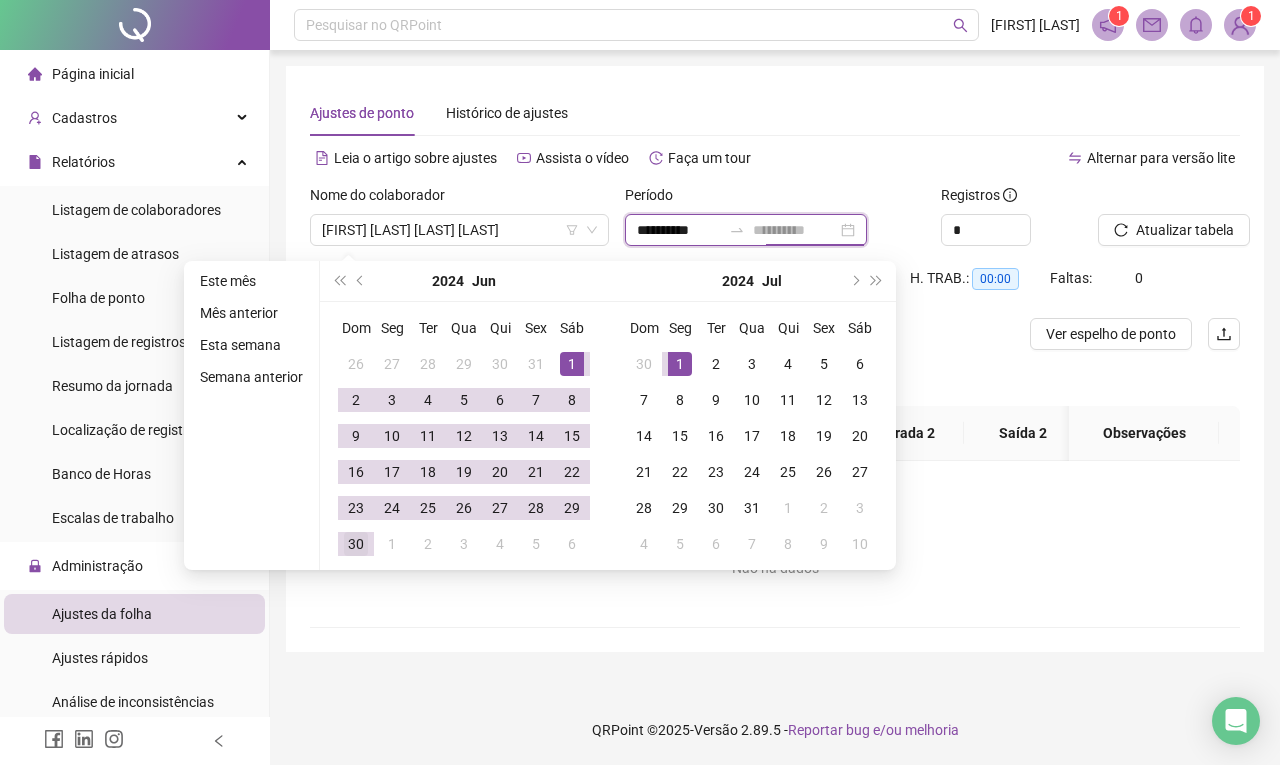 type on "**********" 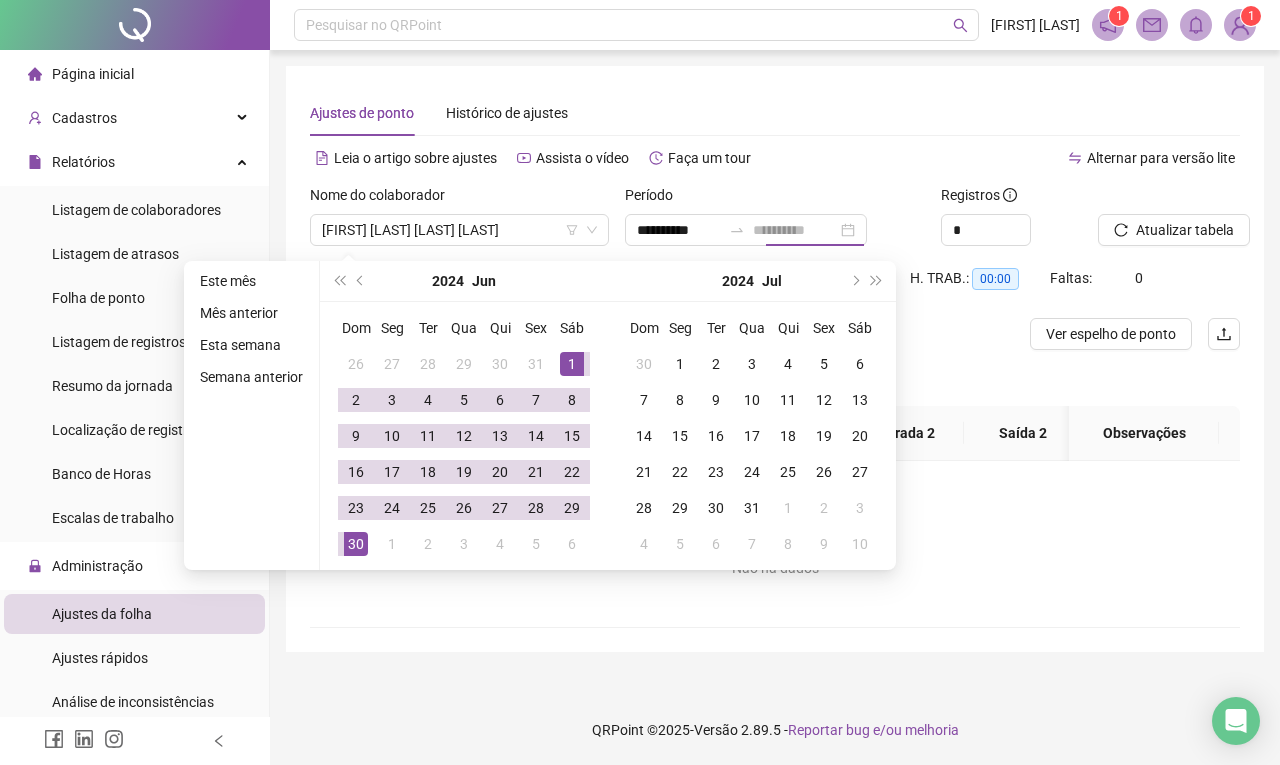 click on "30" at bounding box center [356, 544] 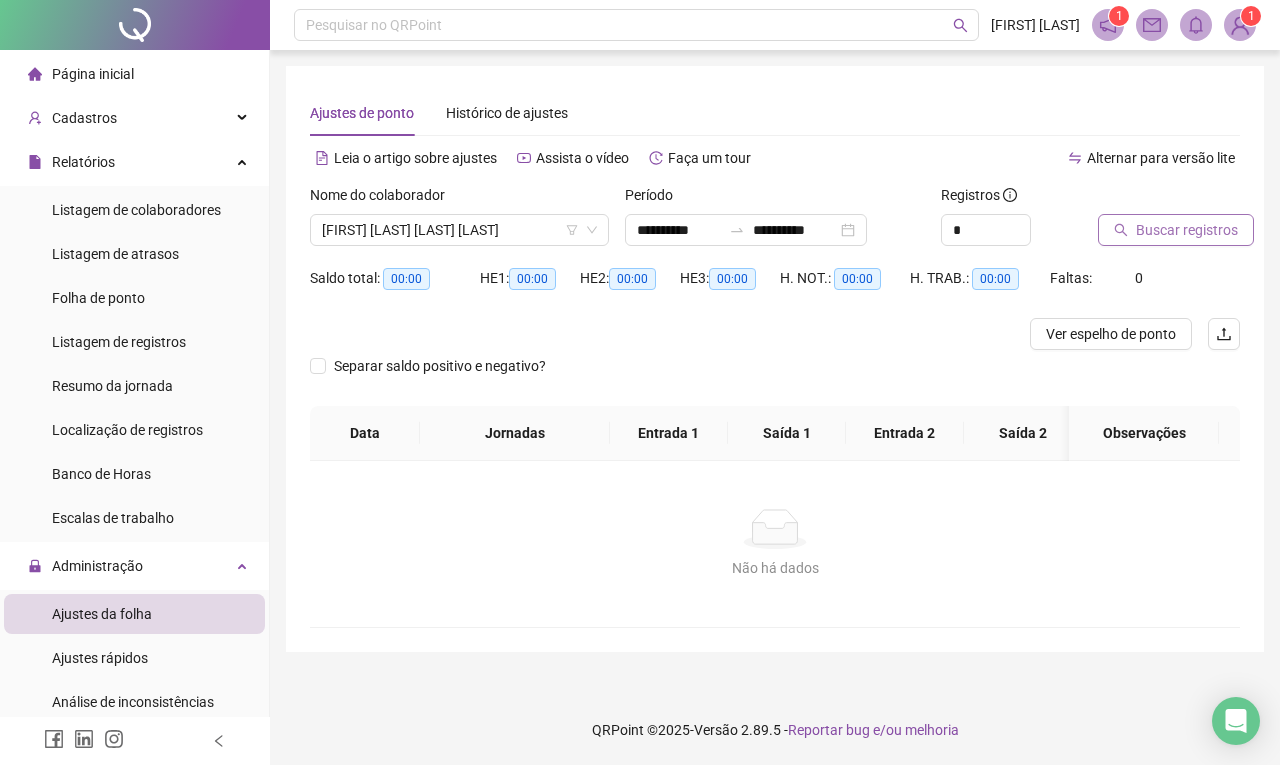 click on "Buscar registros" at bounding box center [1187, 230] 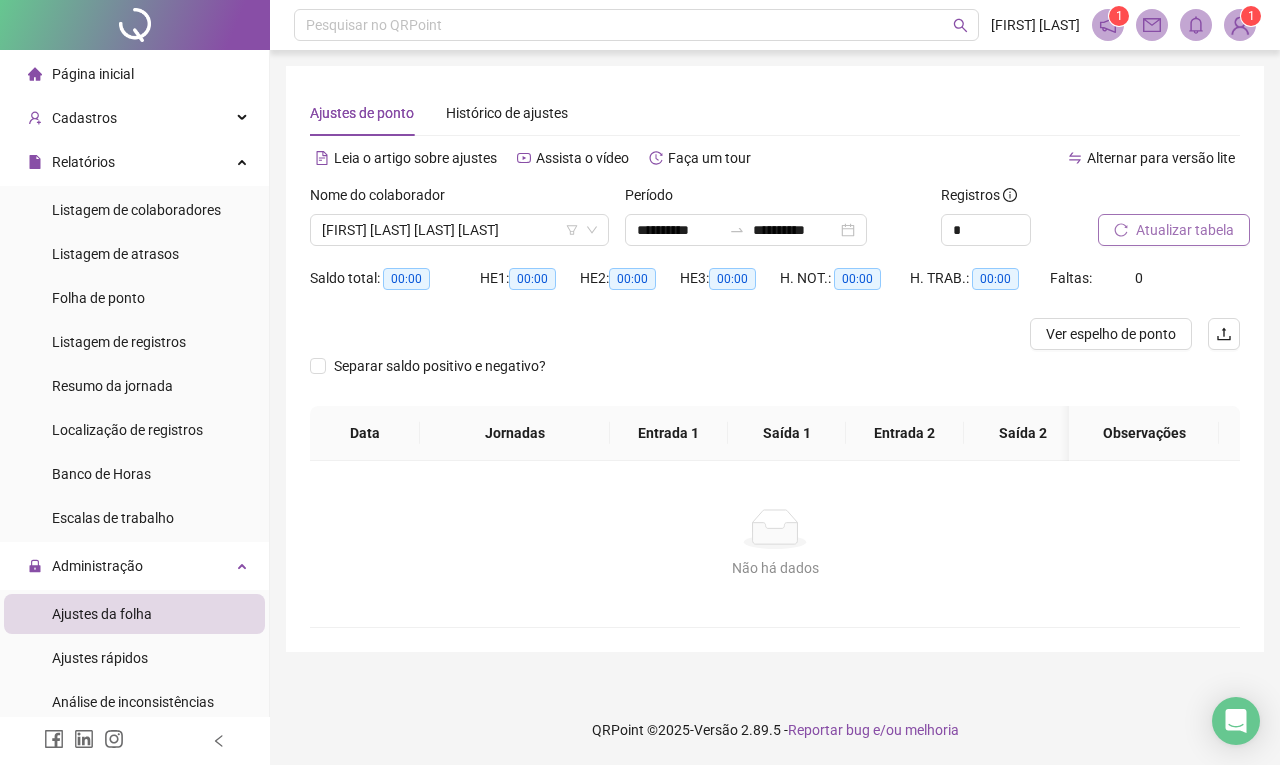 click on "Atualizar tabela" at bounding box center [1185, 230] 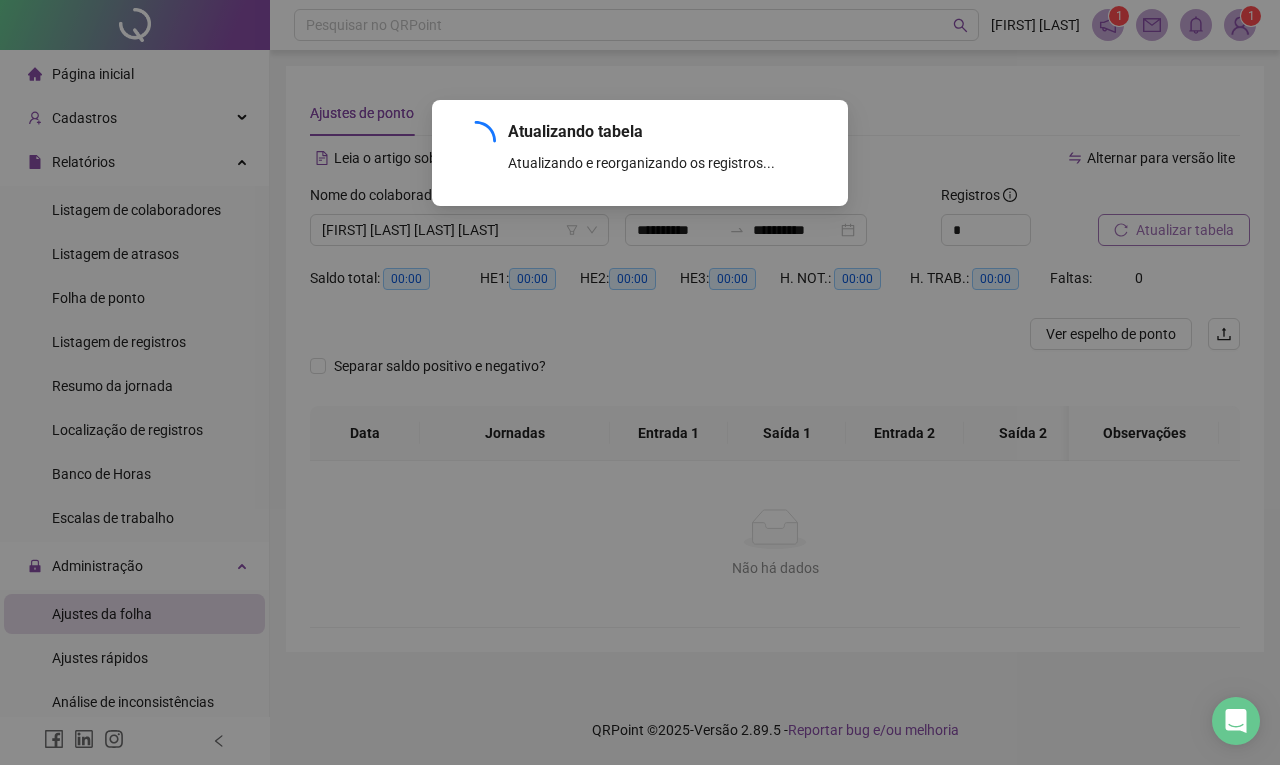 click on "Atualizando tabela Atualizando e reorganizando os registros... OK" at bounding box center (640, 382) 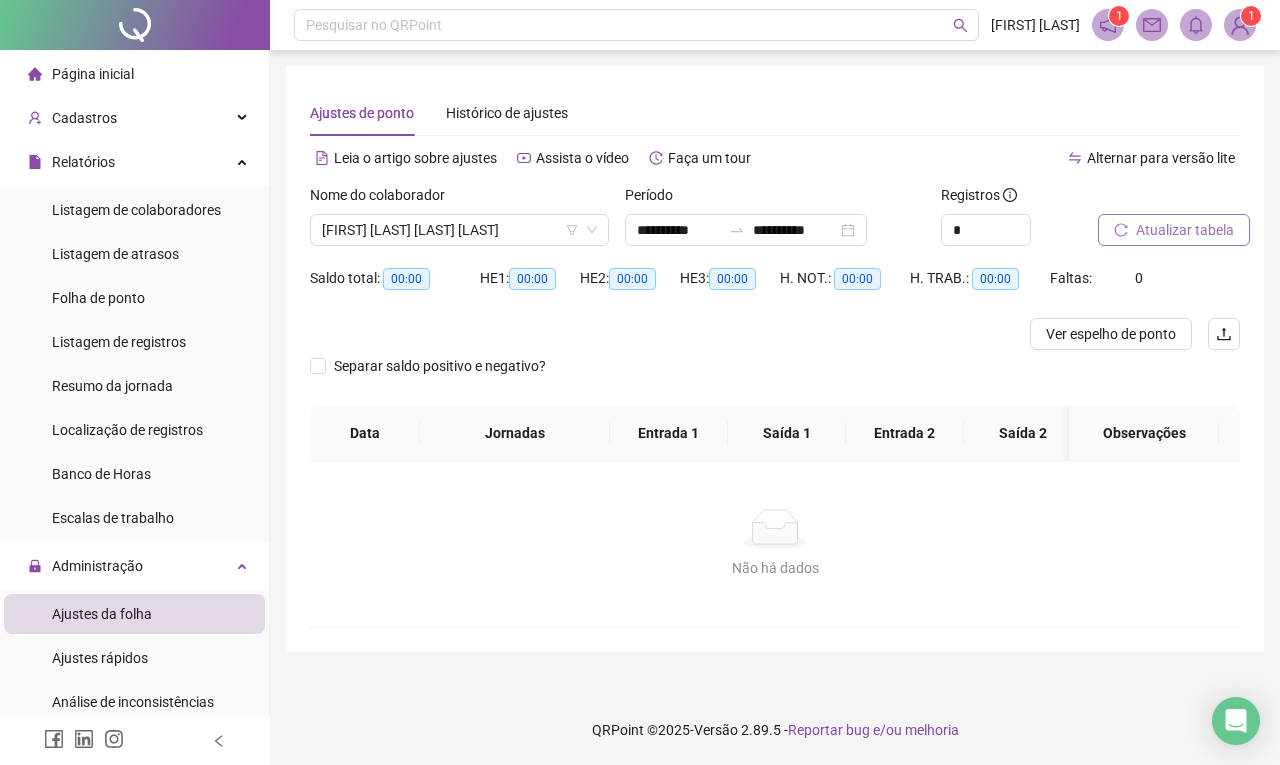 scroll, scrollTop: 0, scrollLeft: 321, axis: horizontal 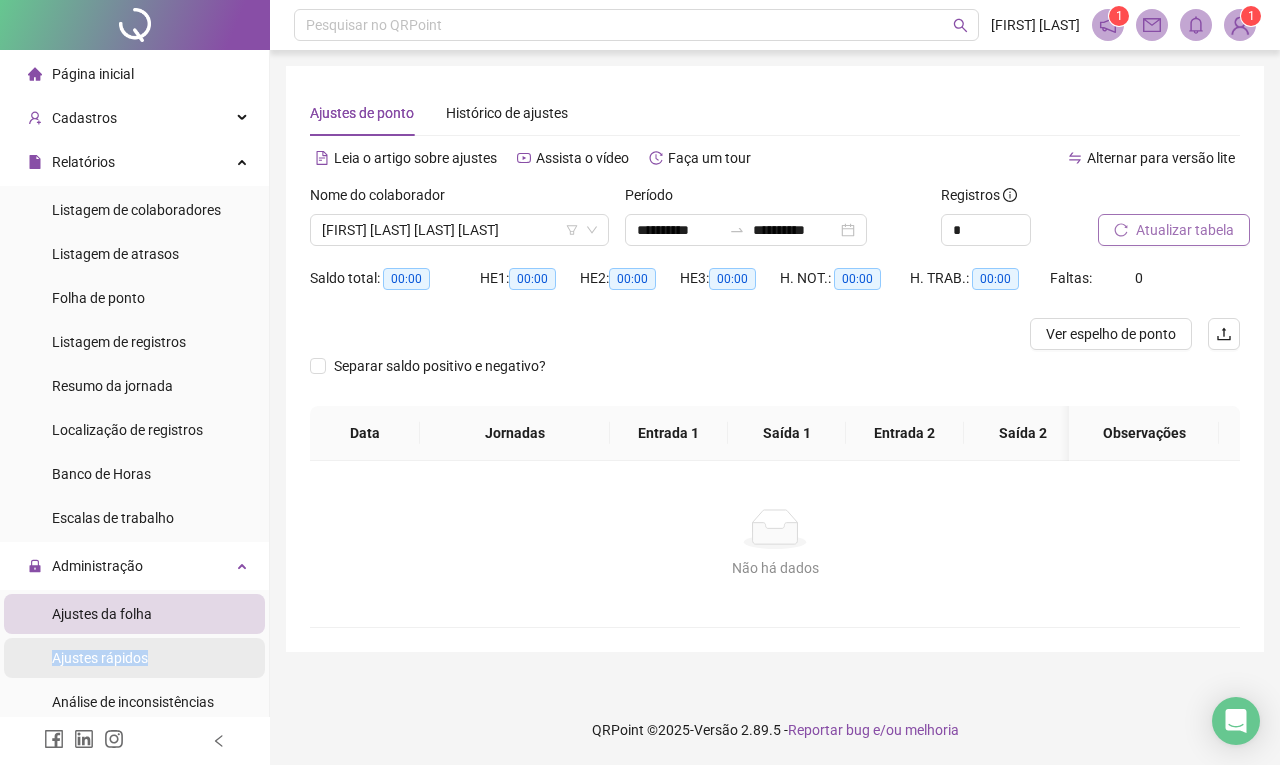 drag, startPoint x: 146, startPoint y: 636, endPoint x: 143, endPoint y: 647, distance: 11.401754 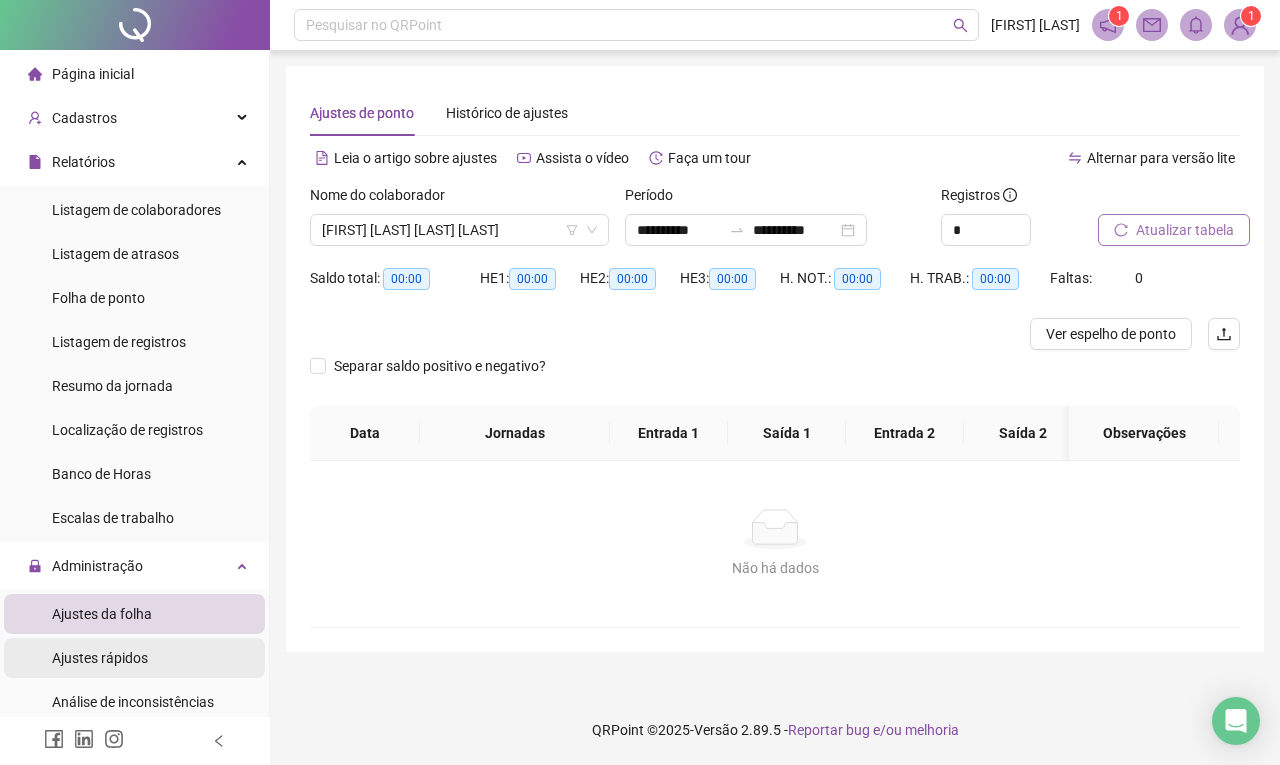 click on "Ajustes rápidos" at bounding box center [100, 658] 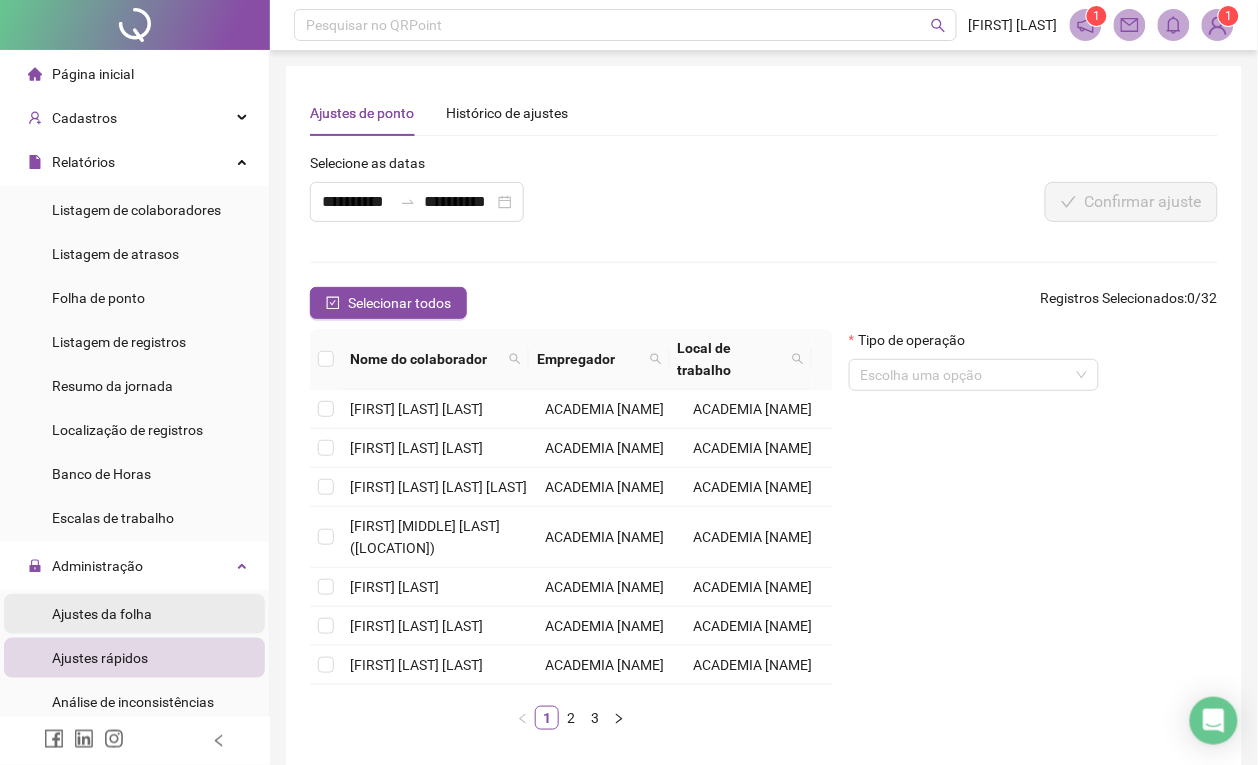 click on "Ajustes da folha" at bounding box center (102, 614) 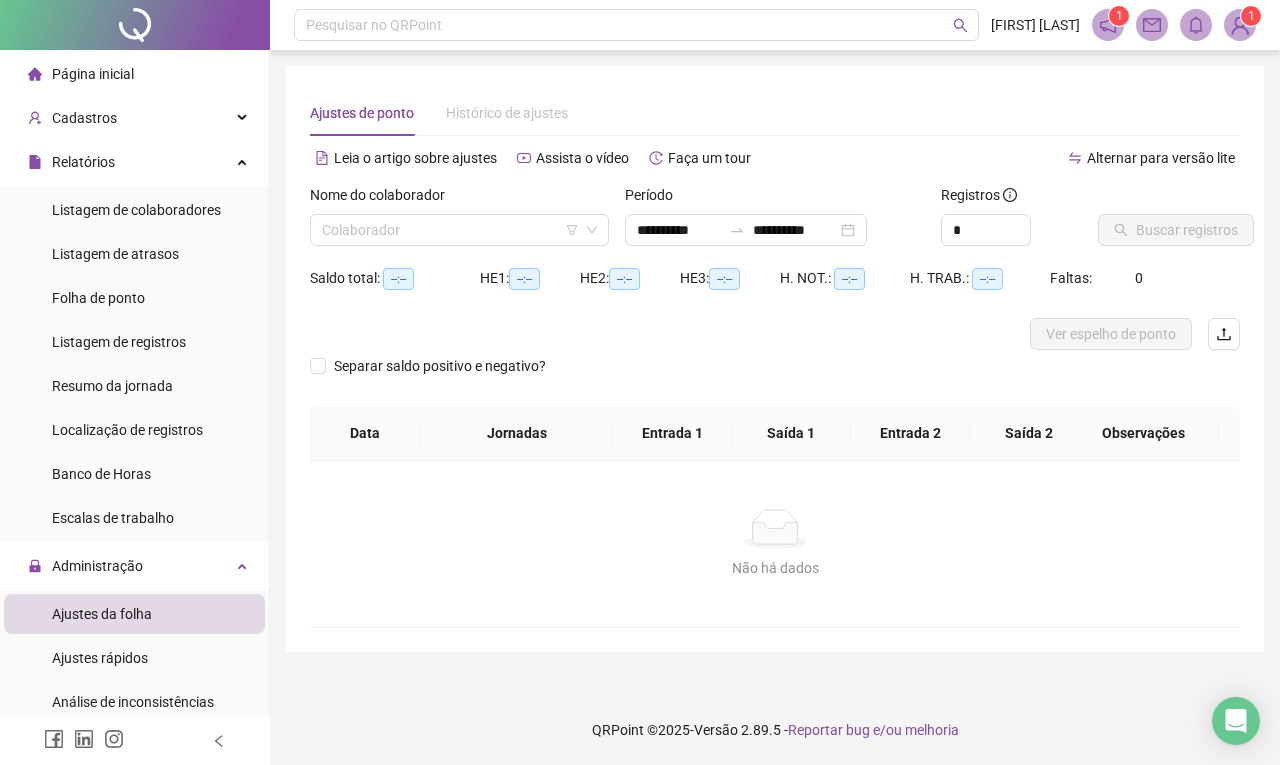 click on "Histórico de ajustes" at bounding box center [507, 113] 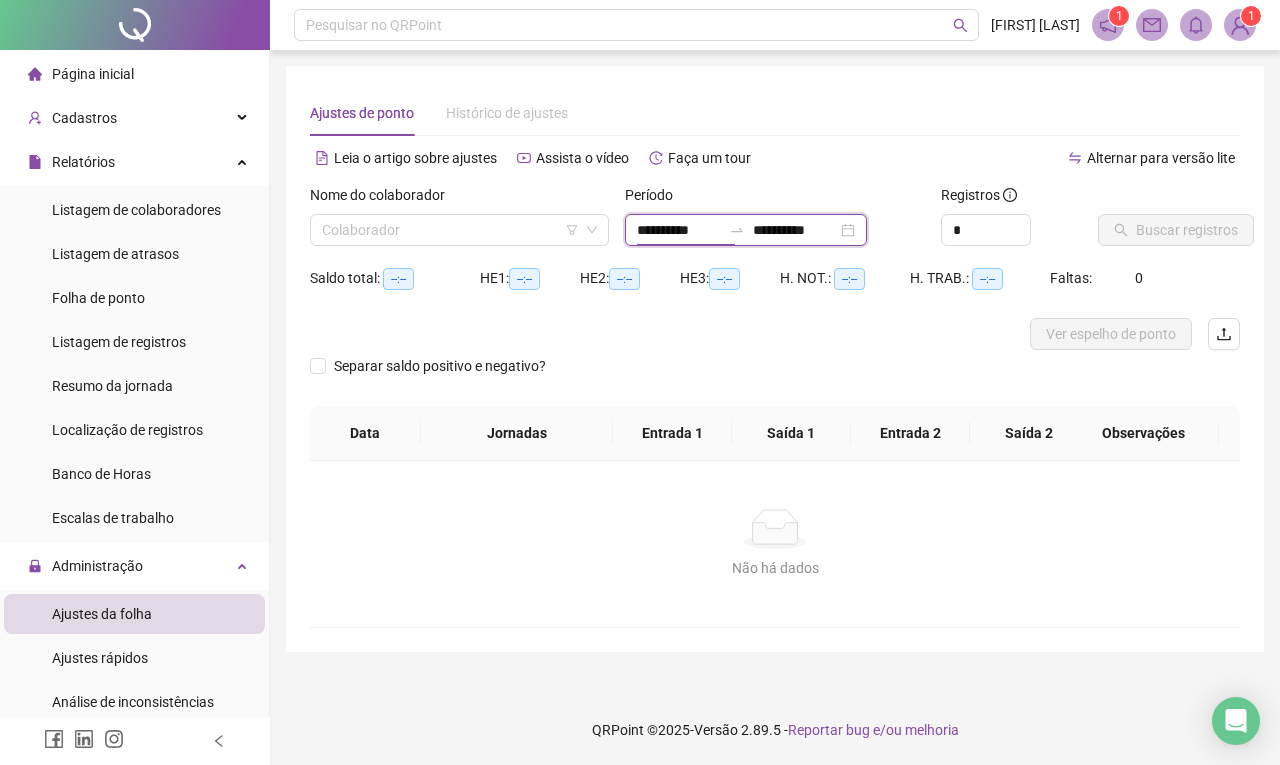 click on "**********" at bounding box center (679, 230) 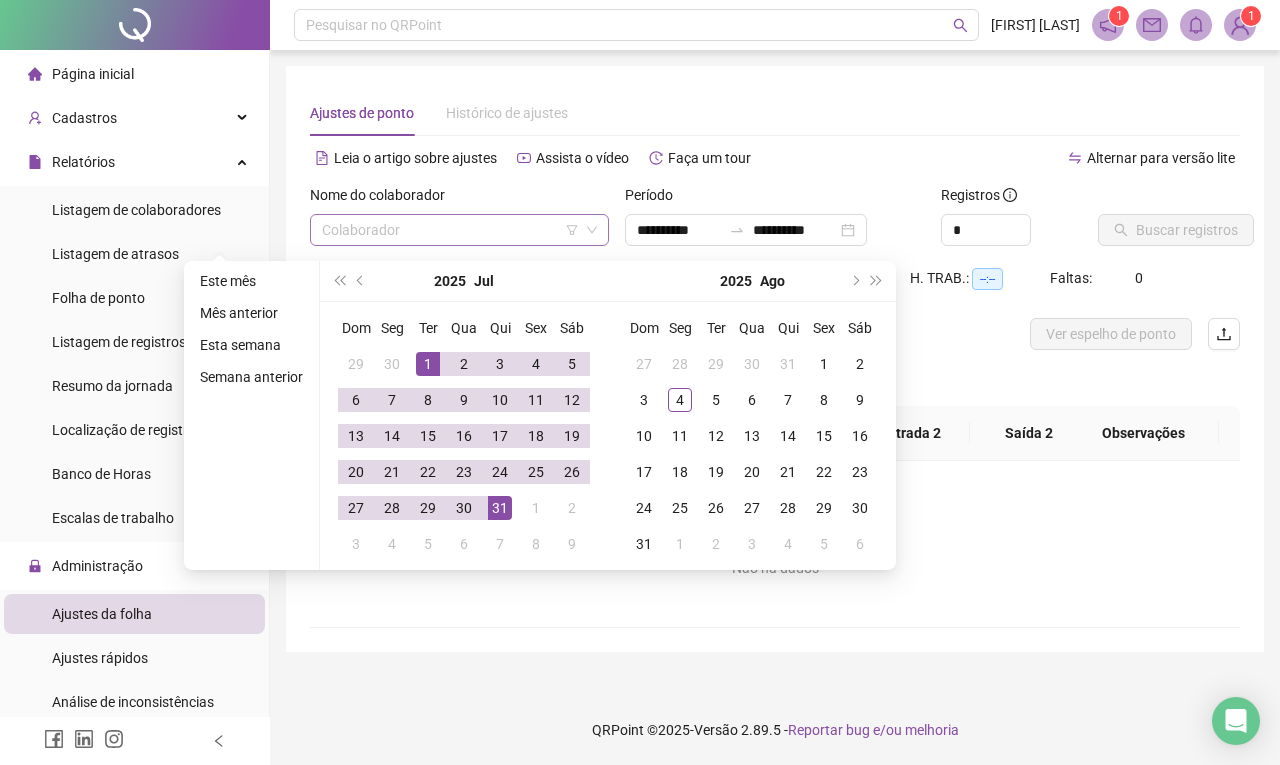 click at bounding box center [450, 230] 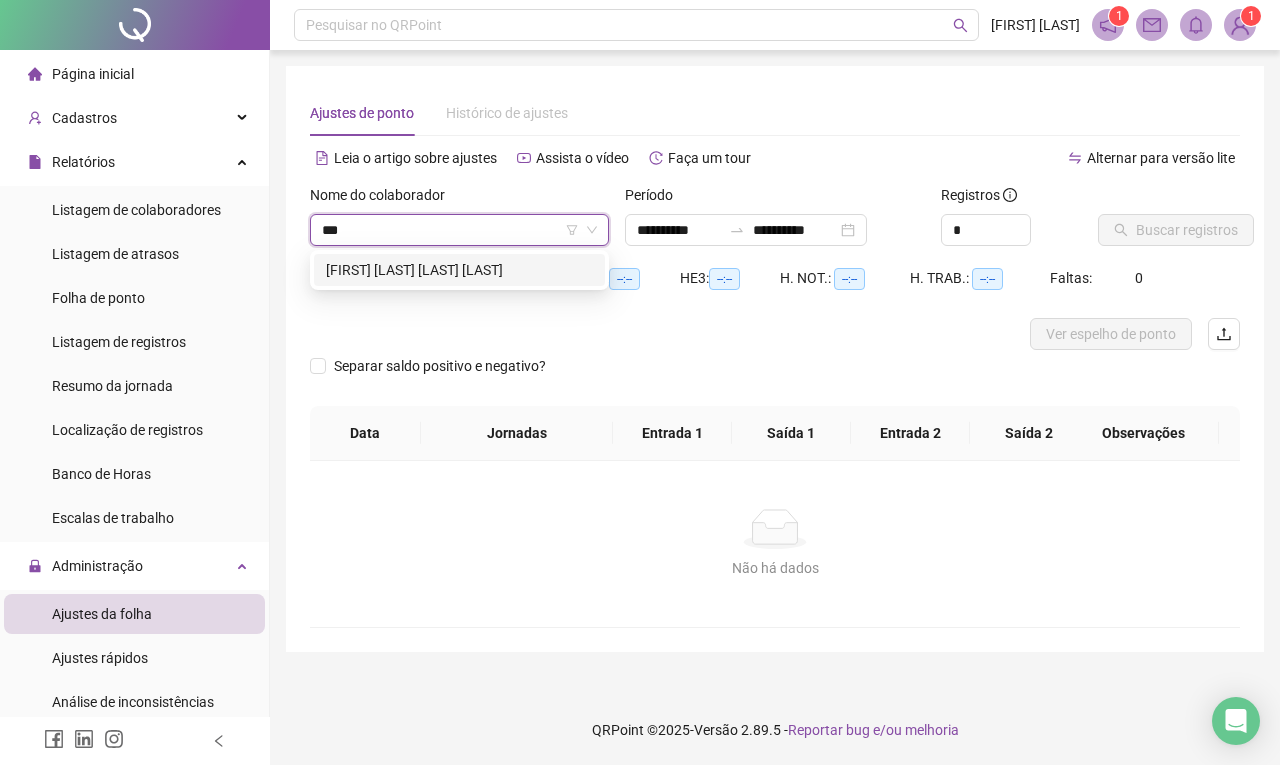 type on "****" 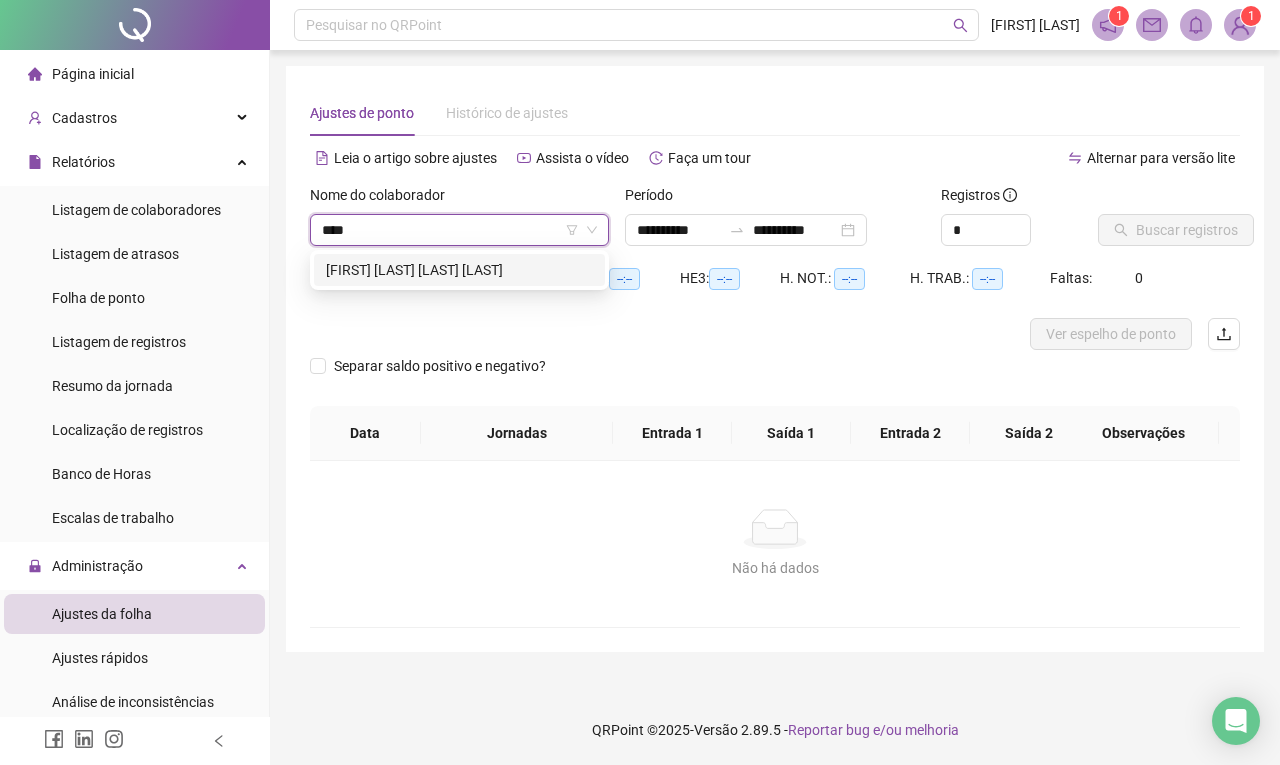 click on "[FIRST] [LAST] [LAST] [LAST]" at bounding box center (459, 270) 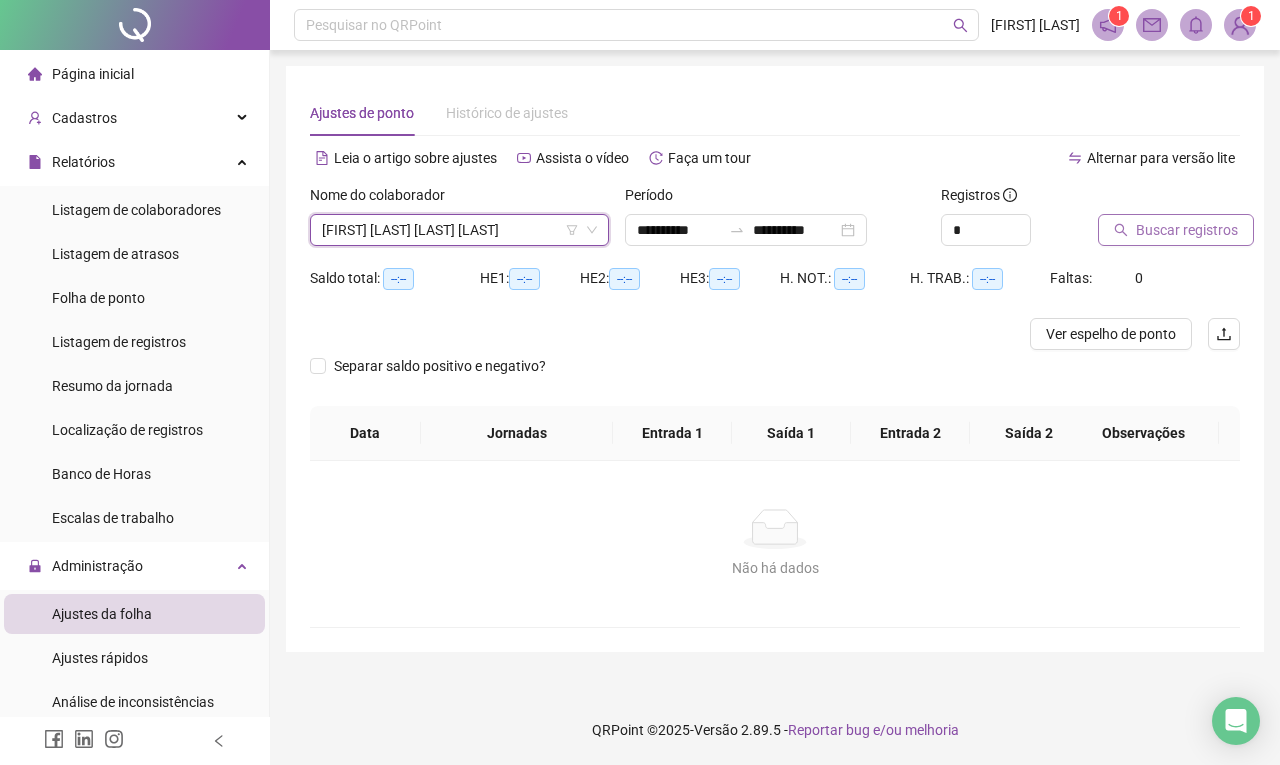 click on "Buscar registros" at bounding box center (1187, 230) 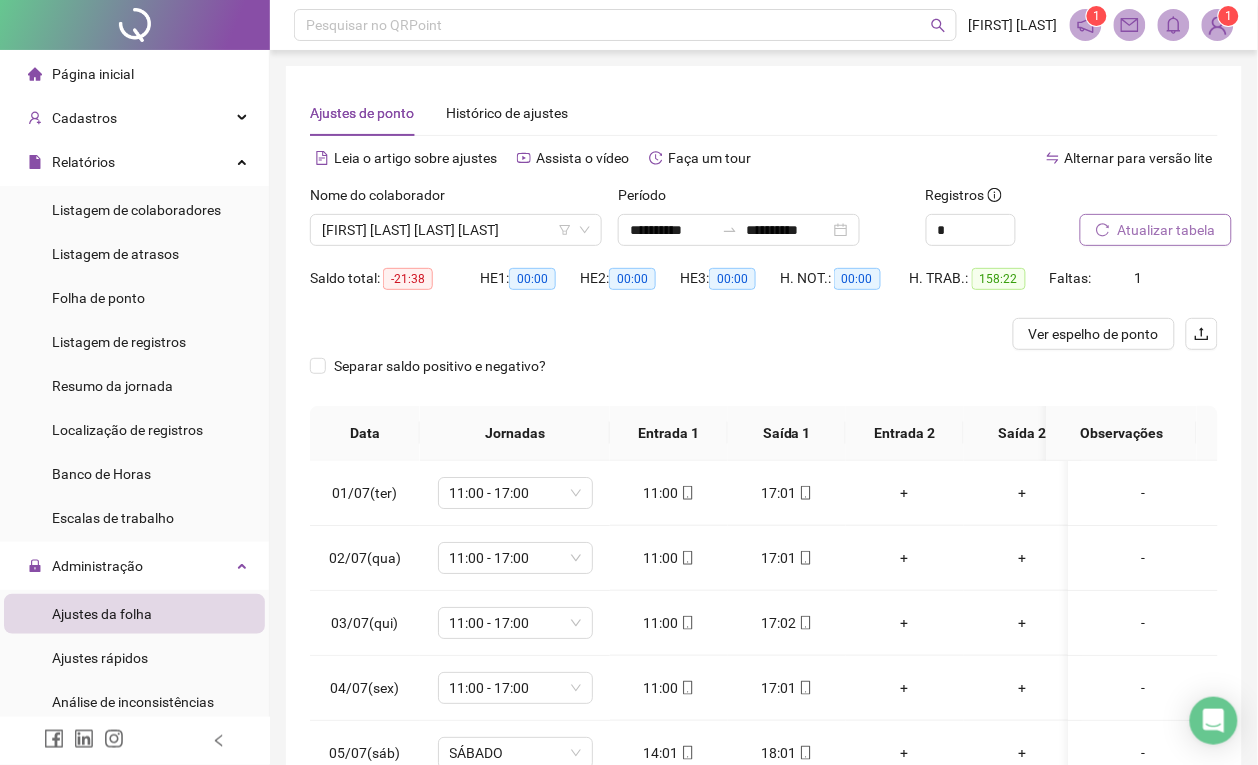 click on "Ajustes de ponto Histórico de ajustes" at bounding box center [764, 113] 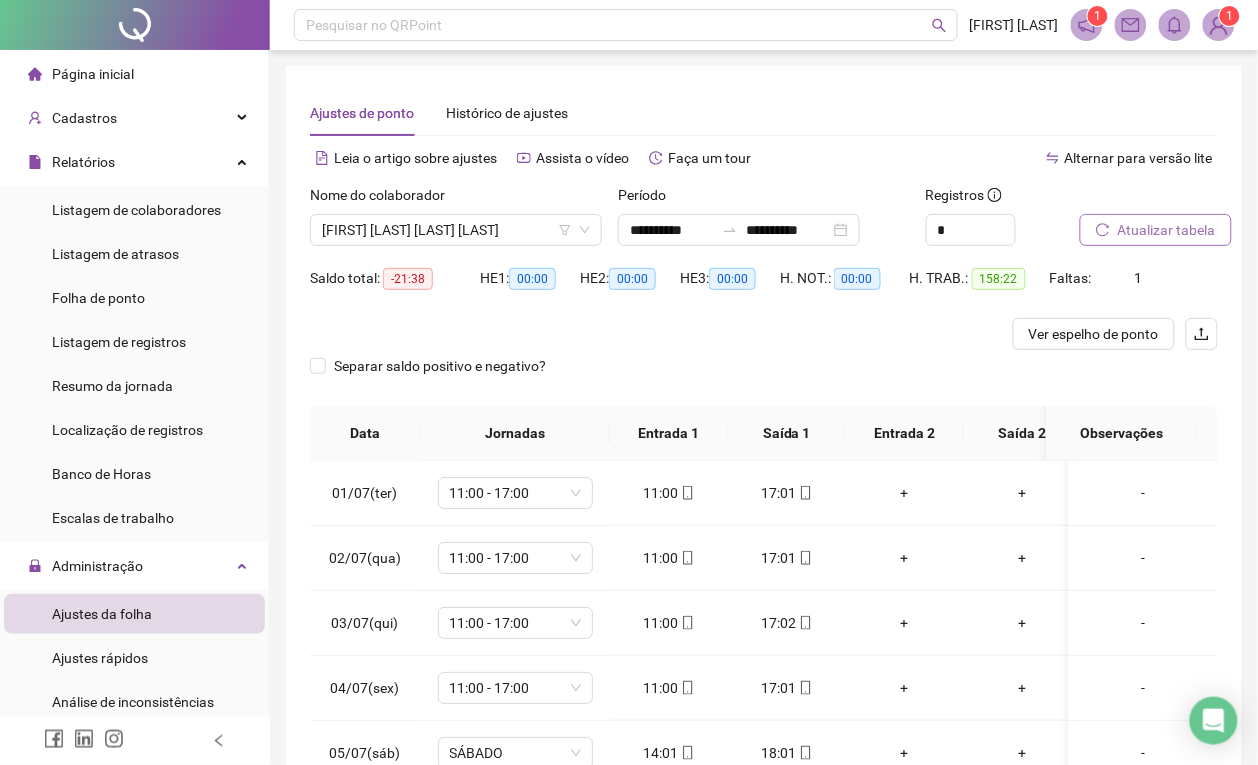 scroll, scrollTop: 233, scrollLeft: 0, axis: vertical 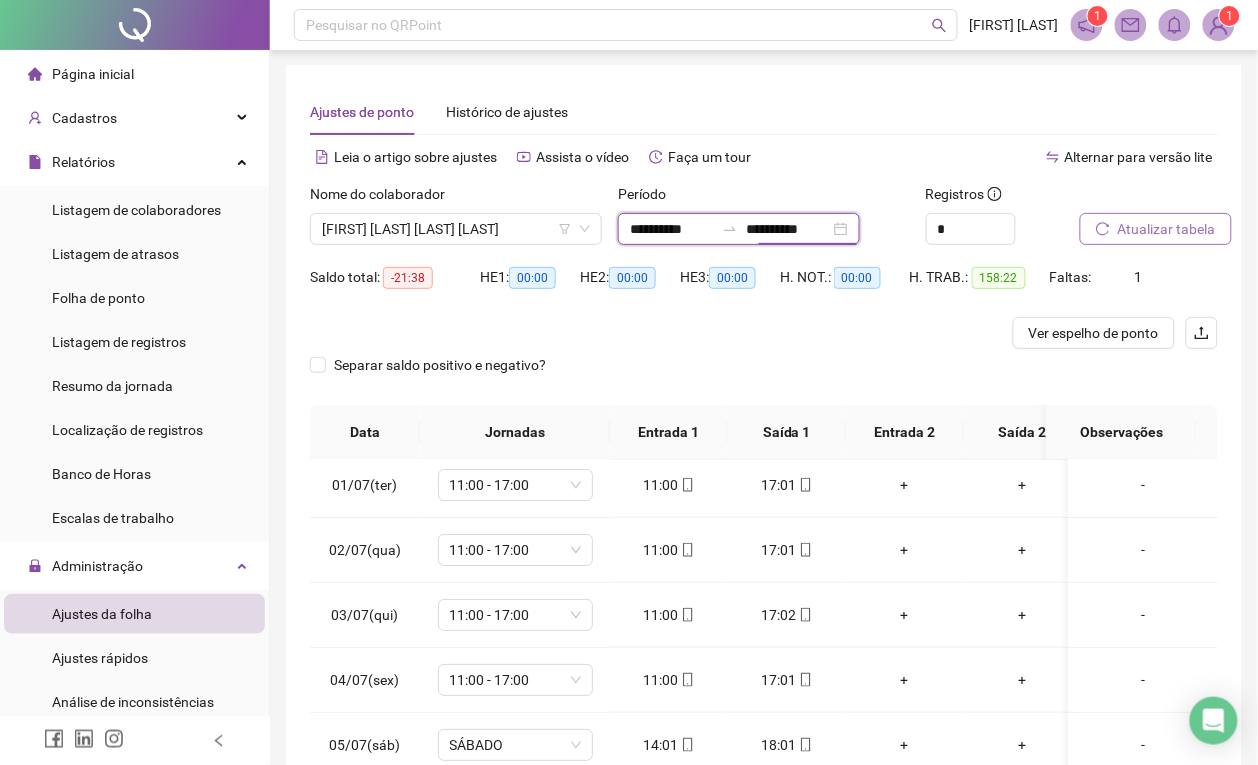 click on "**********" at bounding box center (788, 229) 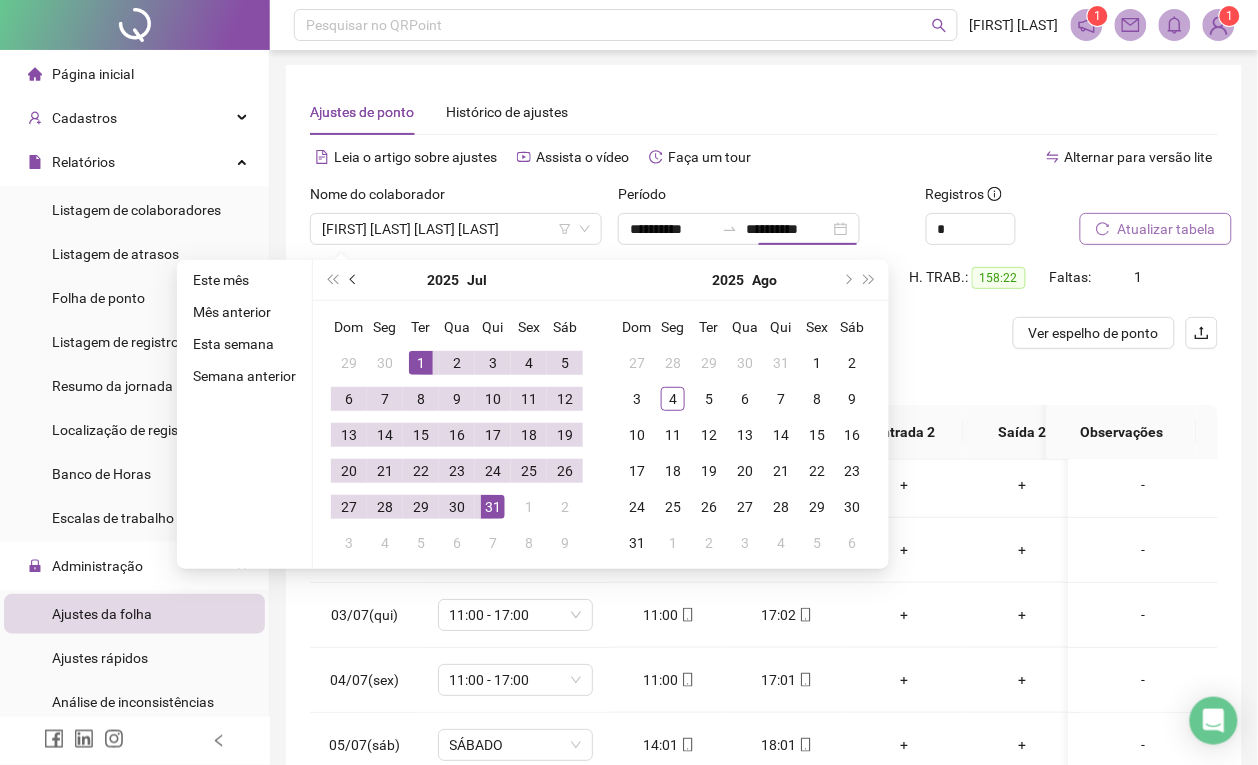 click at bounding box center (355, 280) 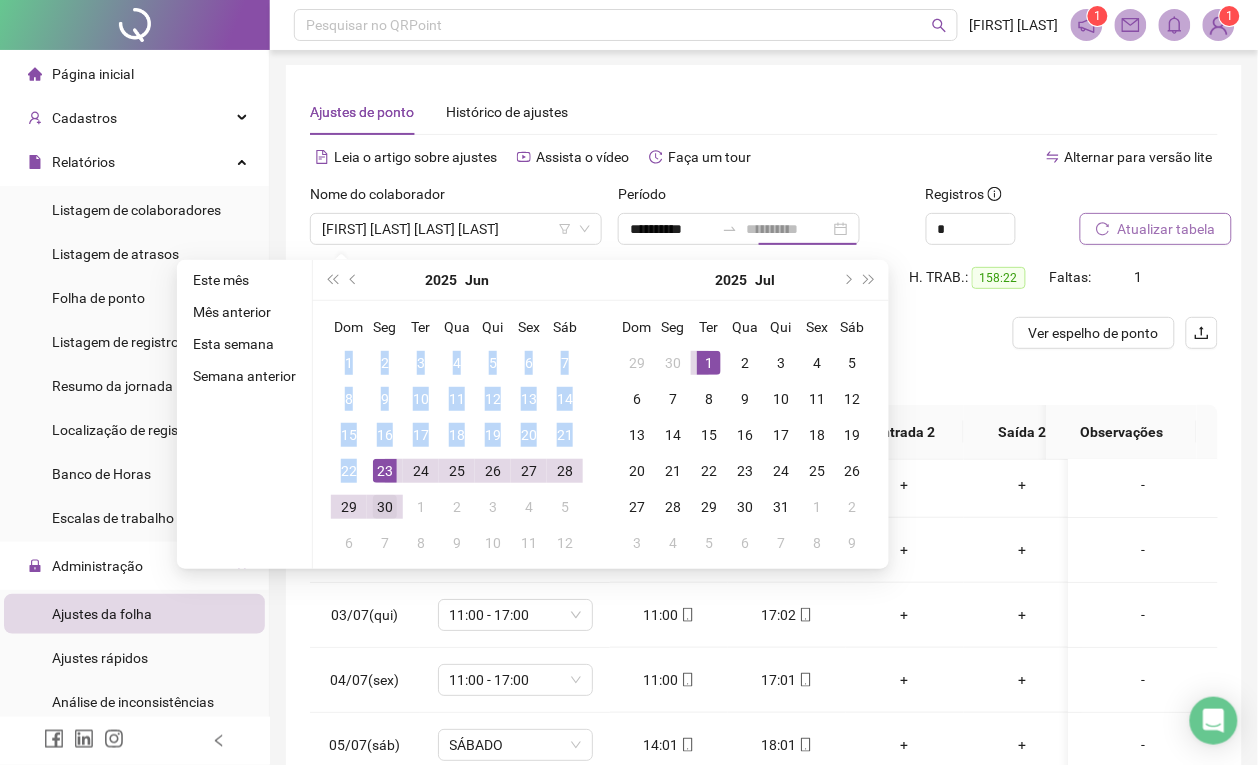 type on "**********" 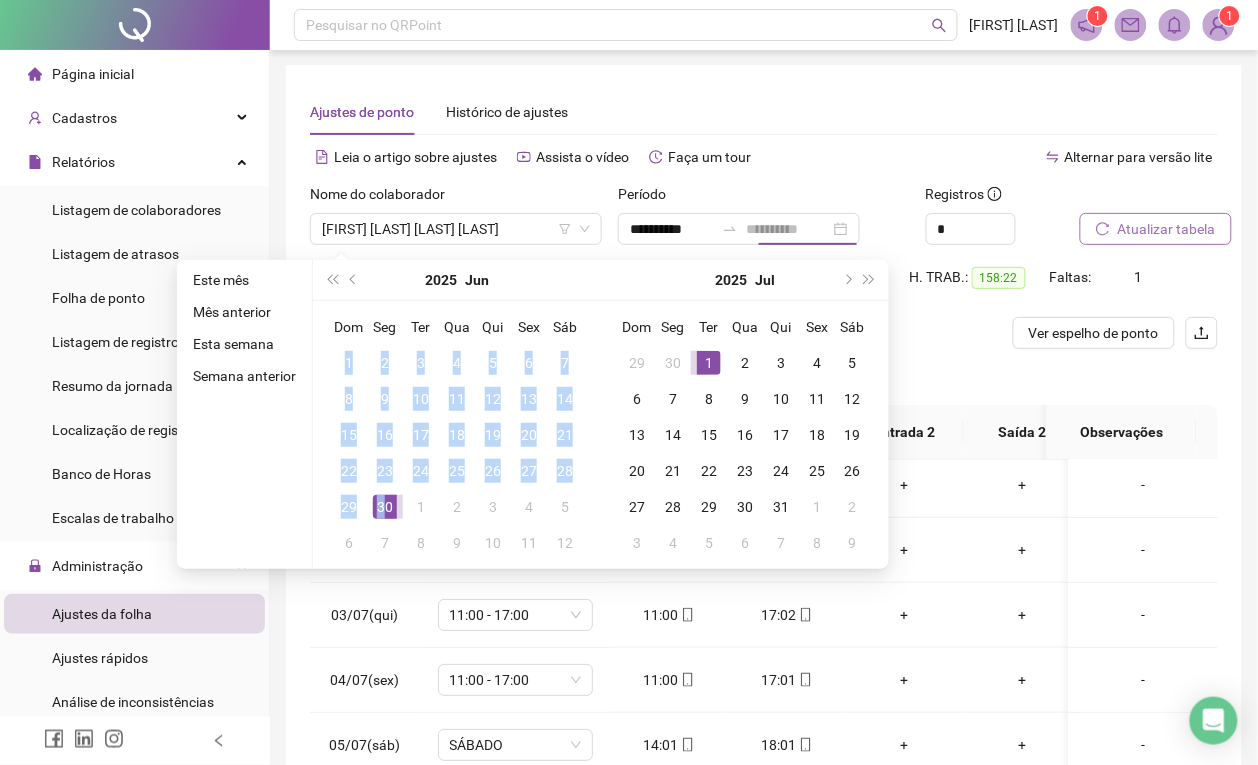 drag, startPoint x: 346, startPoint y: 365, endPoint x: 383, endPoint y: 512, distance: 151.58496 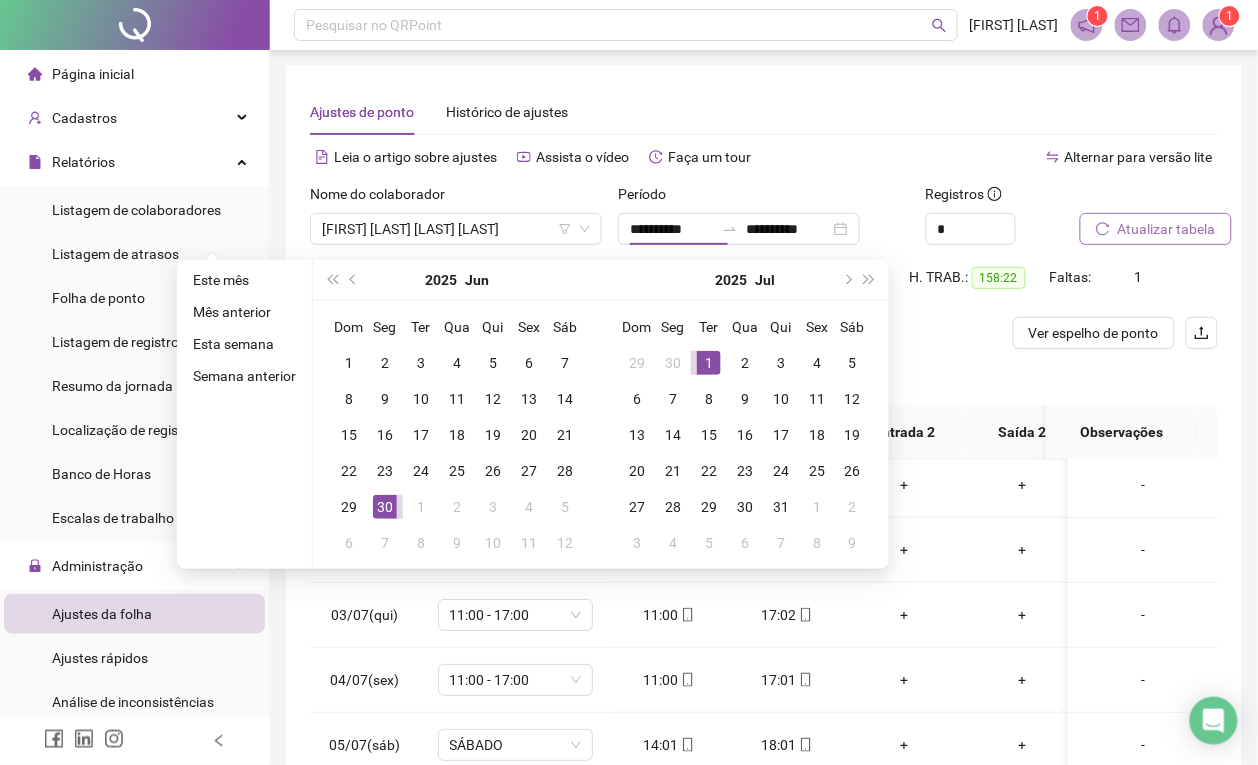 click on "Atualizar tabela" at bounding box center (1156, 229) 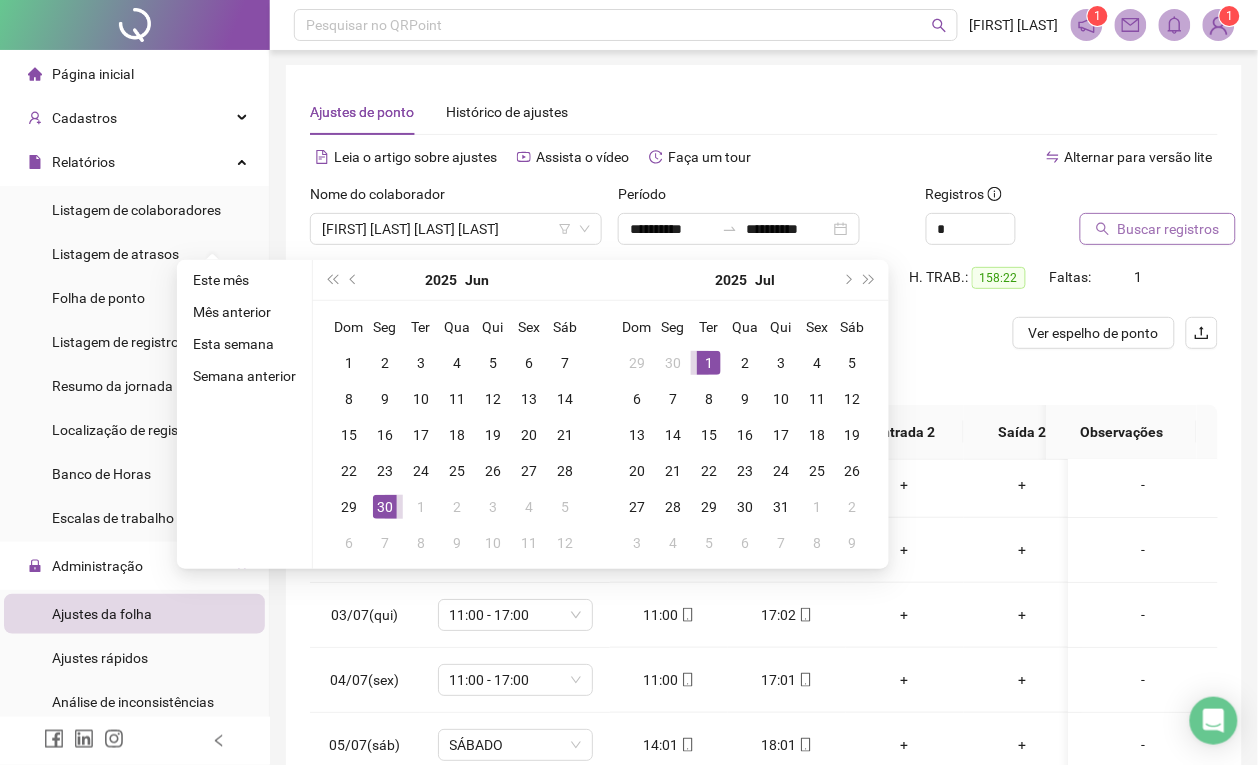 type on "**********" 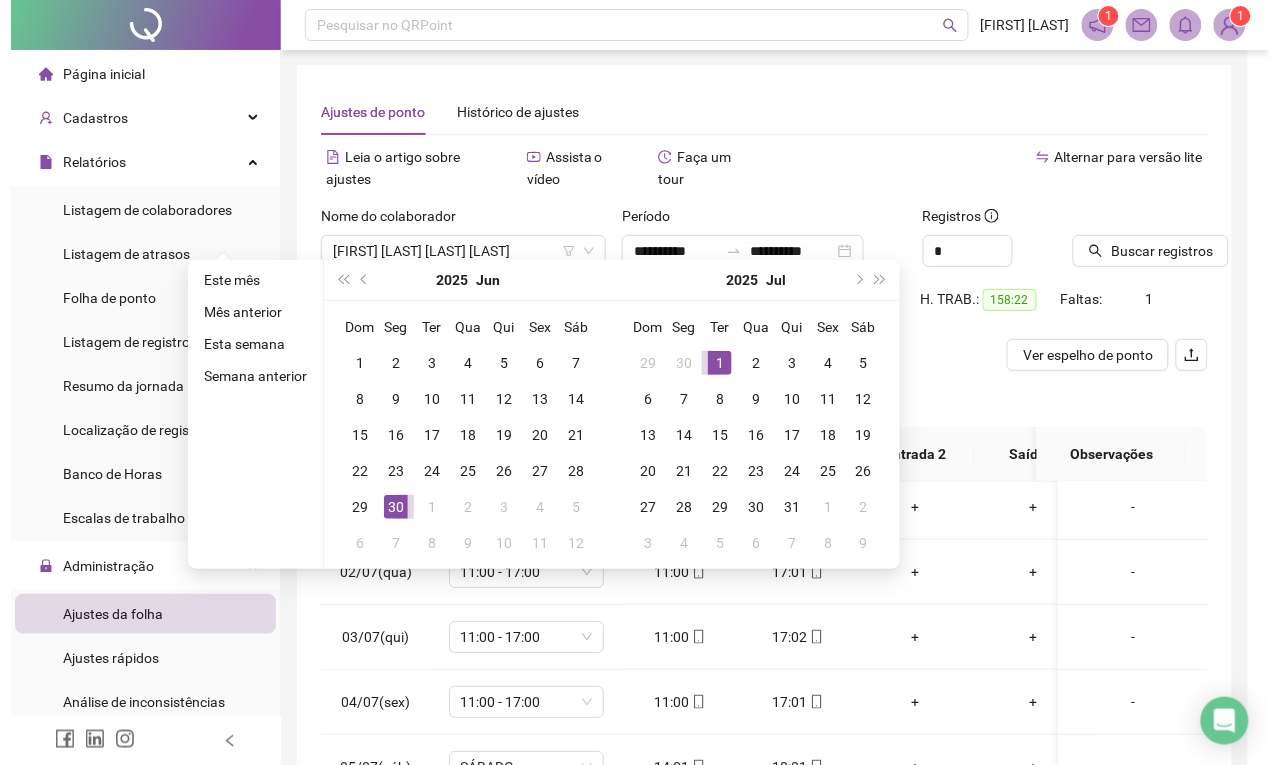 scroll, scrollTop: 0, scrollLeft: 0, axis: both 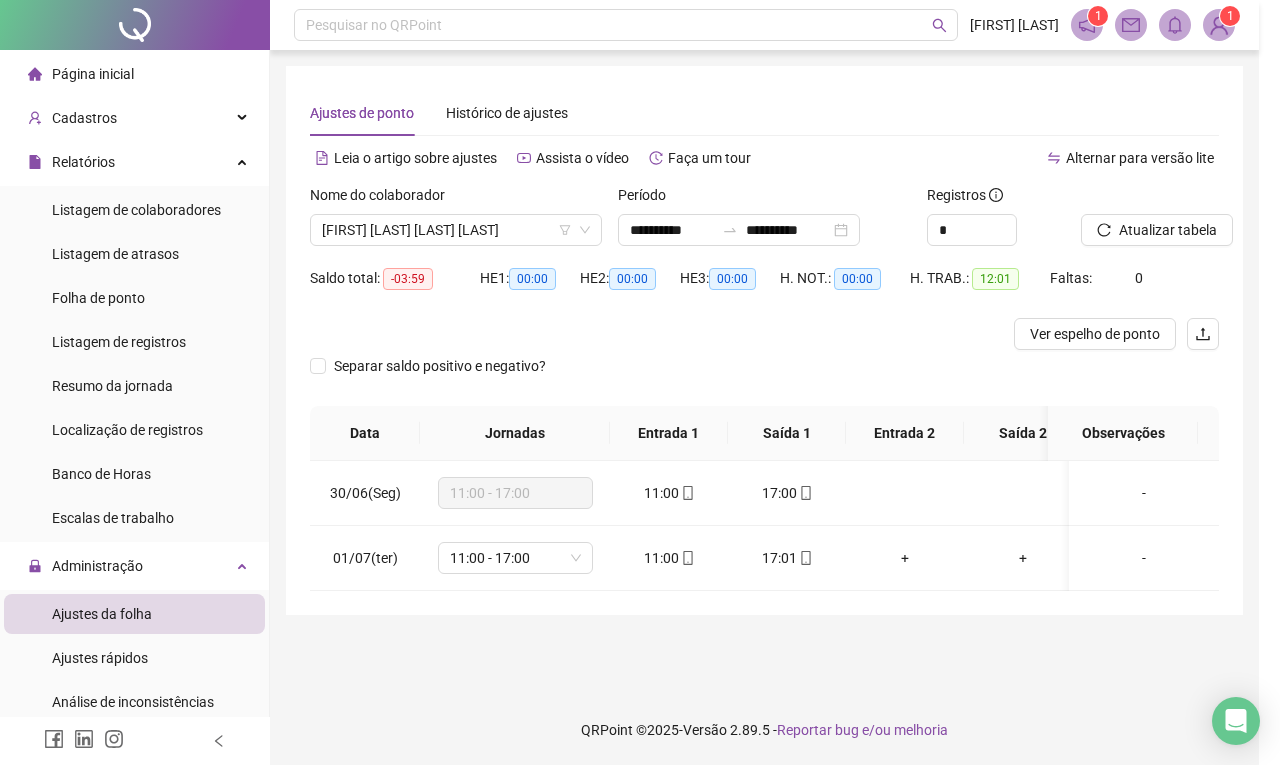 click on "Buscando registros Os registros de ponto estão sendo buscados... OK" at bounding box center (640, 382) 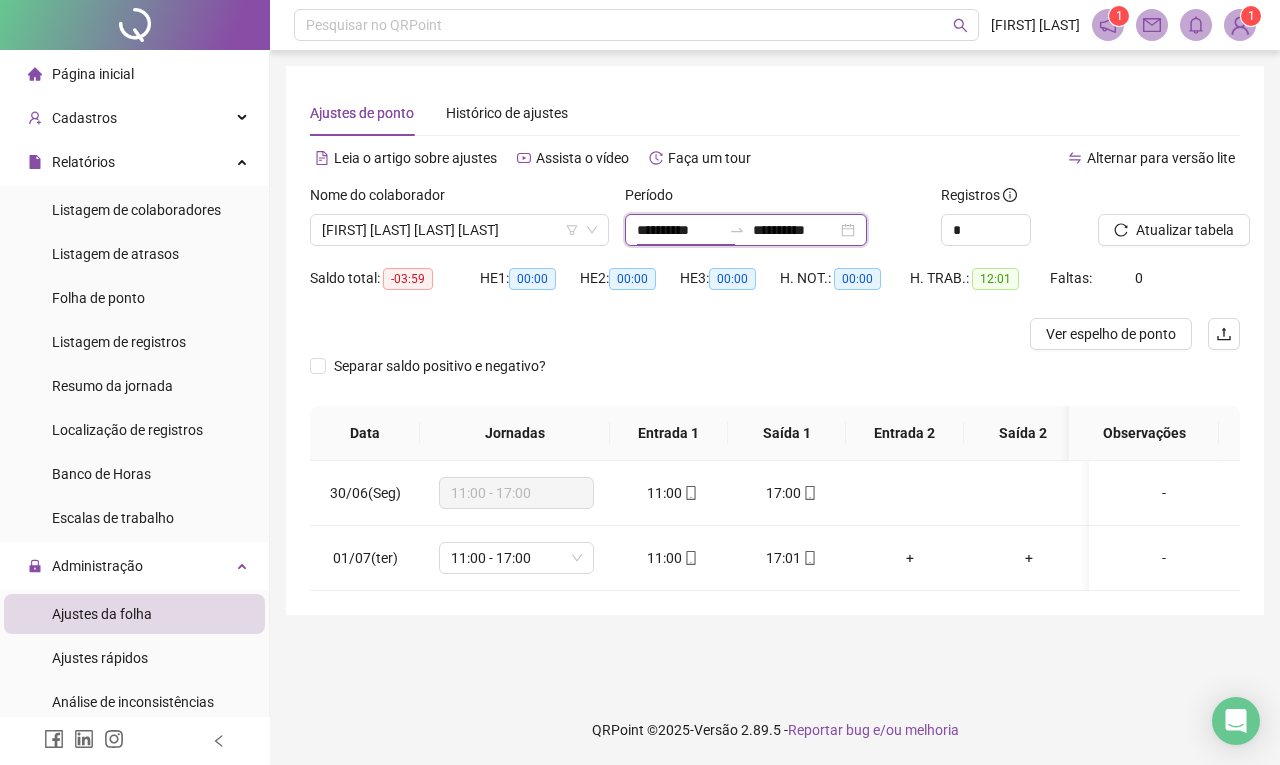 click on "**********" at bounding box center (679, 230) 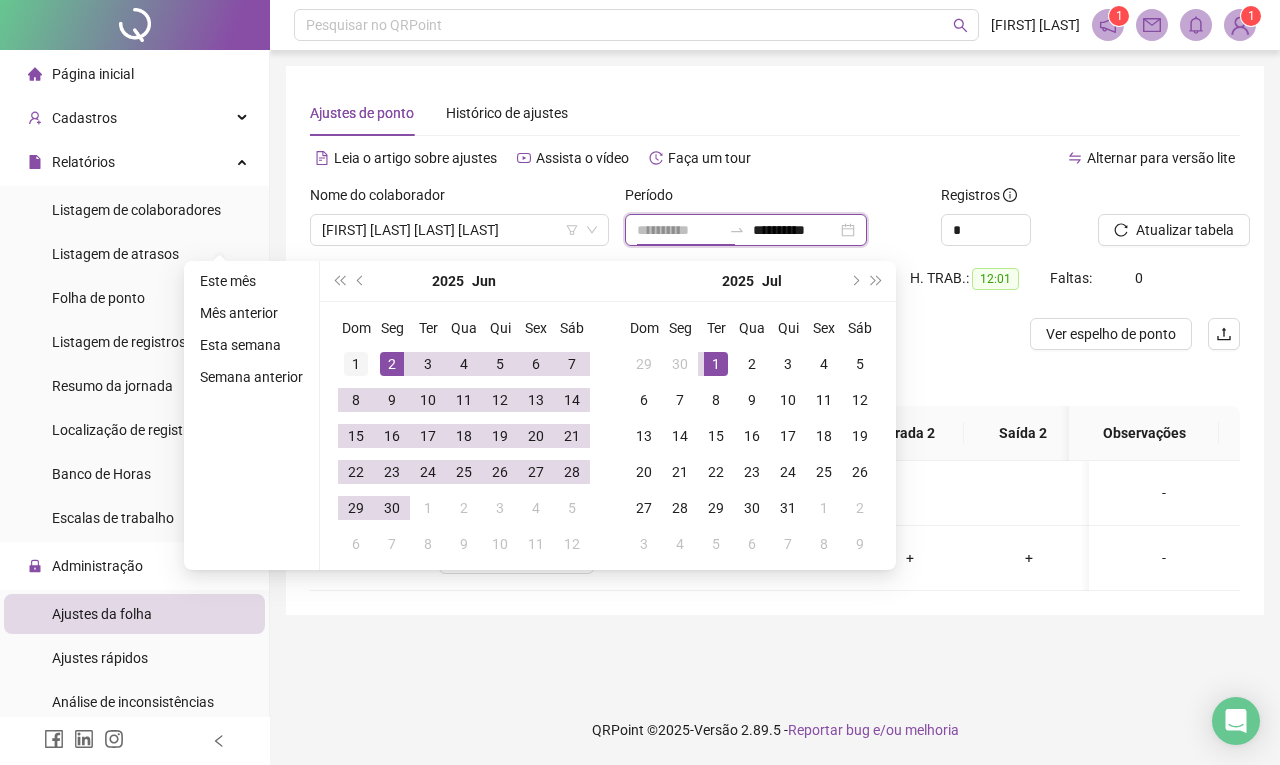 type on "**********" 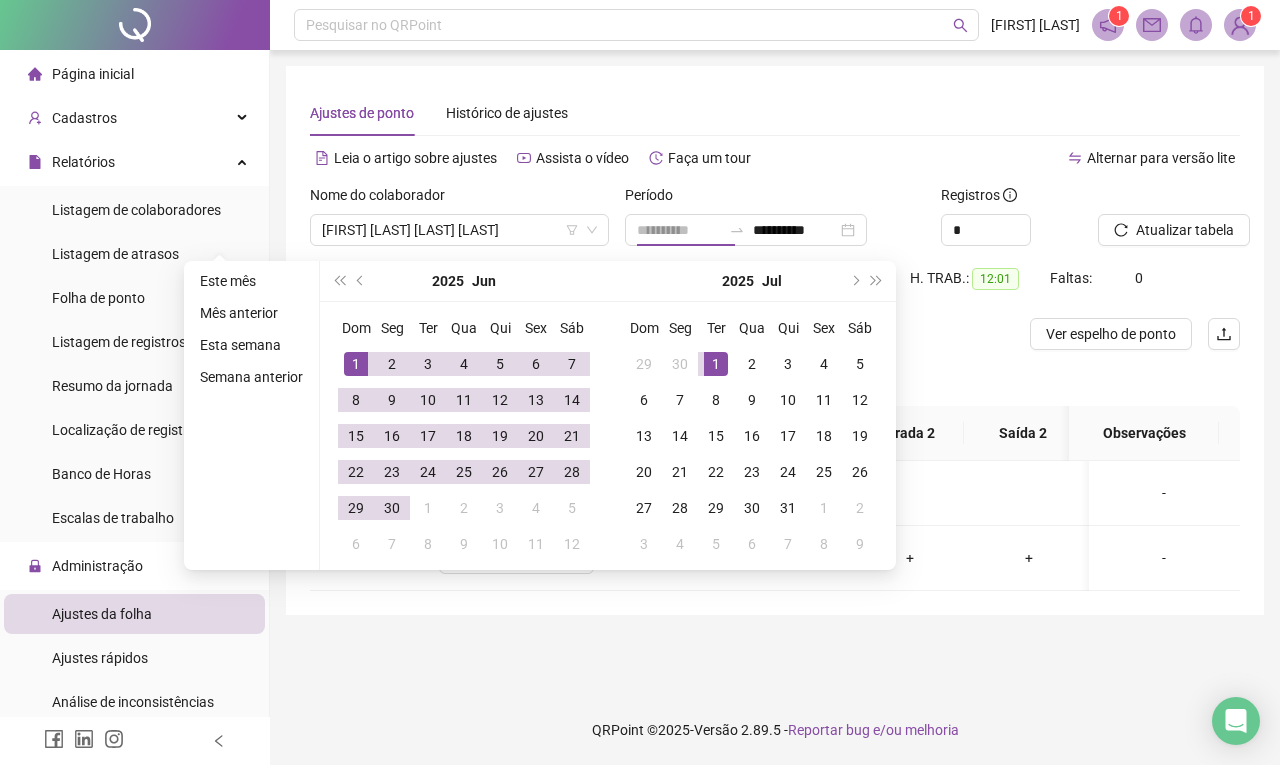 click on "1" at bounding box center [356, 364] 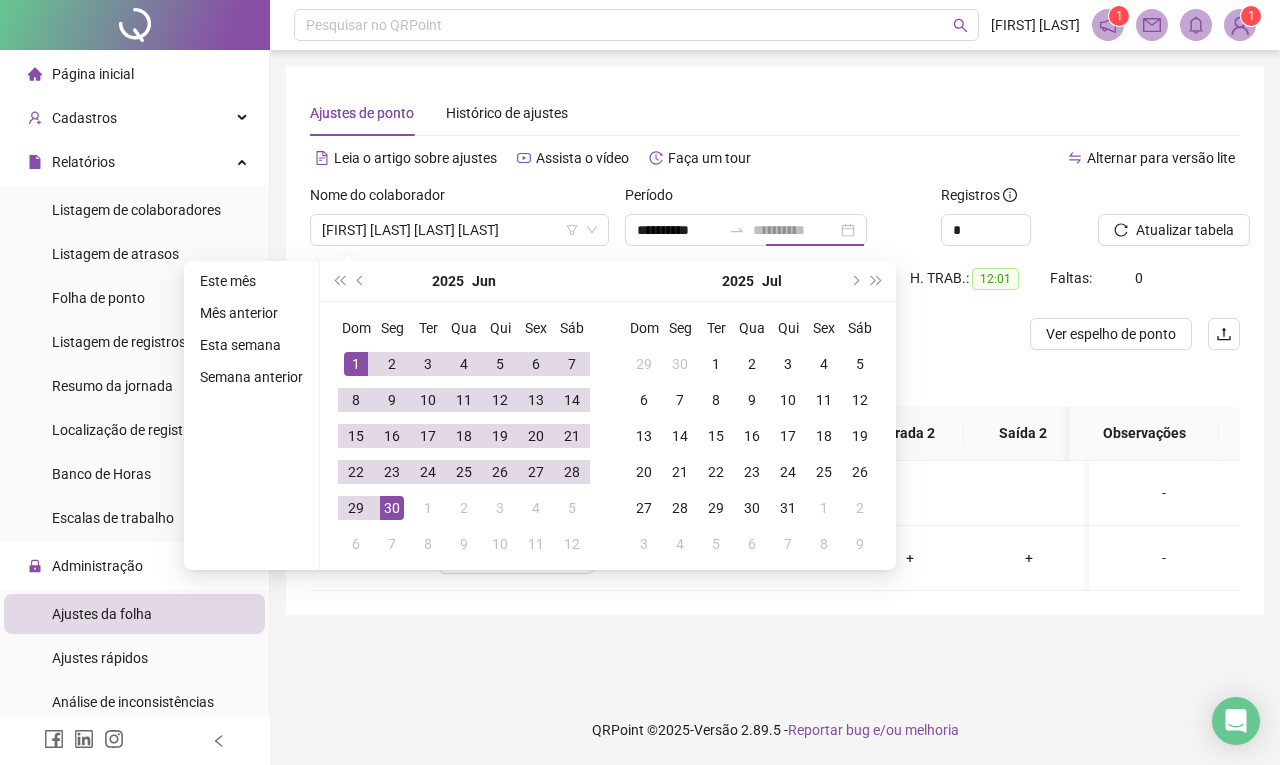 click on "30" at bounding box center [392, 508] 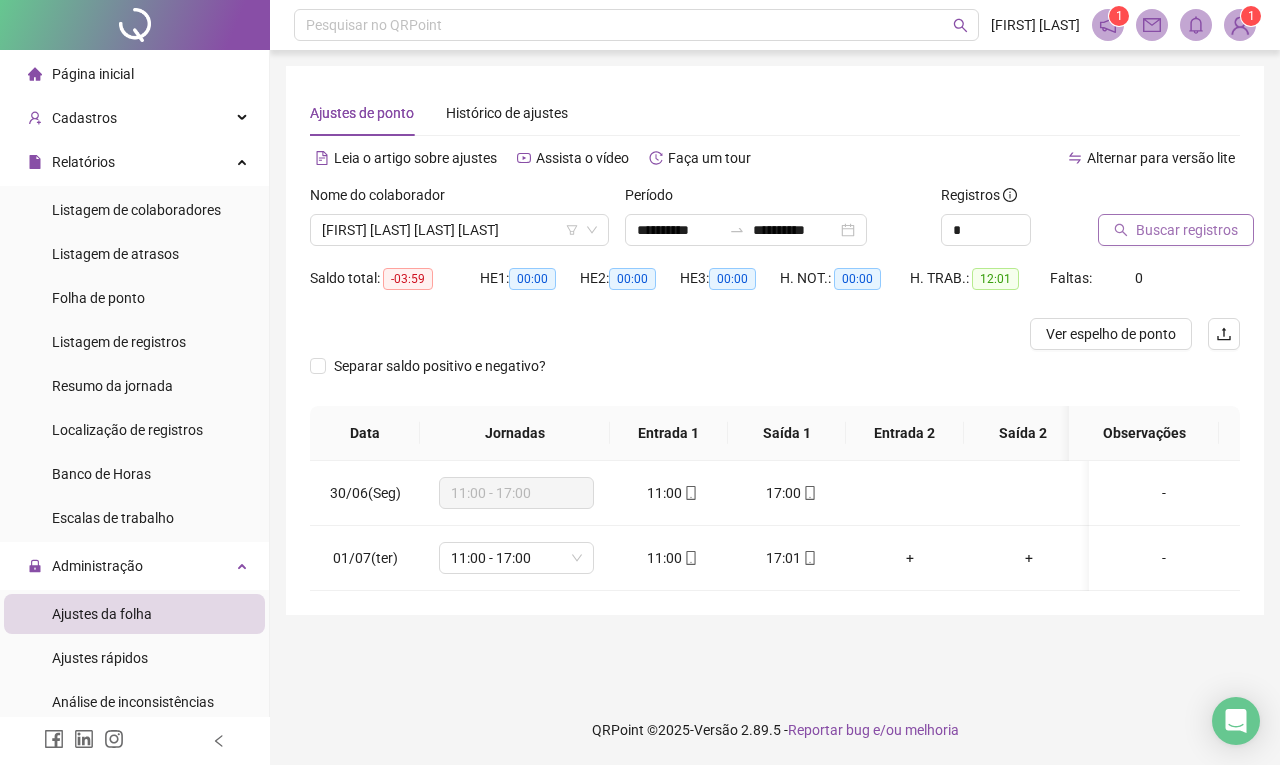 click on "Buscar registros" at bounding box center [1176, 230] 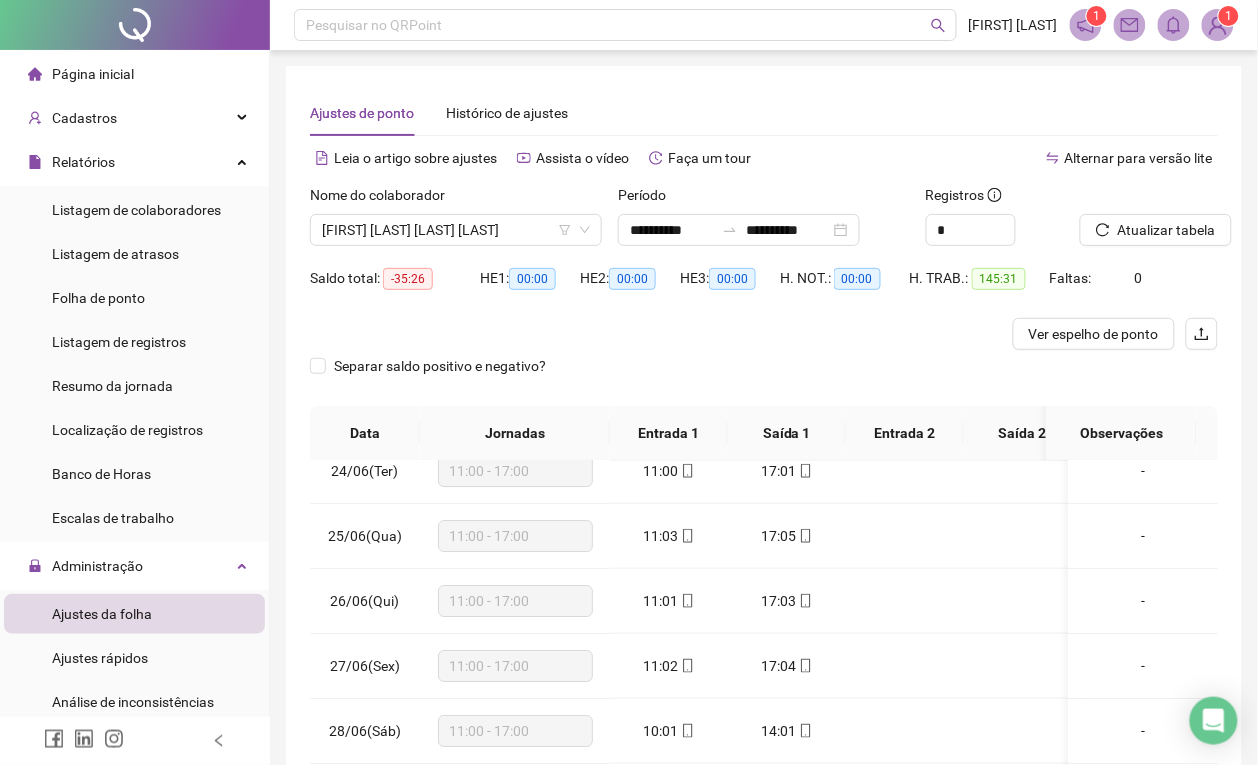 scroll, scrollTop: 1538, scrollLeft: 0, axis: vertical 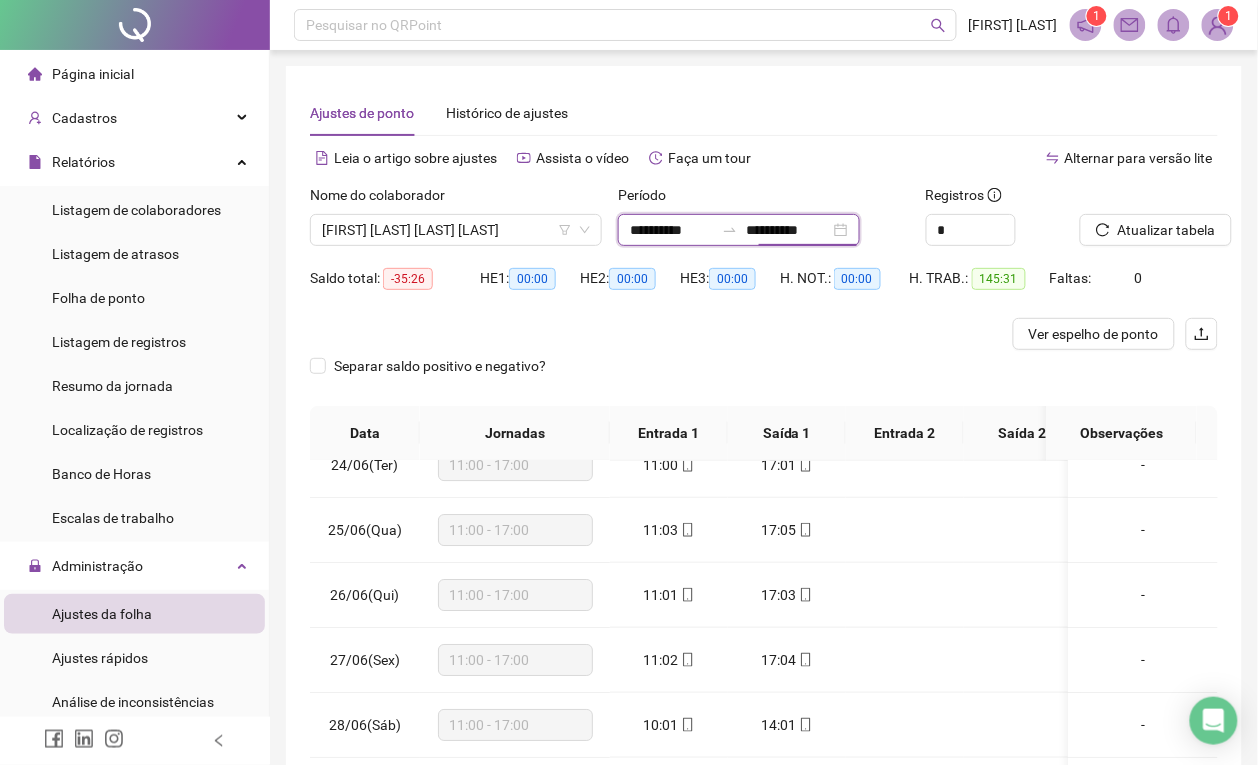 click on "**********" at bounding box center [788, 230] 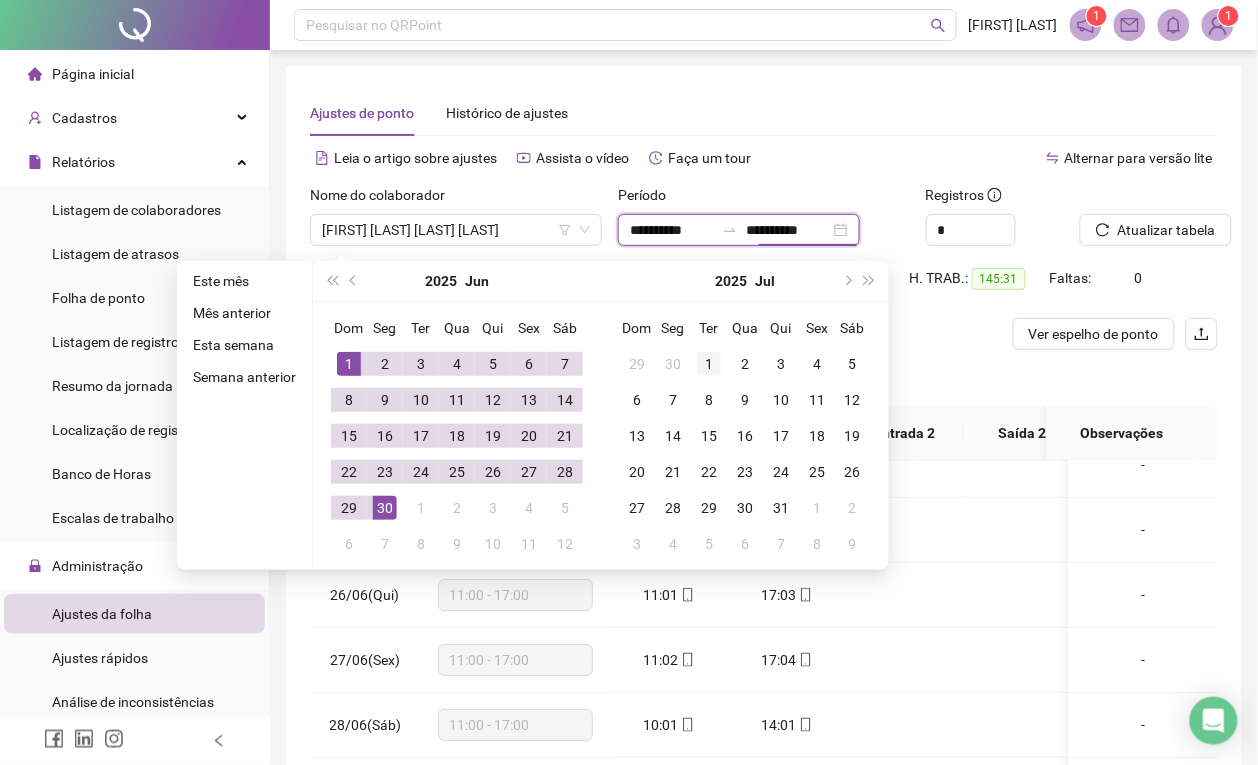 type on "**********" 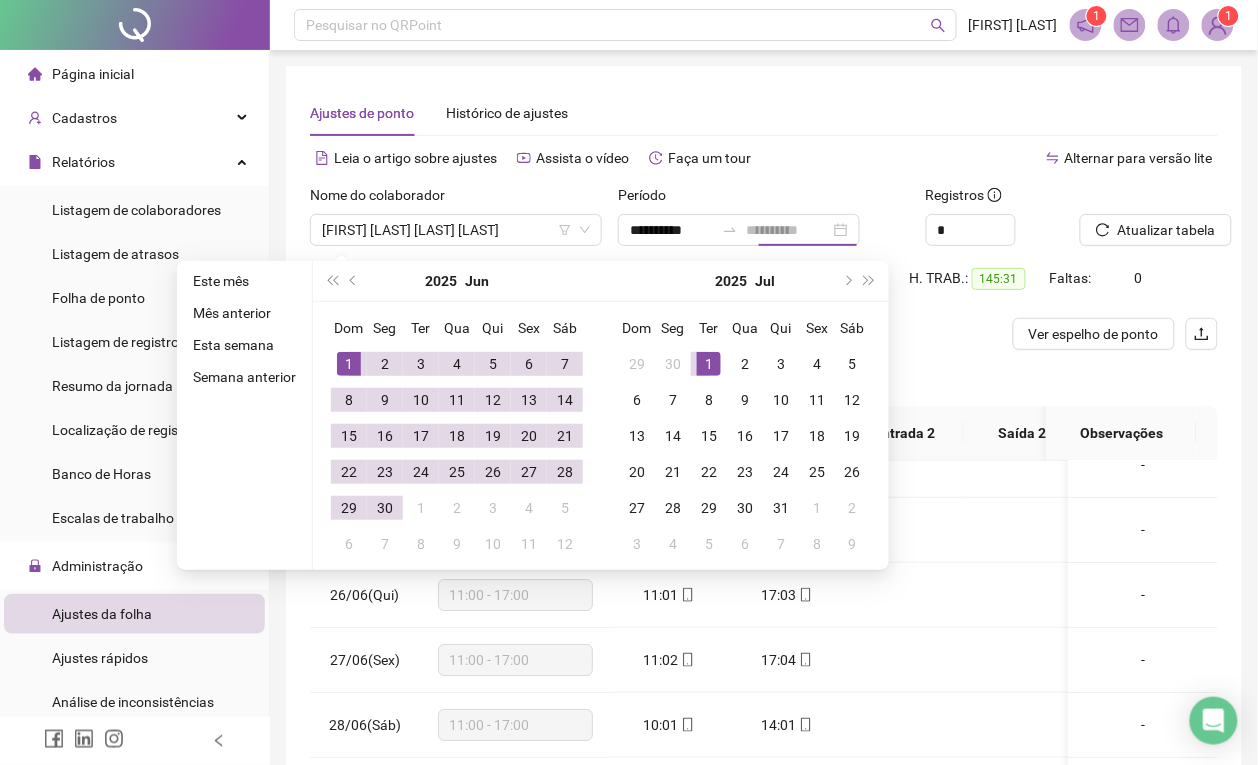 click on "1" at bounding box center (709, 364) 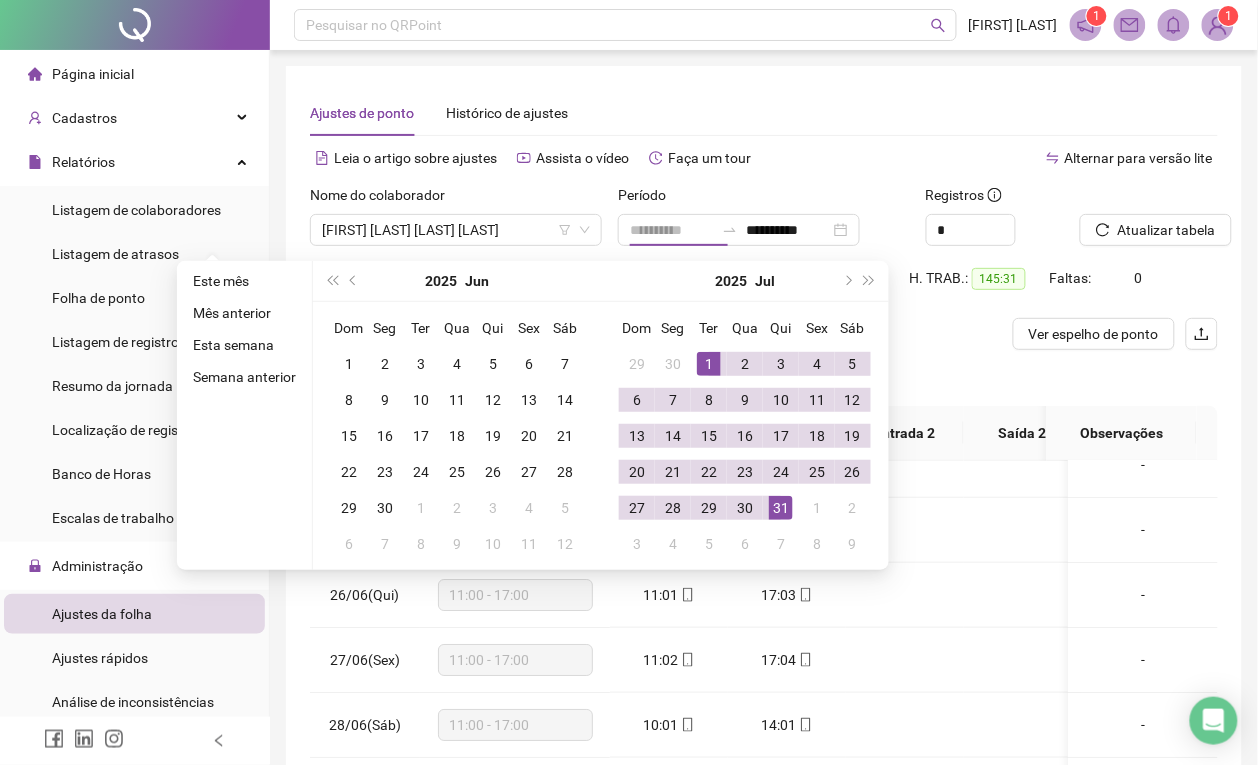 click on "31" at bounding box center [781, 508] 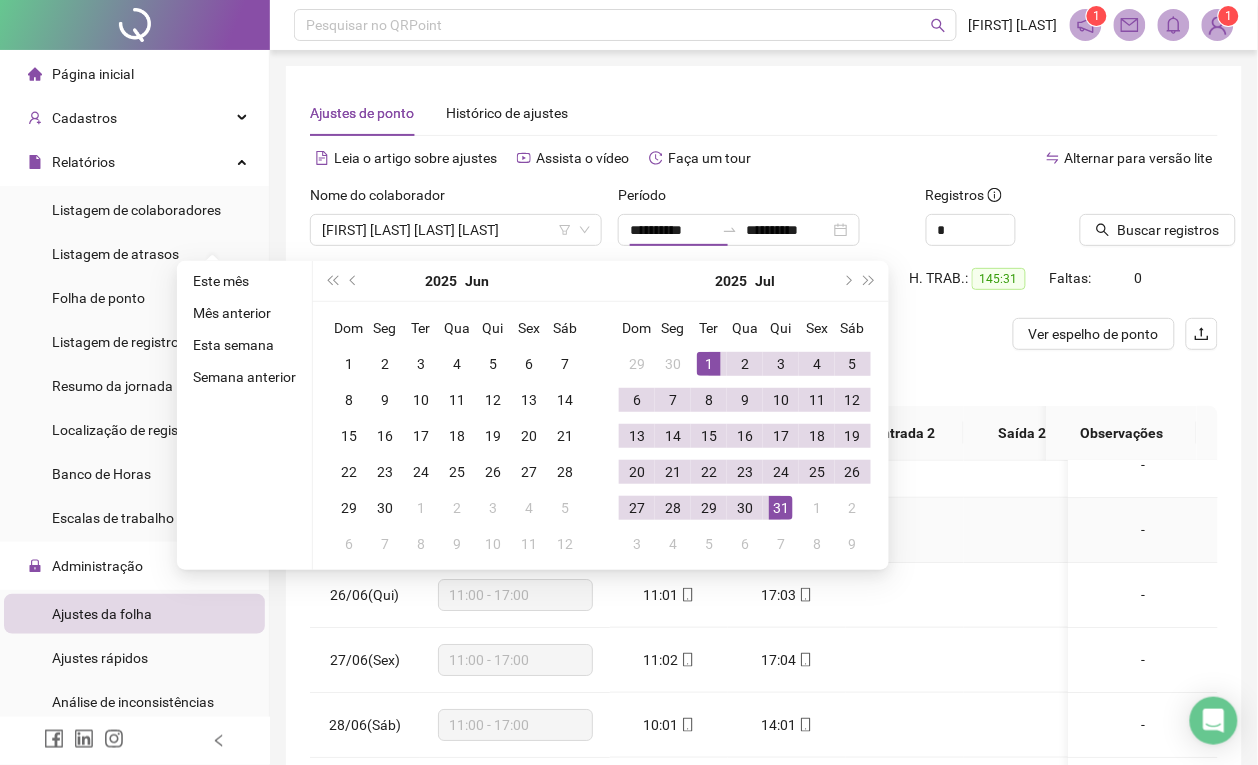 type on "**********" 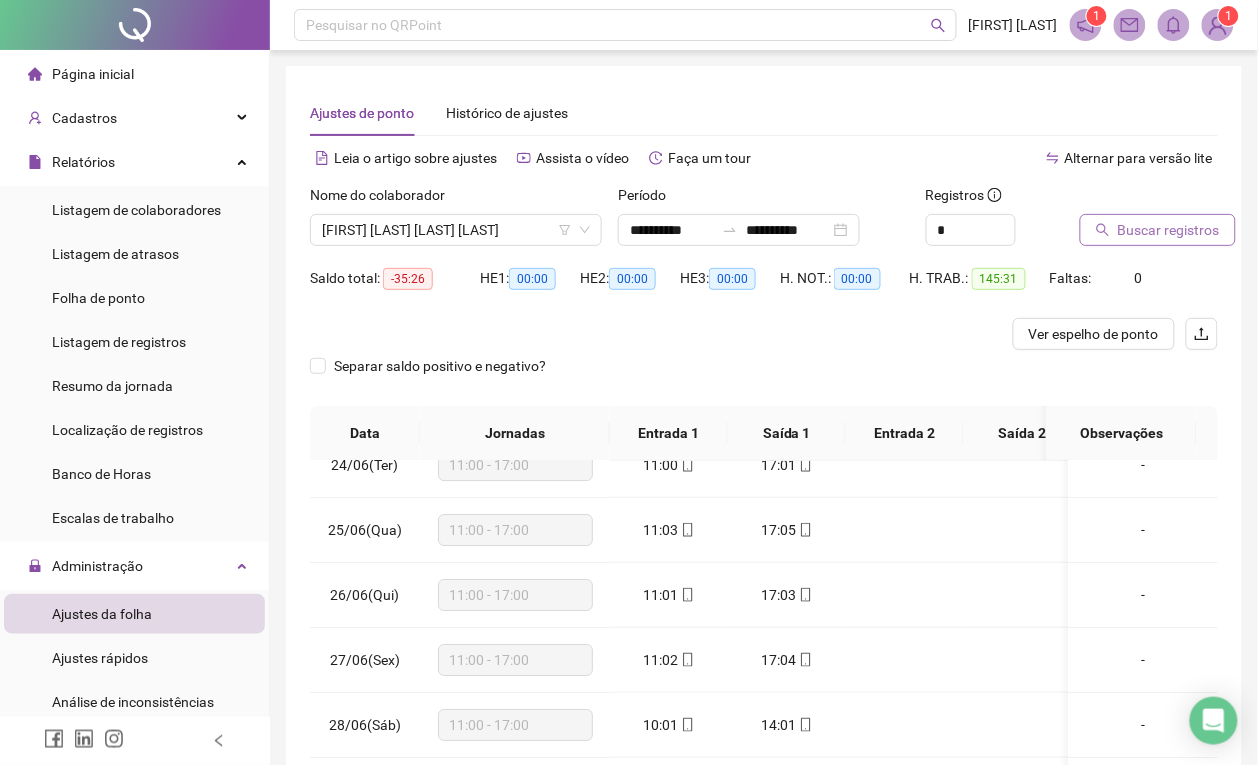 click on "Buscar registros" at bounding box center (1169, 230) 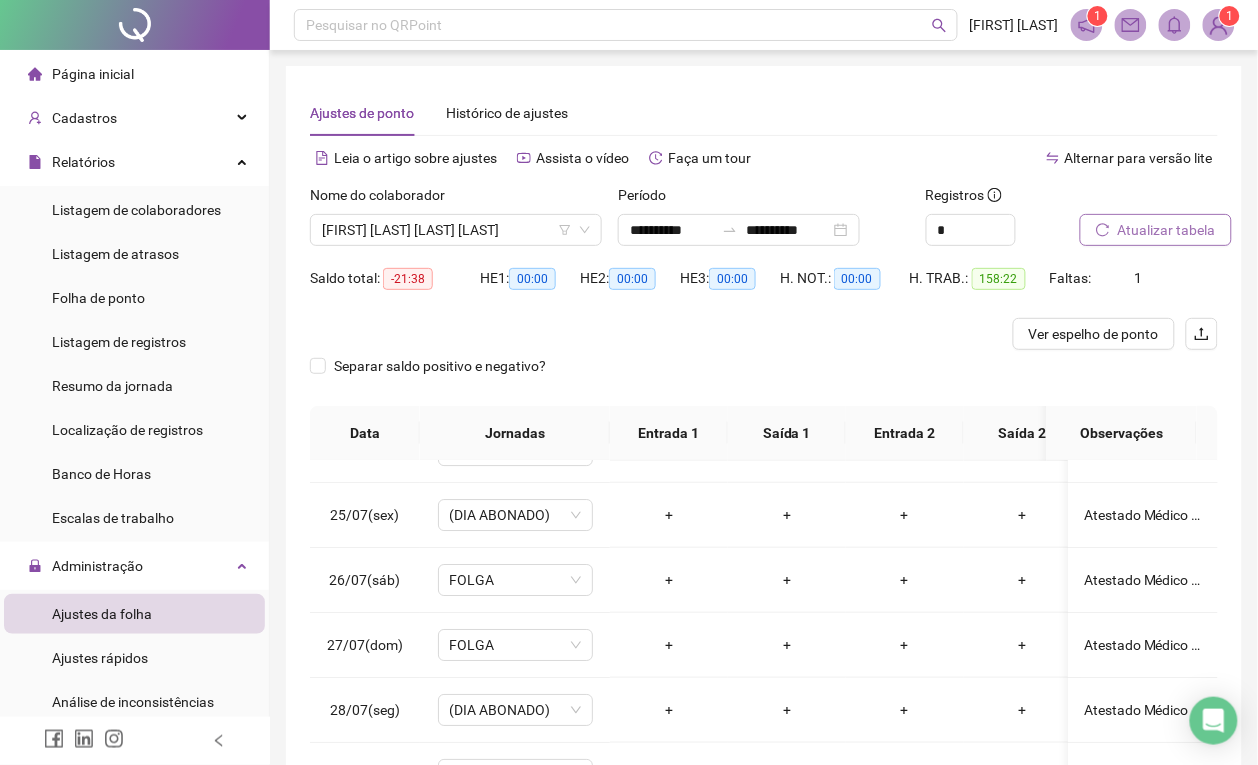 scroll, scrollTop: 1, scrollLeft: 0, axis: vertical 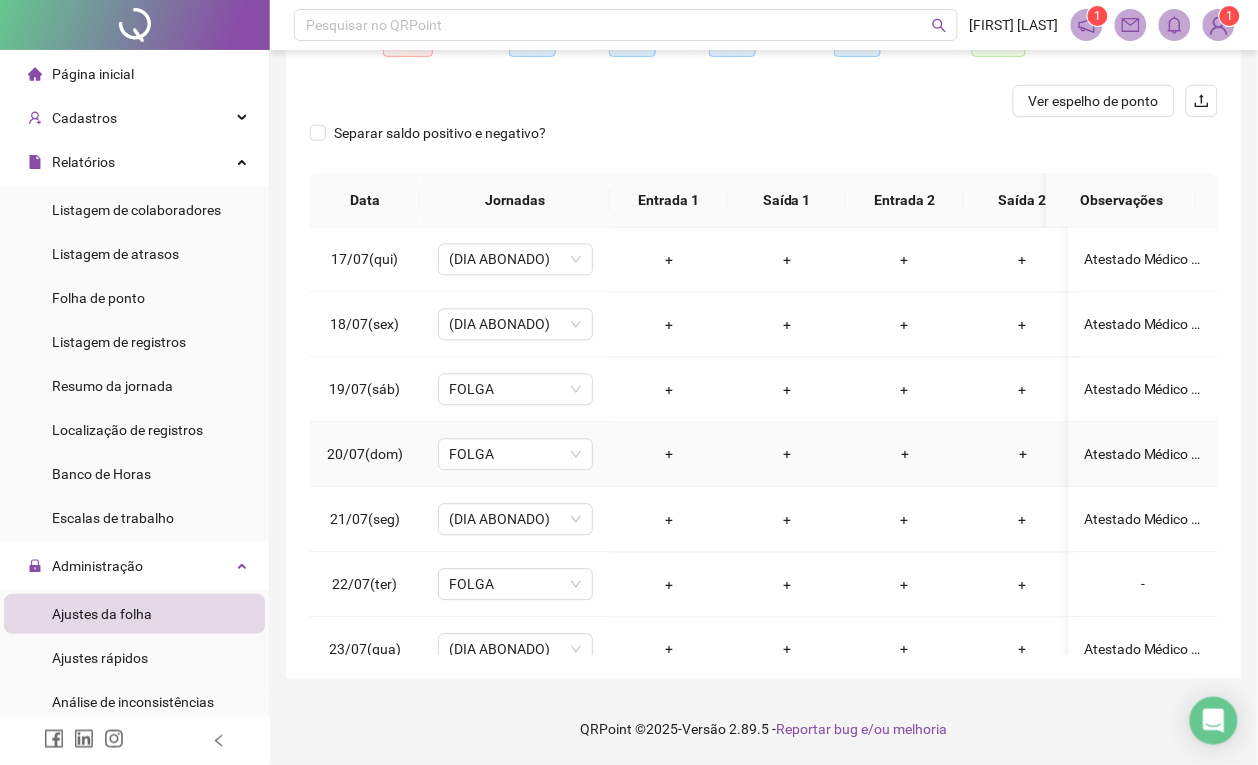 click on "Atestado Médico - Cirurgia do Apêndice." at bounding box center (1143, 455) 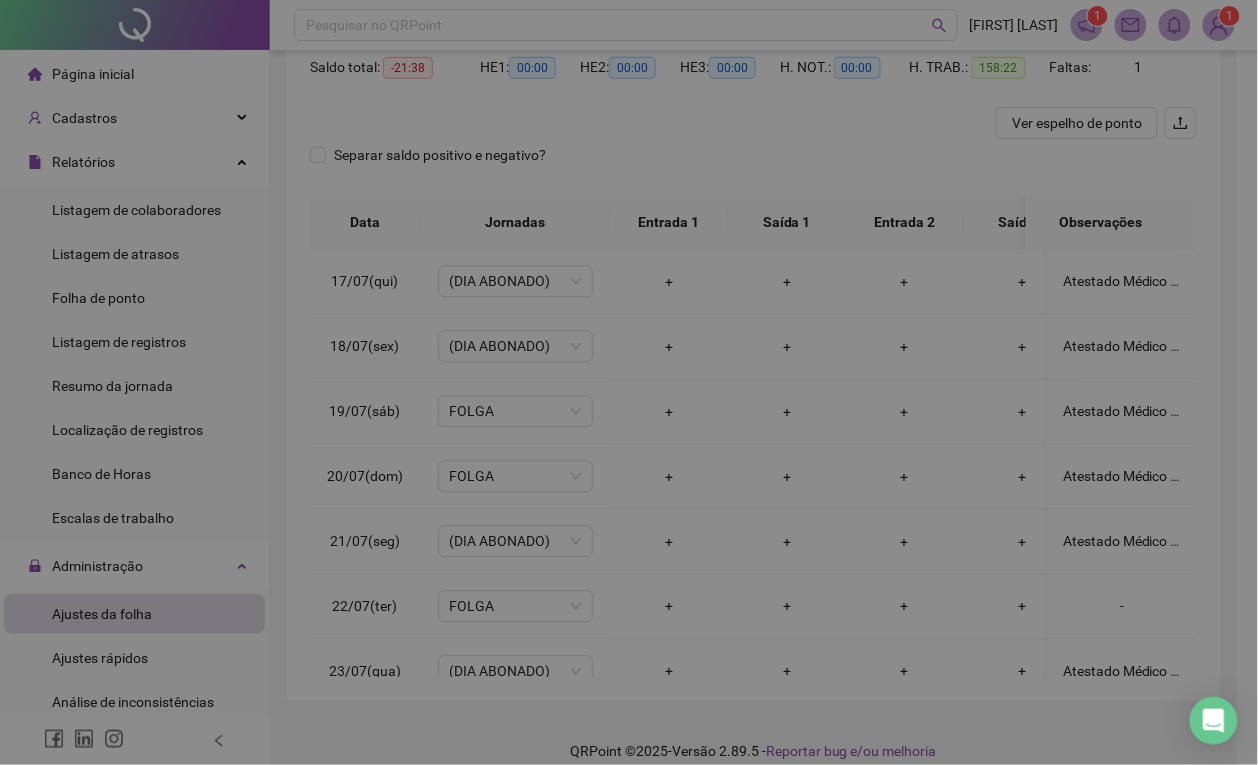 type on "**********" 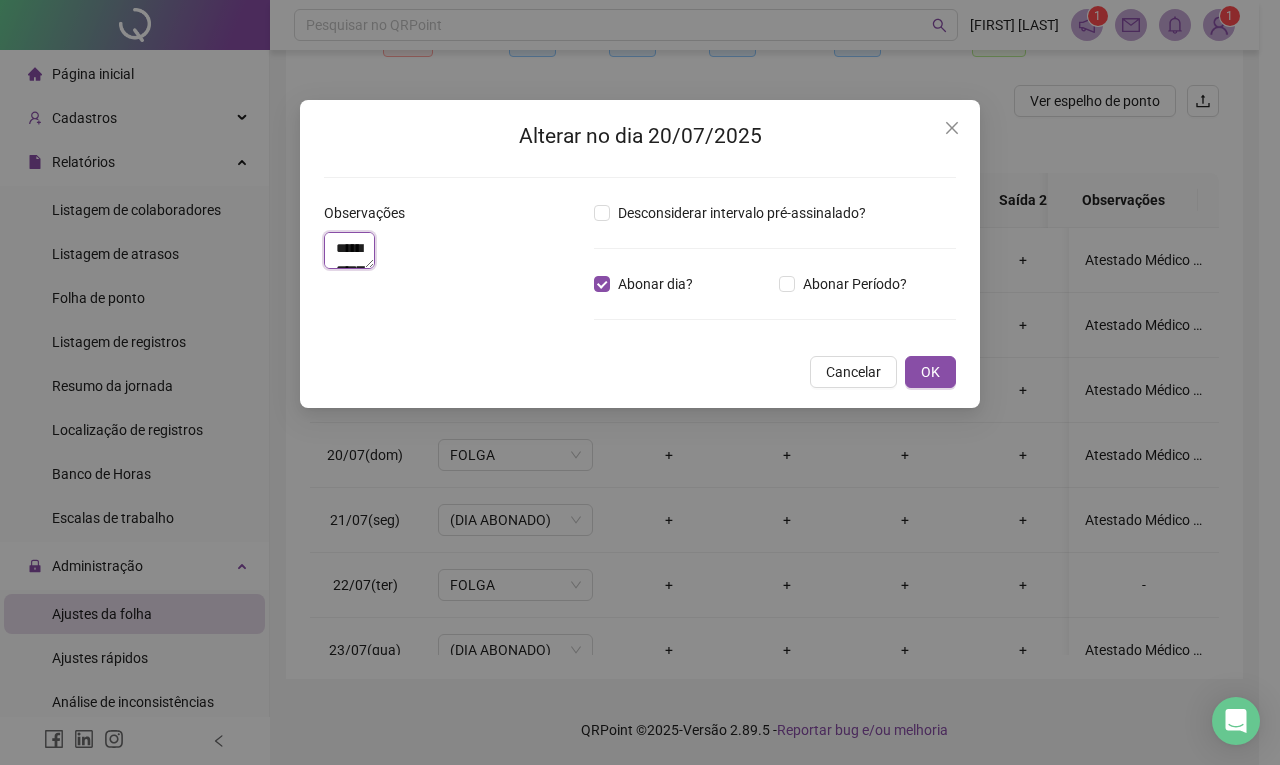 drag, startPoint x: 448, startPoint y: 287, endPoint x: 292, endPoint y: 225, distance: 167.869 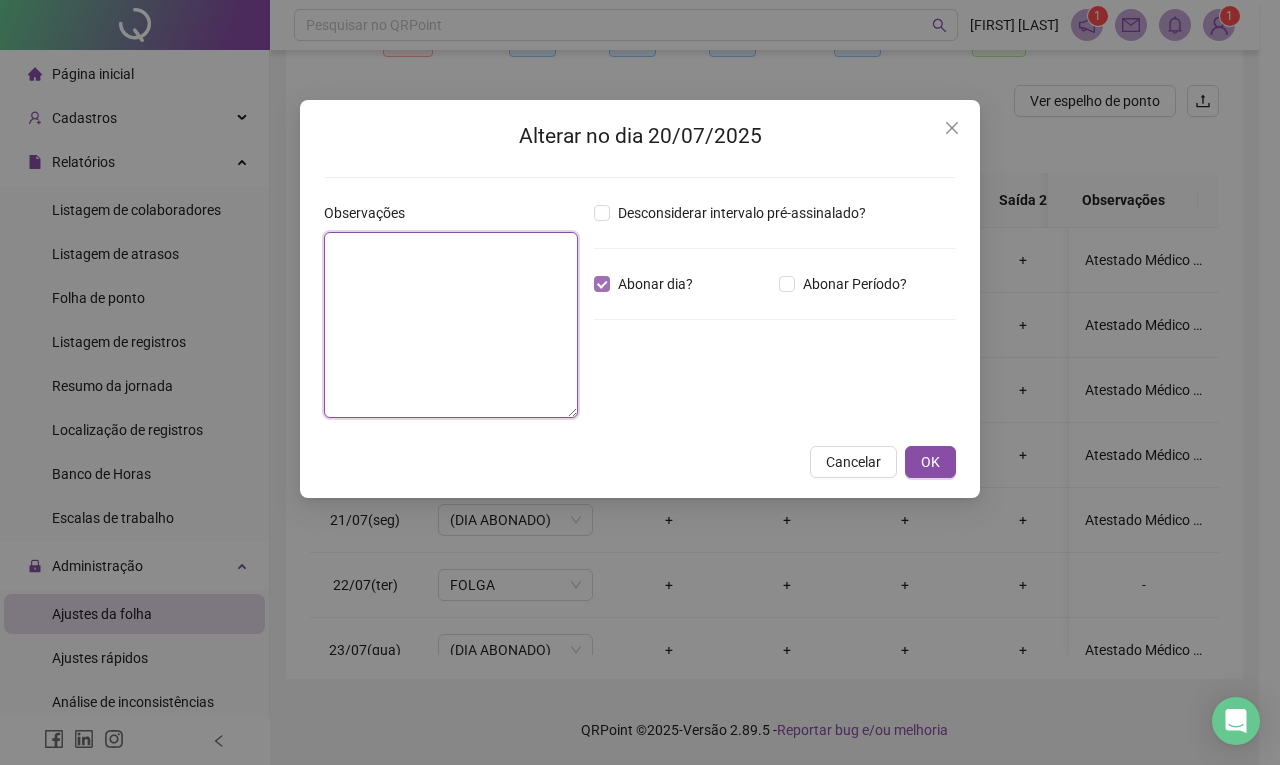 type 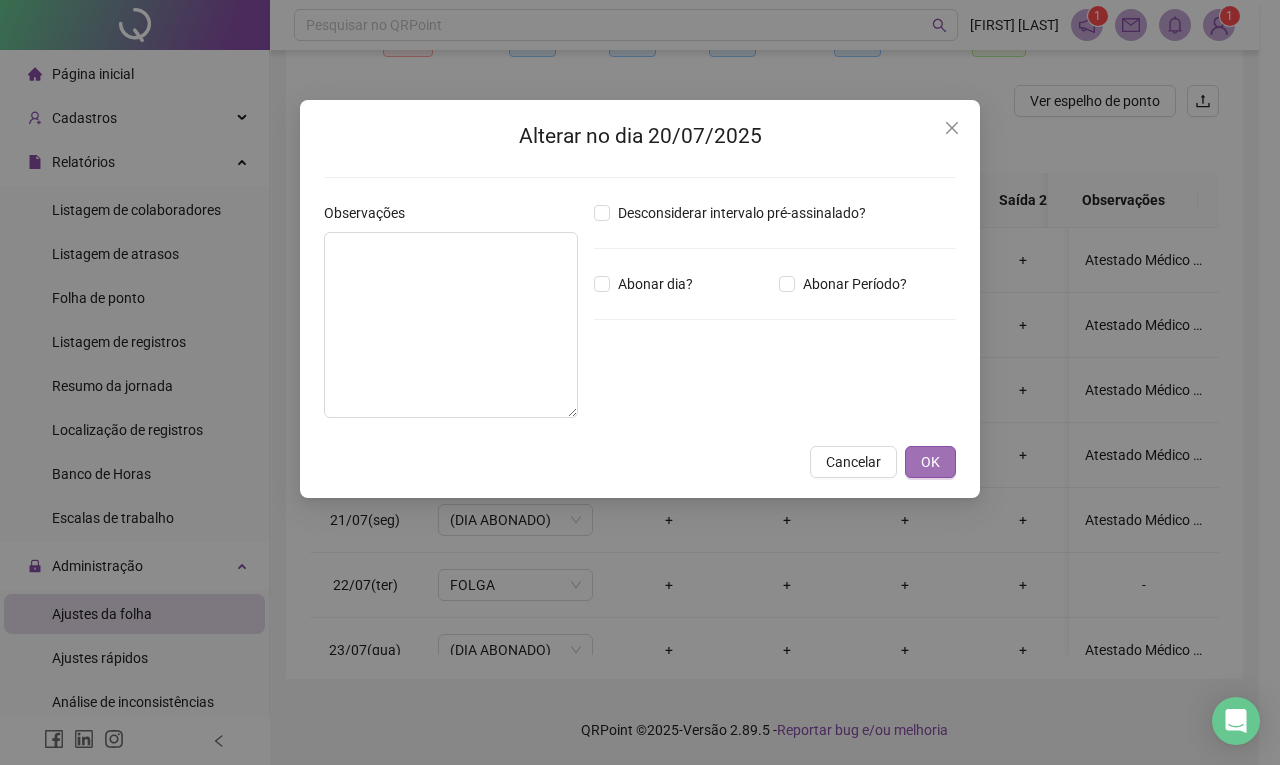 click on "OK" at bounding box center [930, 462] 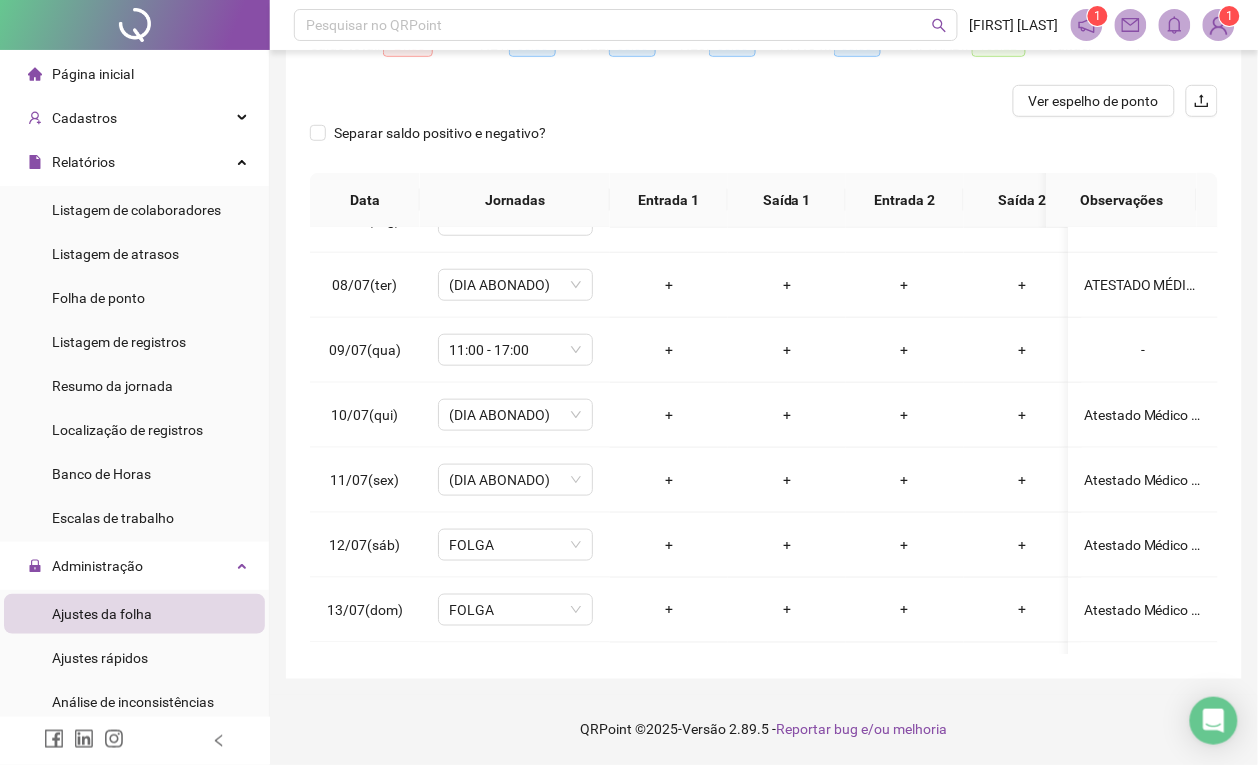 scroll, scrollTop: 0, scrollLeft: 0, axis: both 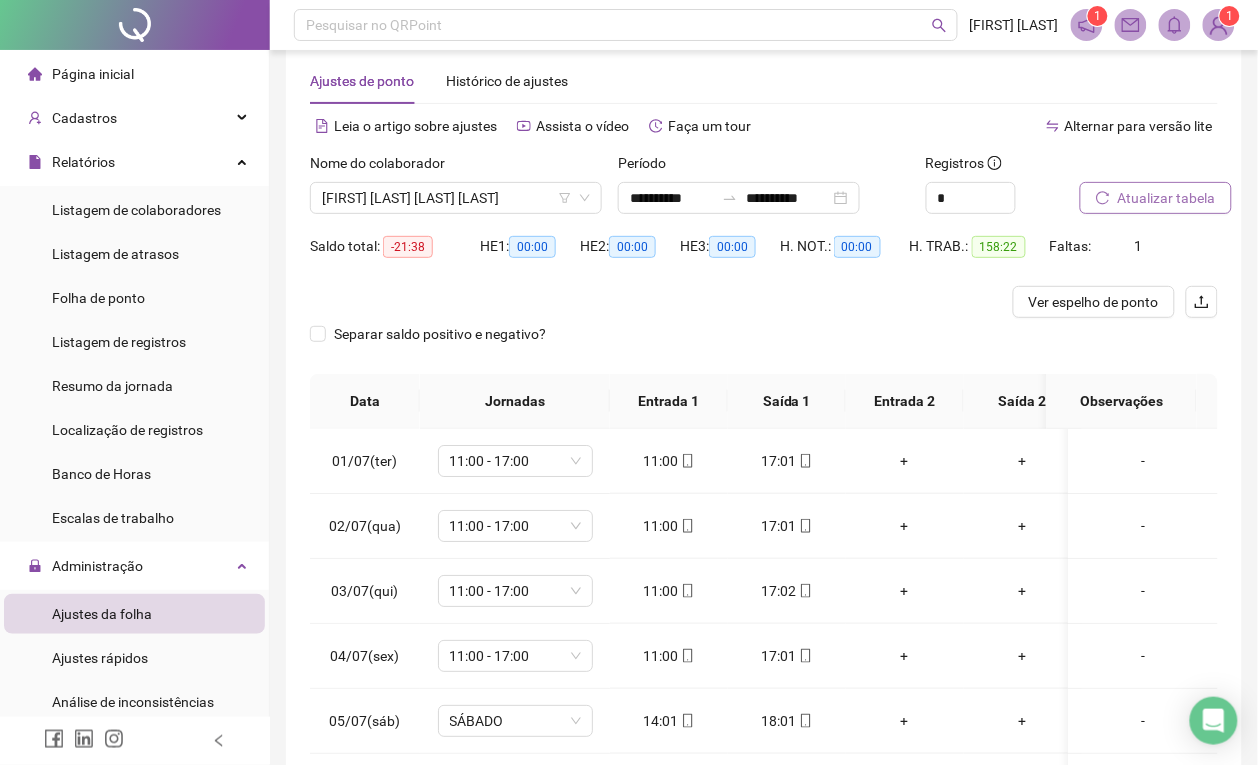 click on "Atualizar tabela" at bounding box center (1167, 198) 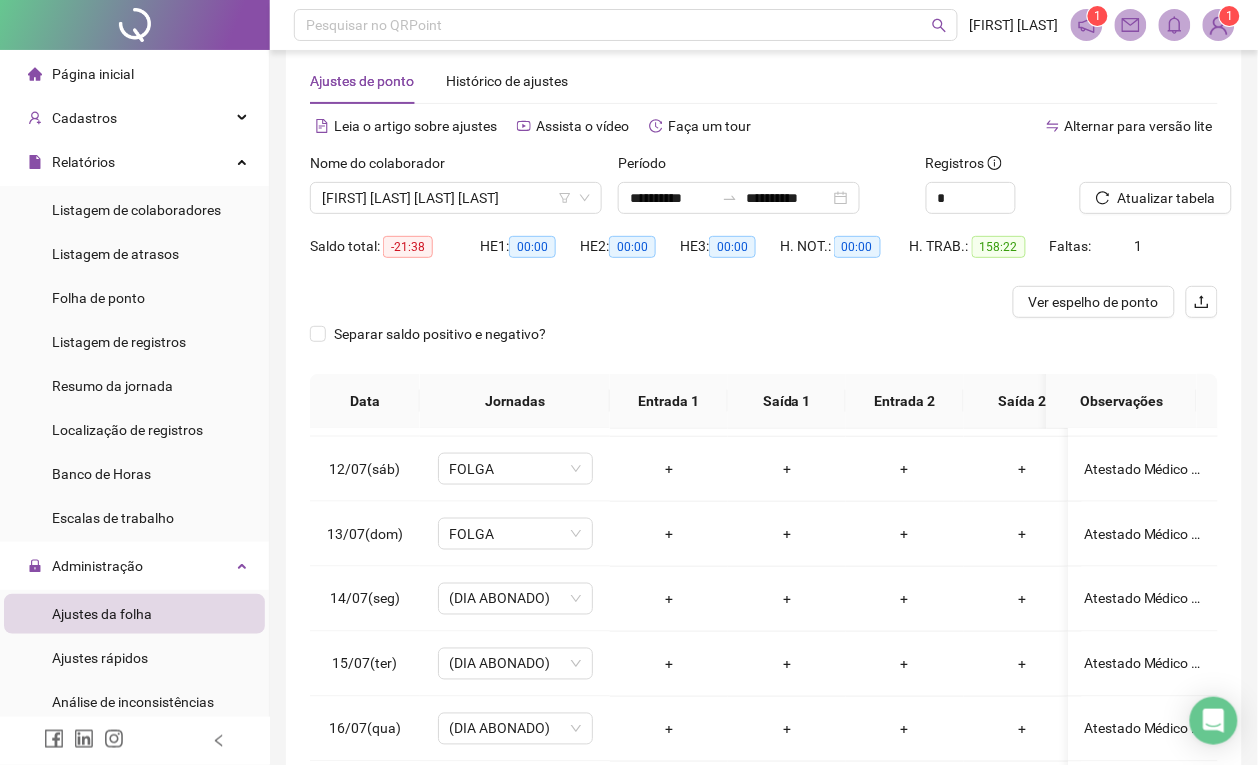 scroll, scrollTop: 818, scrollLeft: 0, axis: vertical 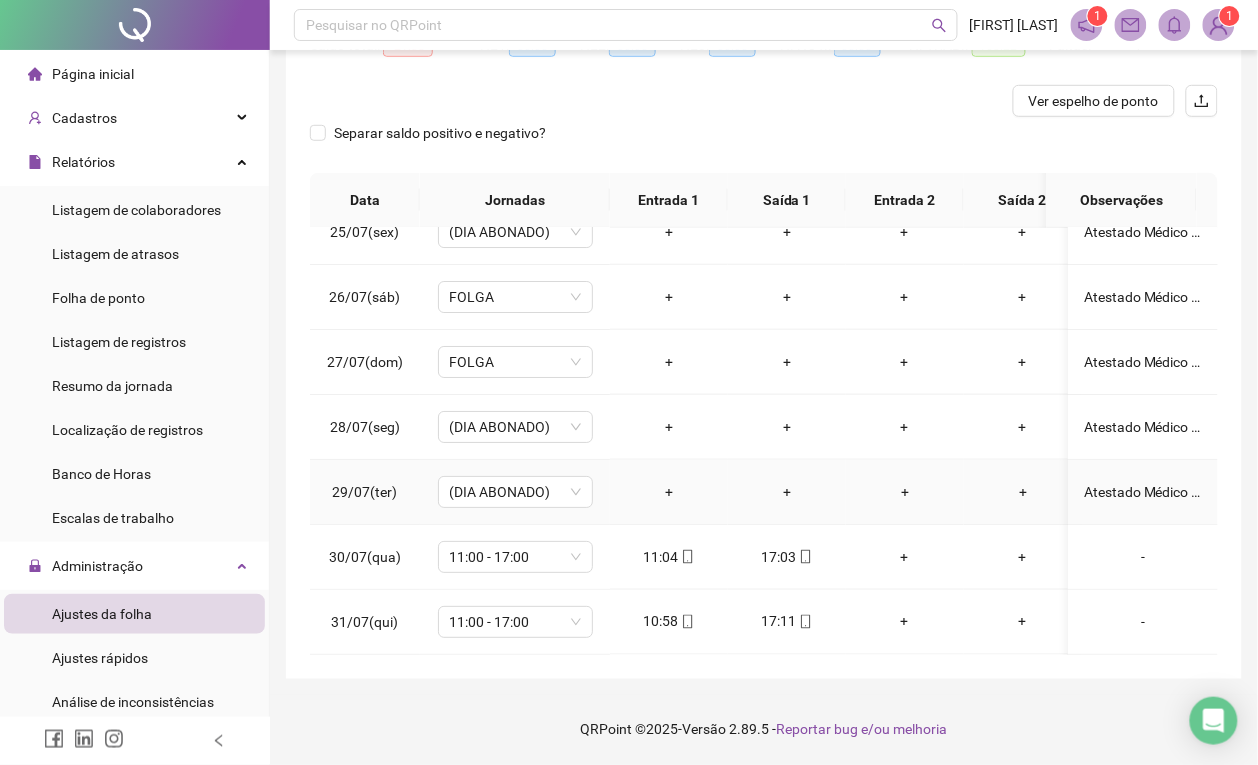click on "Atestado Médico - Cirurgia do Apêndice." at bounding box center [1143, 492] 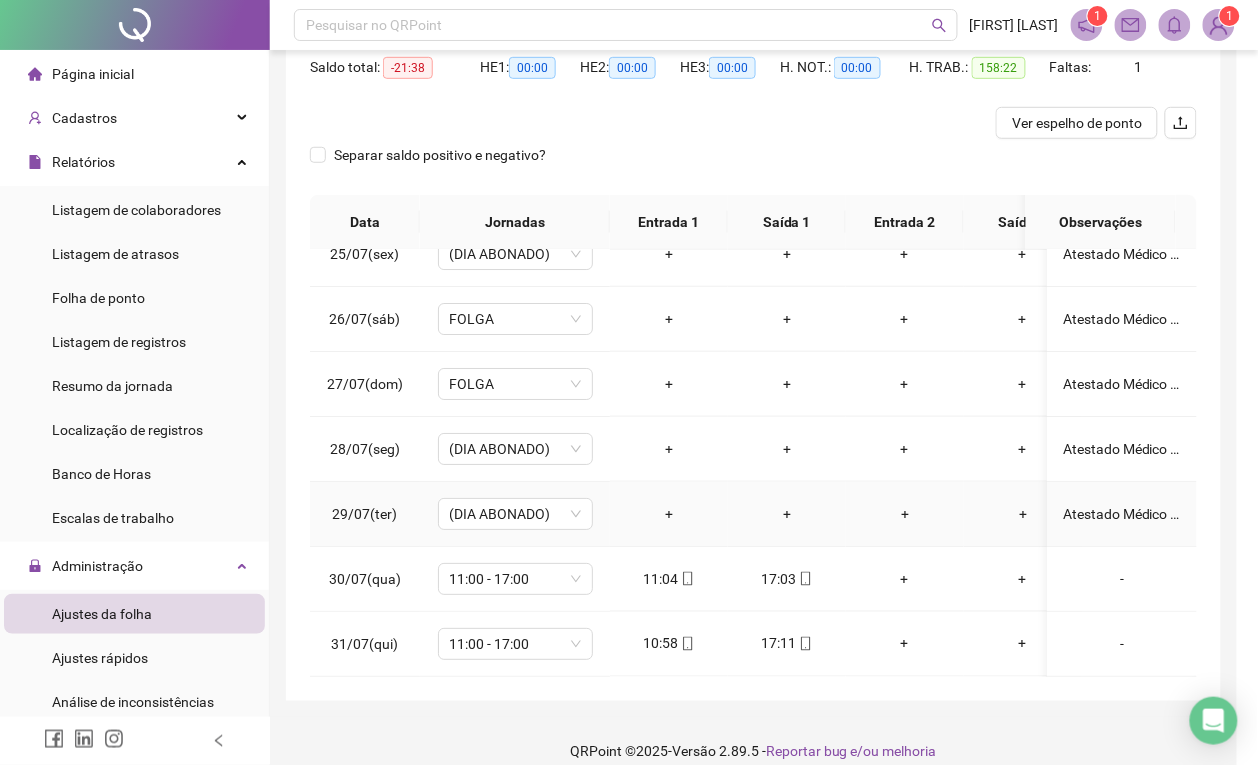 click on "Alterar no dia   29/07/2025 Observações Desconsiderar intervalo pré-assinalado? Abonar dia? Abonar Período? Horas a abonar ***** Aplicar regime de compensação Cancelar OK" at bounding box center (629, 382) 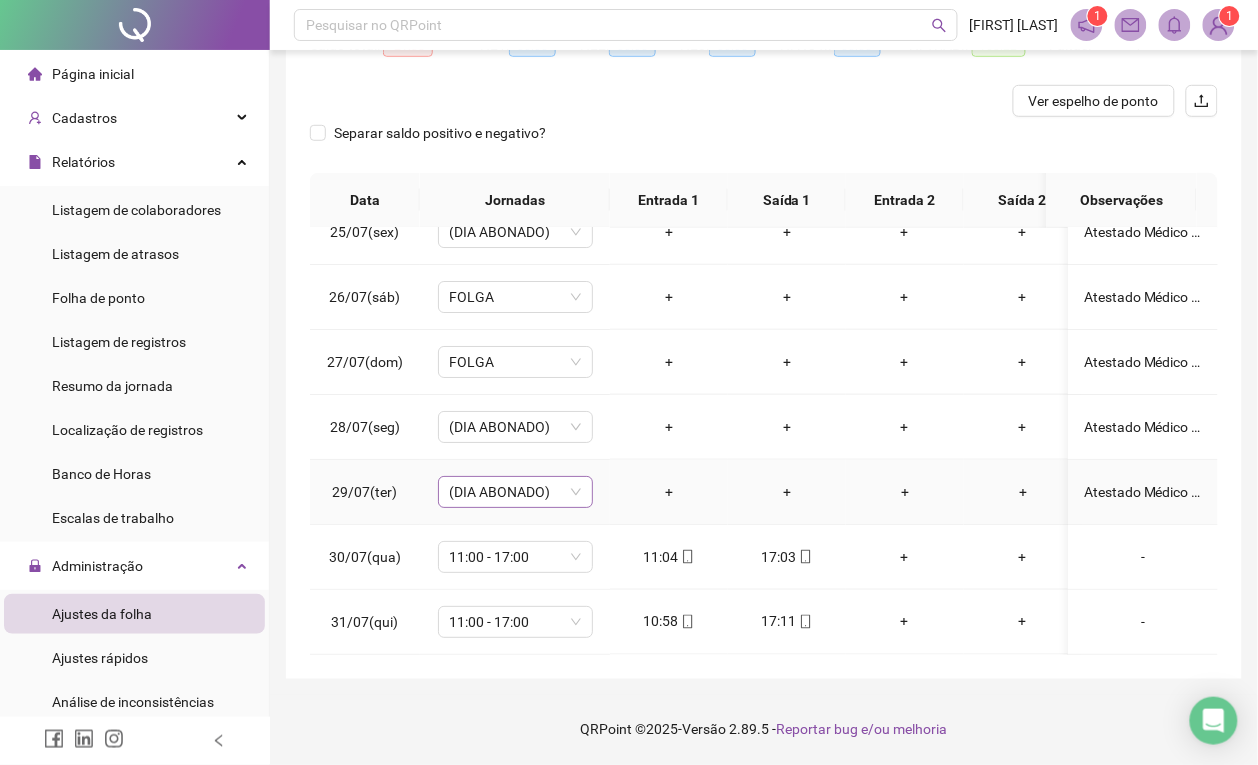 click on "(DIA ABONADO)" at bounding box center (515, 492) 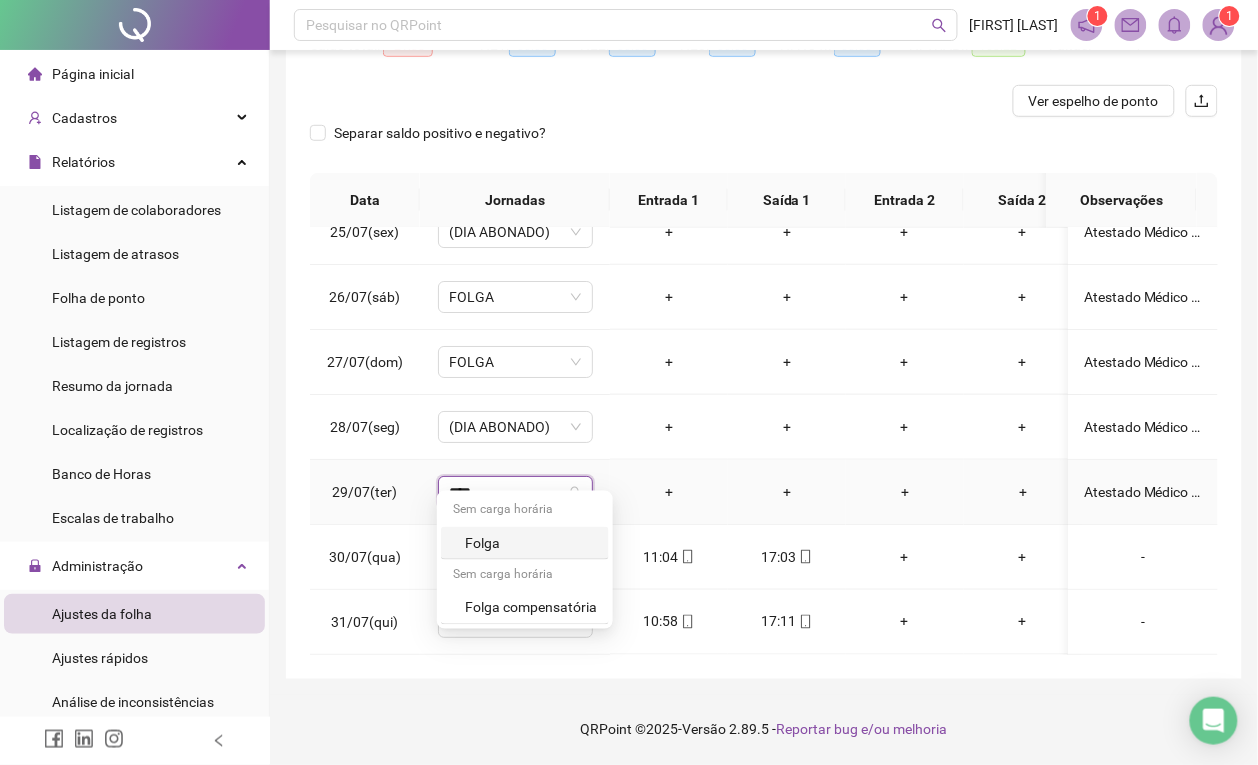 type on "*****" 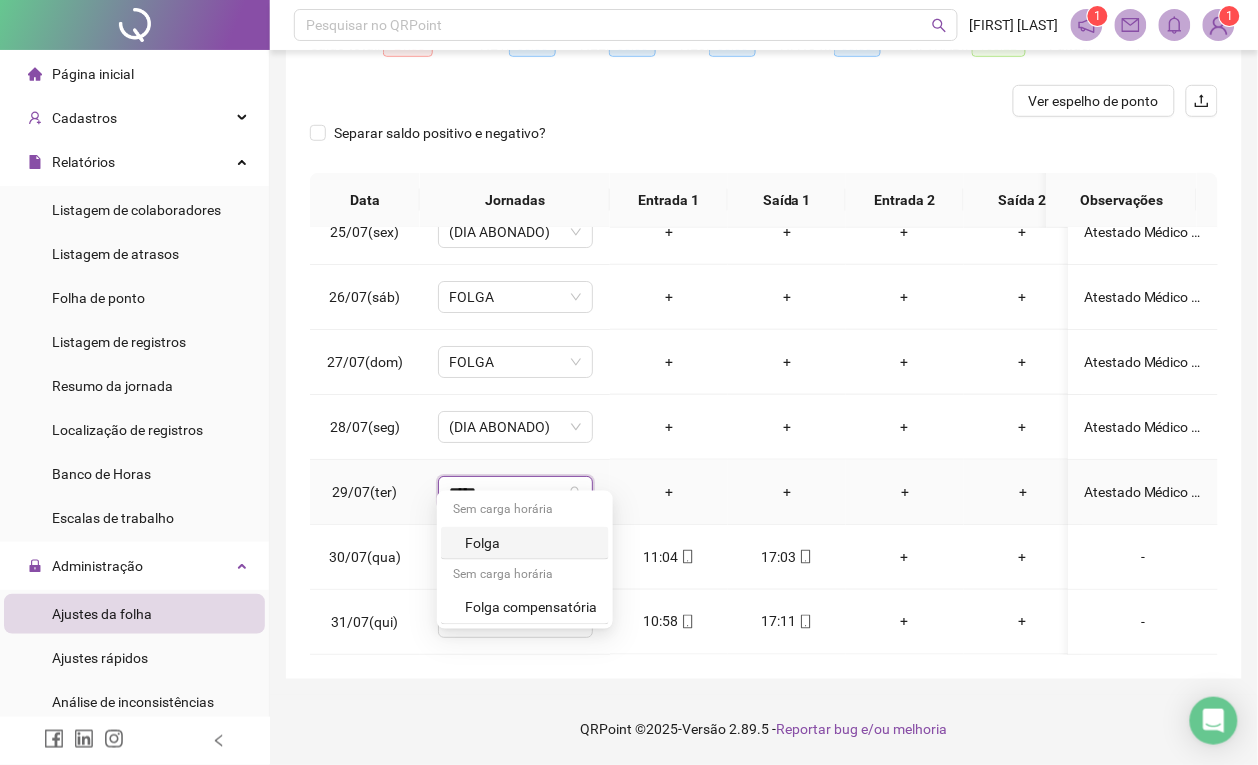 click on "Folga" at bounding box center [531, 543] 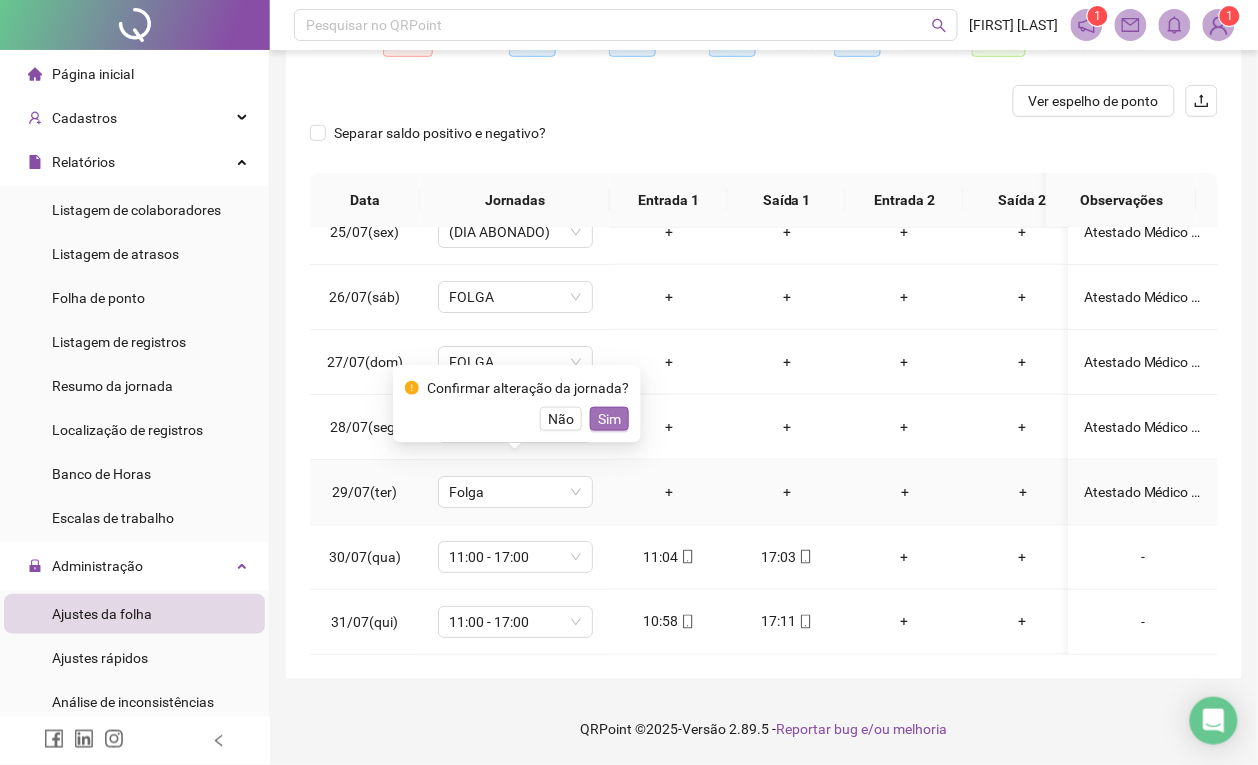 click on "Sim" at bounding box center [609, 419] 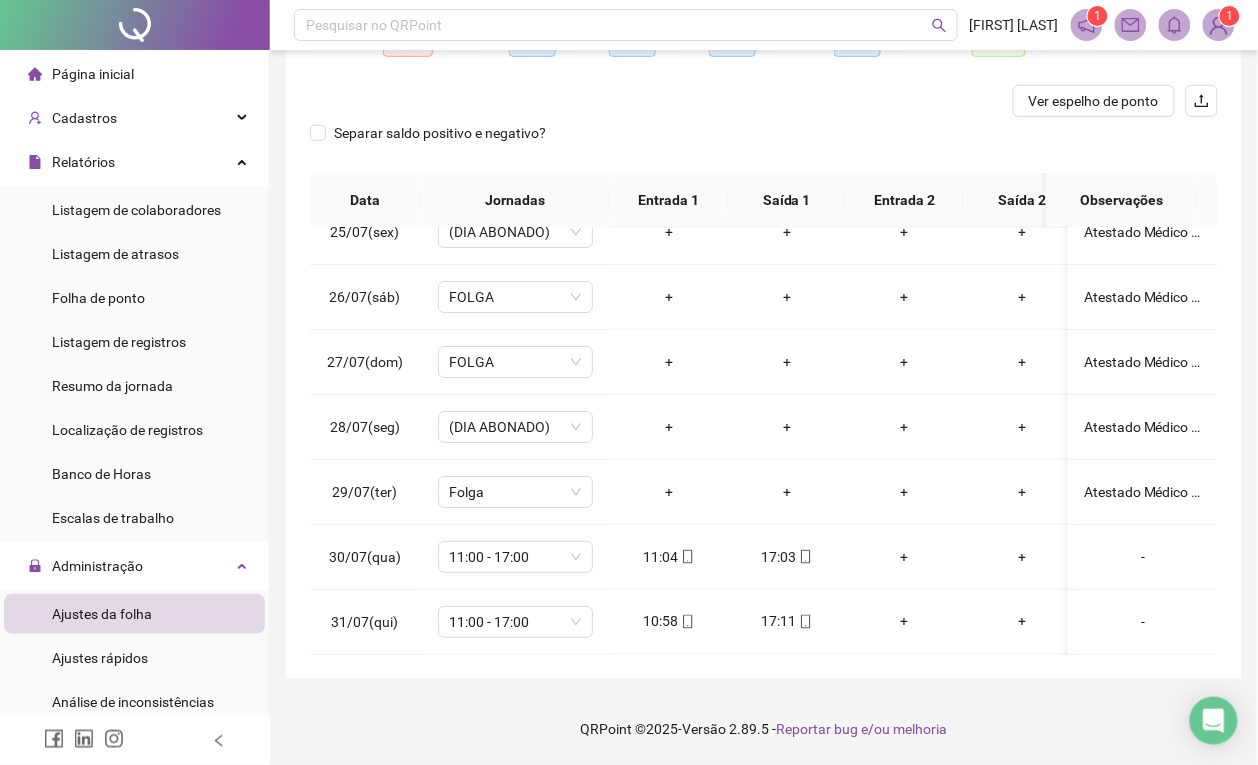scroll, scrollTop: 12, scrollLeft: 0, axis: vertical 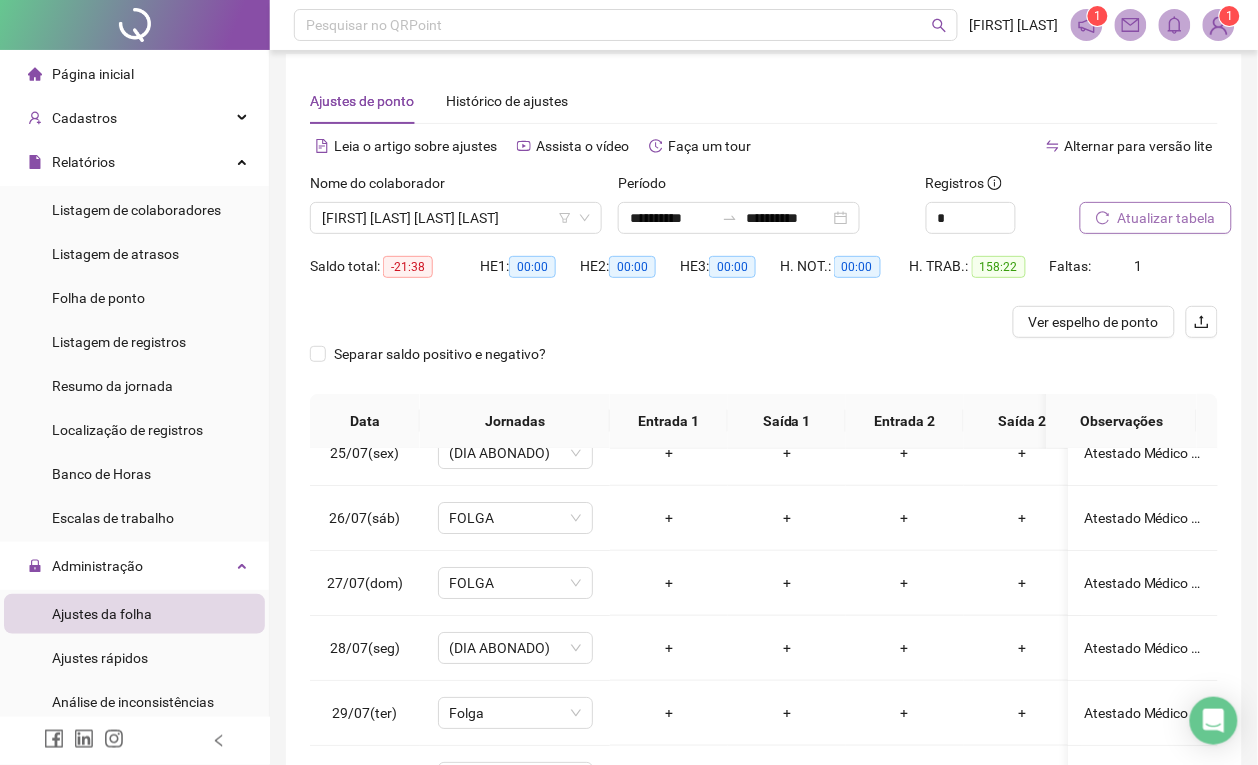 click on "Atualizar tabela" at bounding box center [1167, 218] 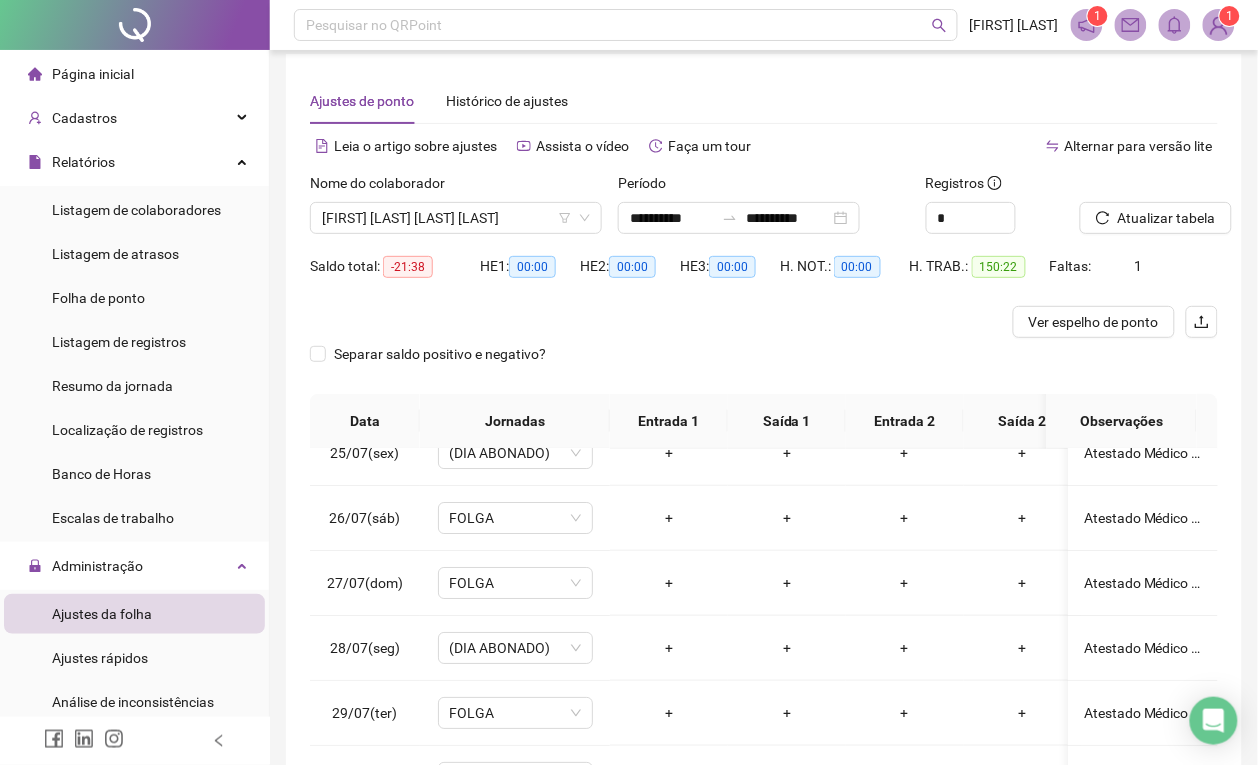 drag, startPoint x: 1257, startPoint y: 490, endPoint x: 1273, endPoint y: 541, distance: 53.450912 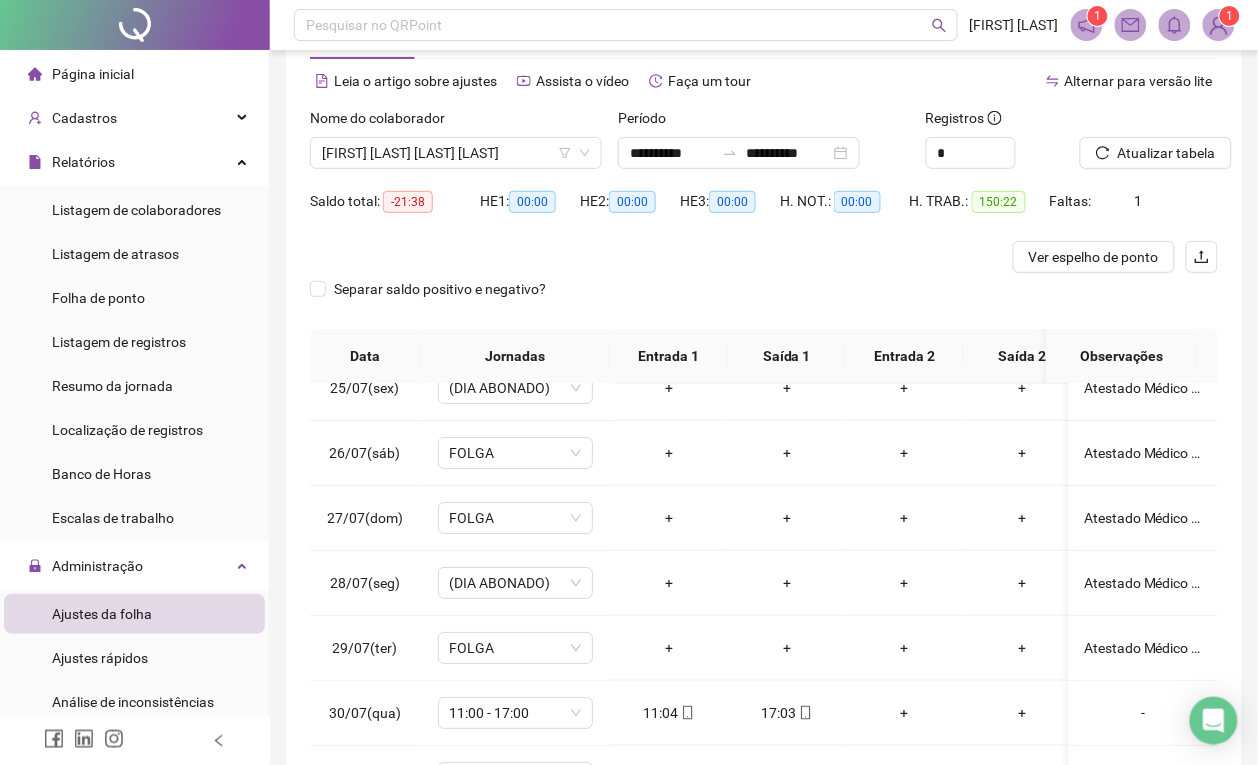 scroll, scrollTop: 190, scrollLeft: 0, axis: vertical 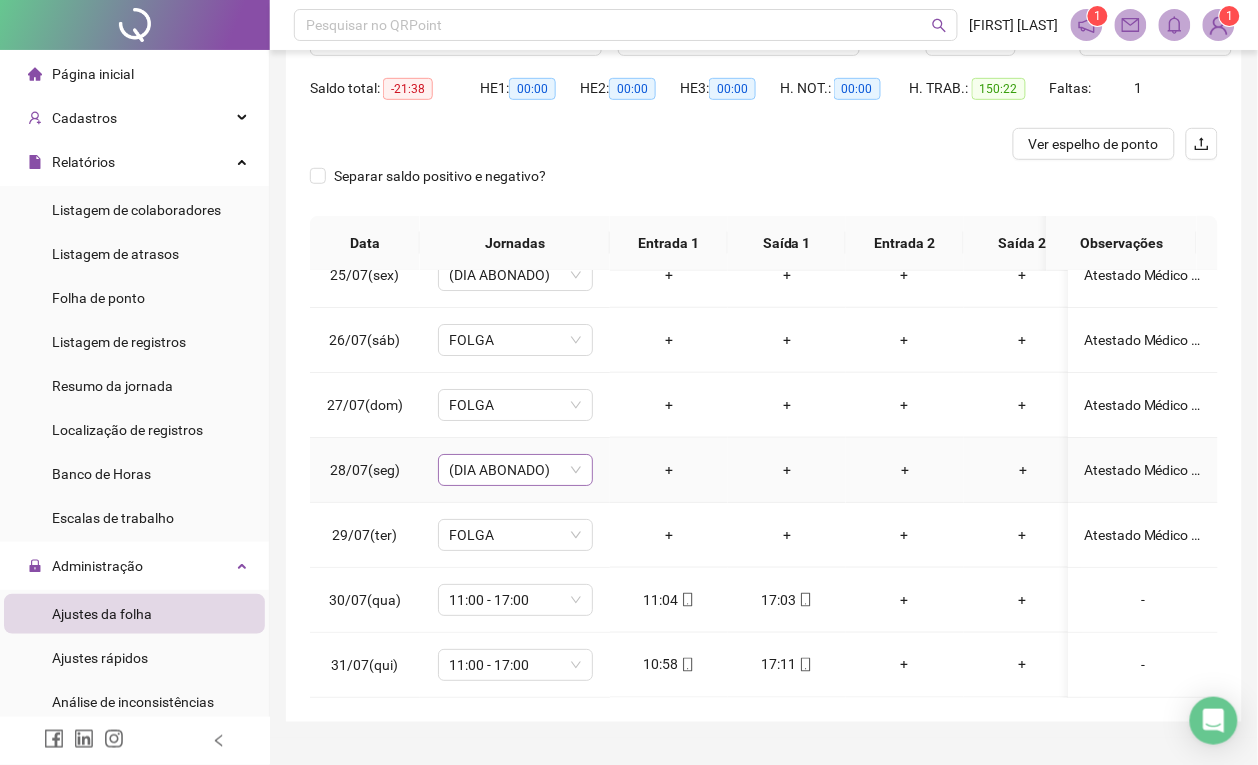 click on "(DIA ABONADO)" at bounding box center [515, 470] 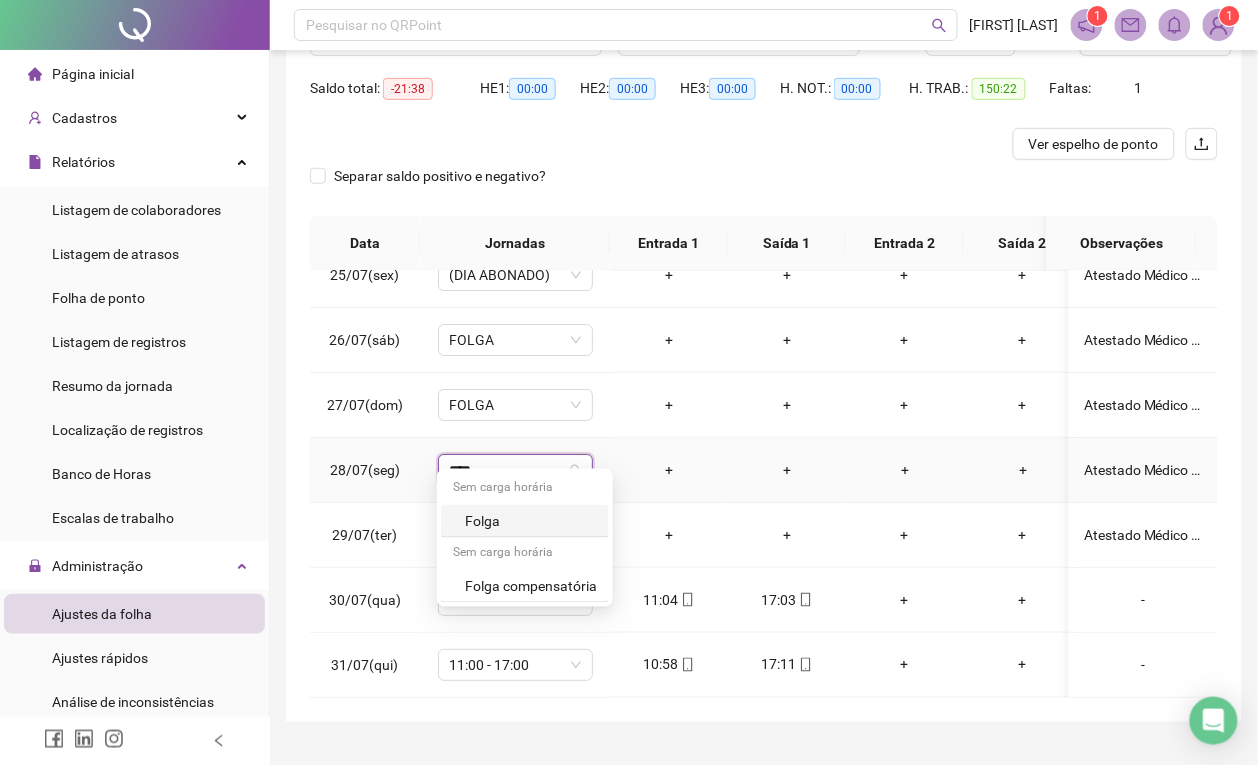 type on "*****" 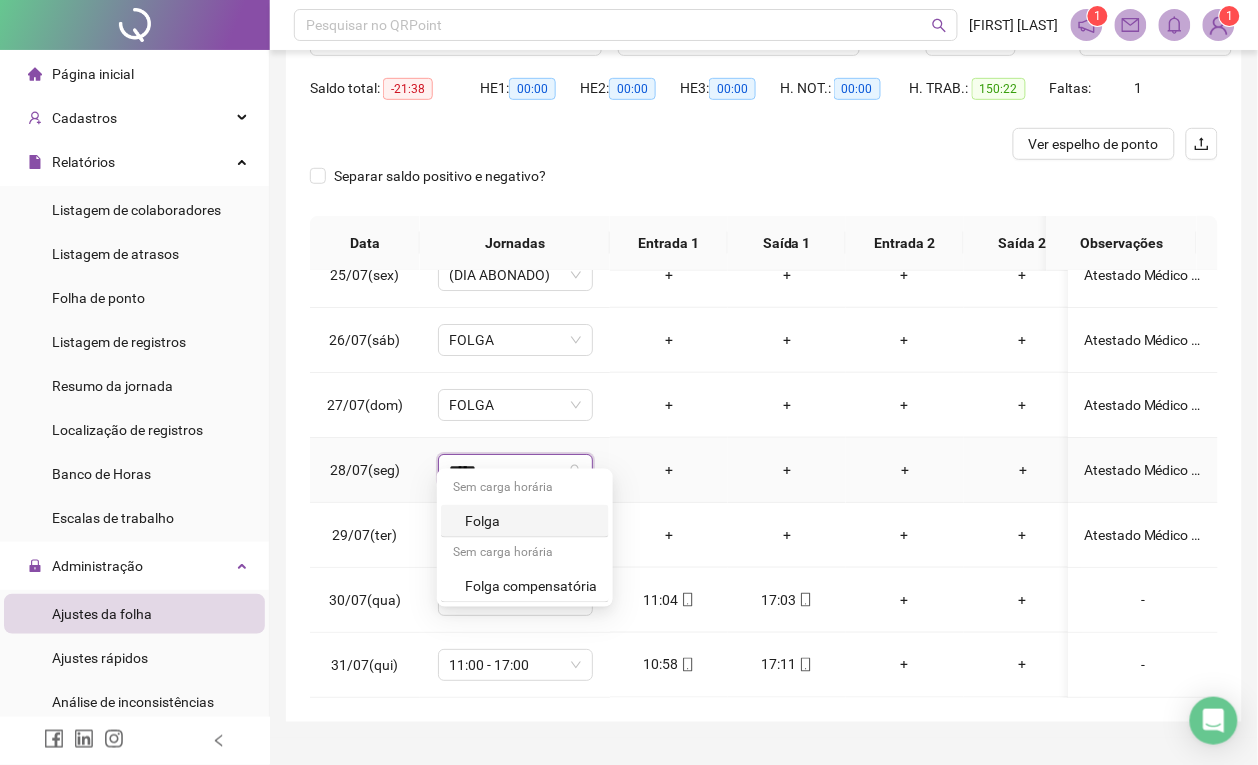 click on "Folga" at bounding box center [531, 521] 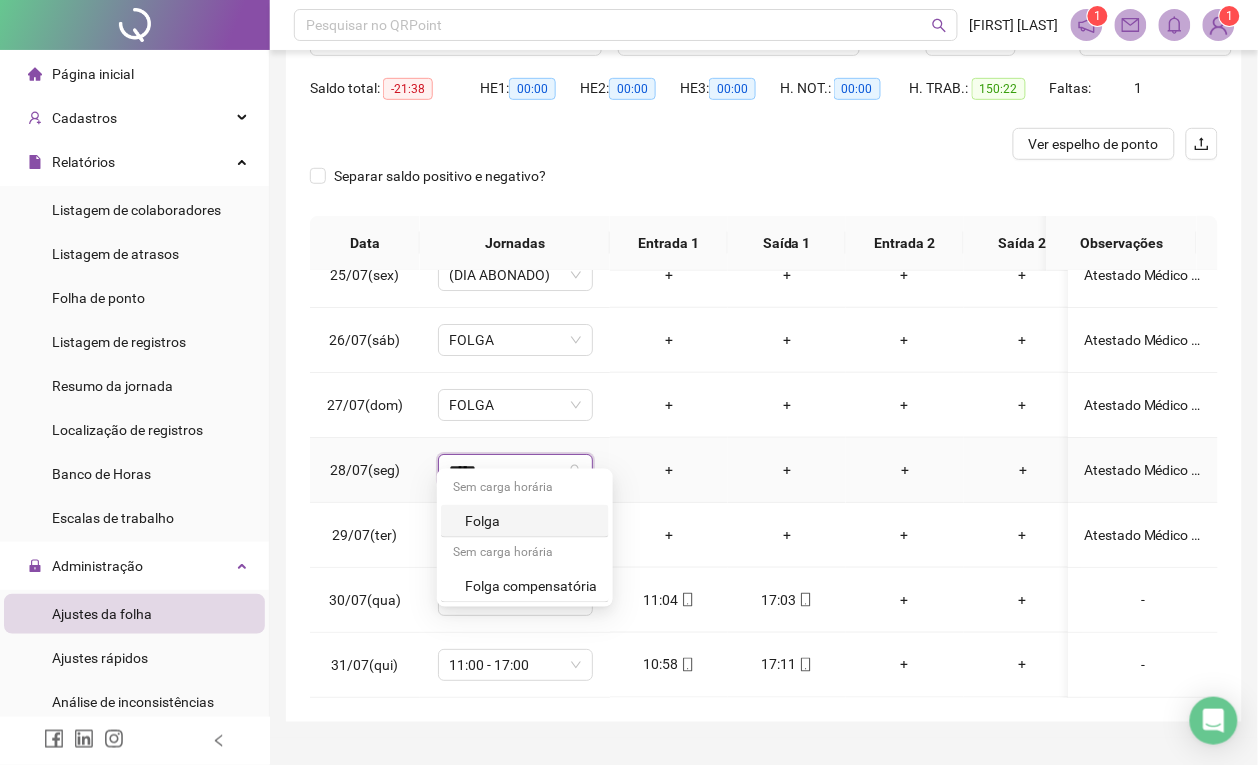 type 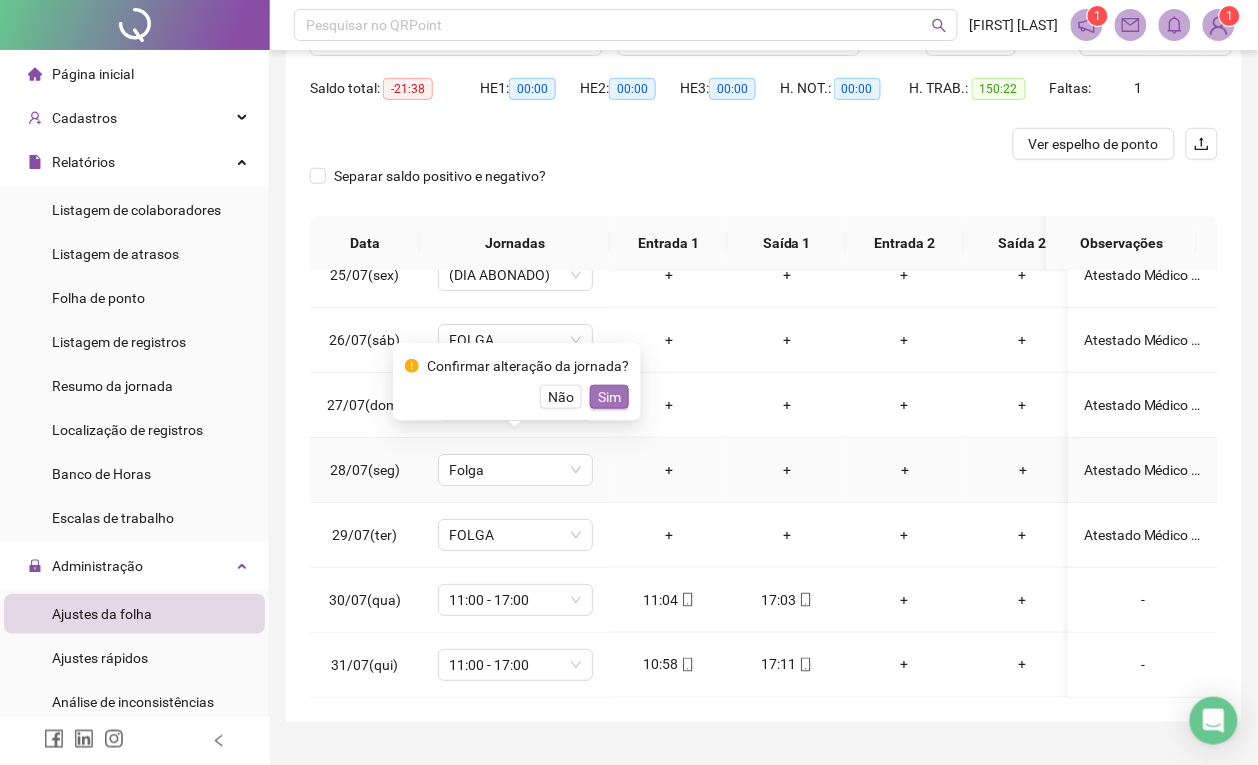 click on "Sim" at bounding box center [609, 397] 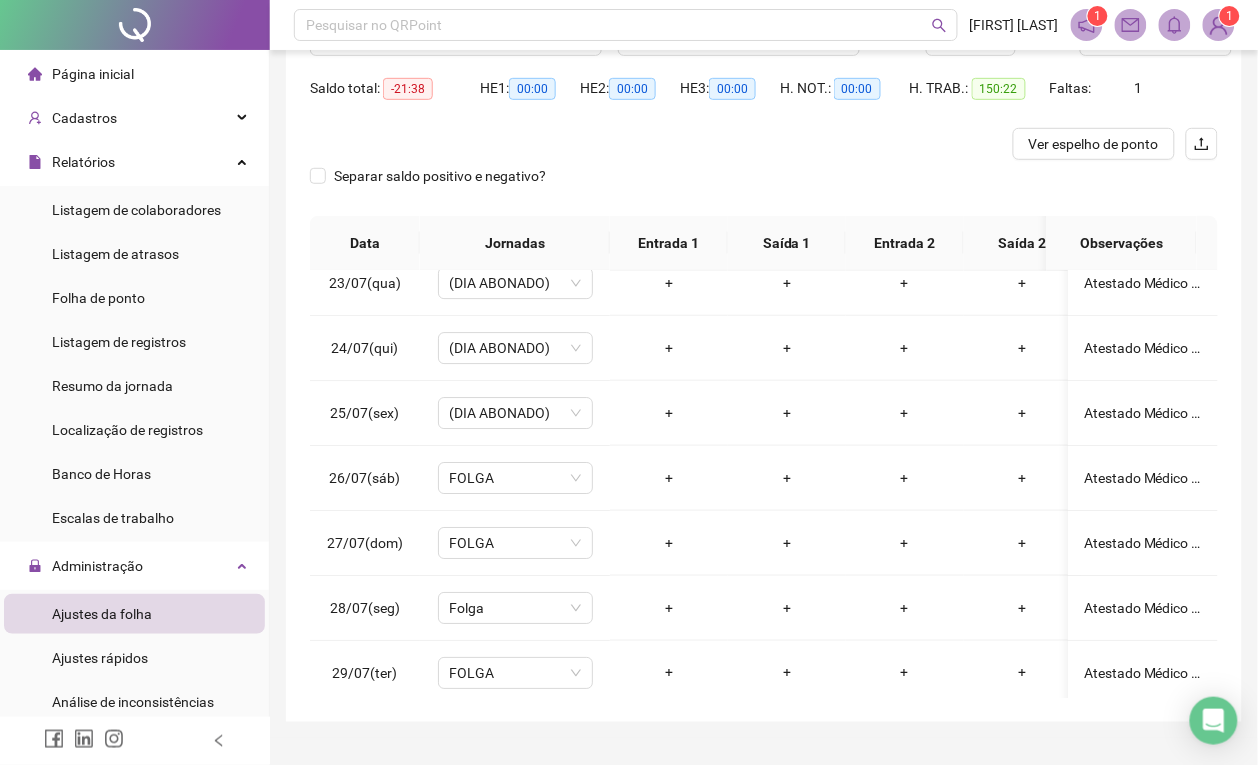 scroll, scrollTop: 1428, scrollLeft: 0, axis: vertical 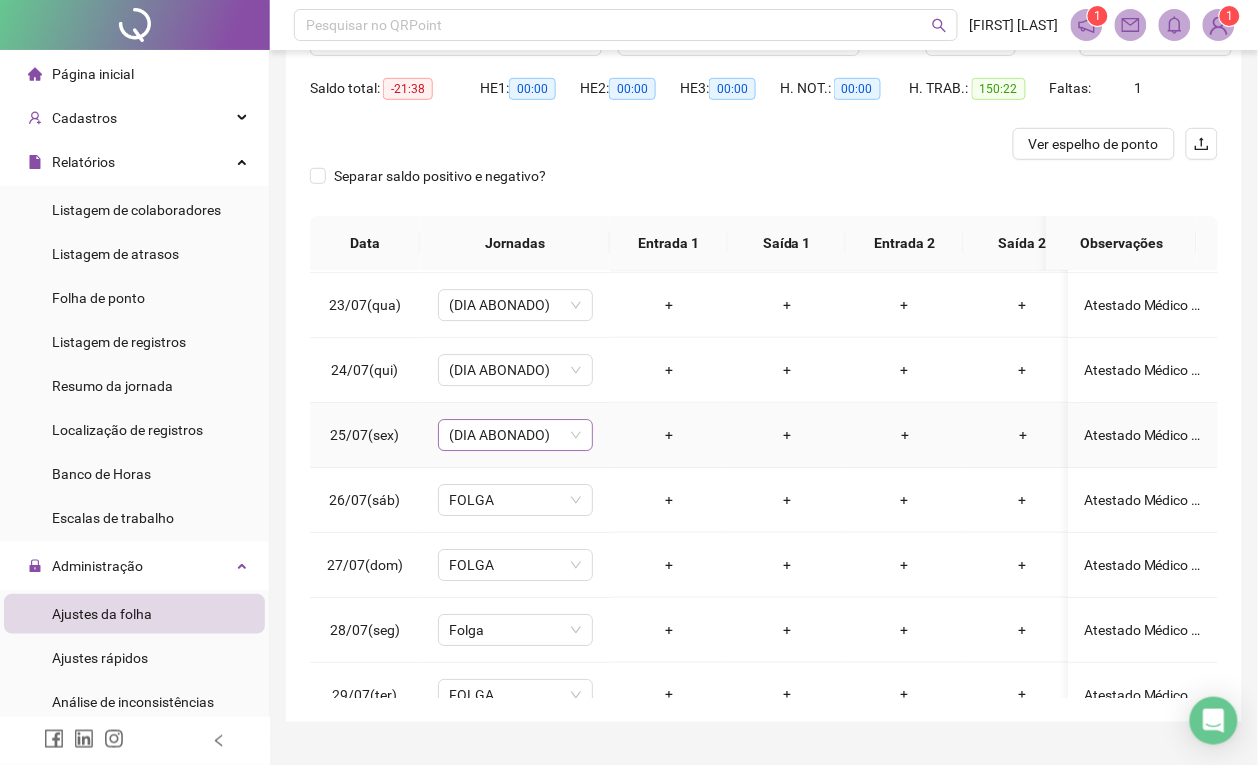 click on "(DIA ABONADO)" at bounding box center [515, 435] 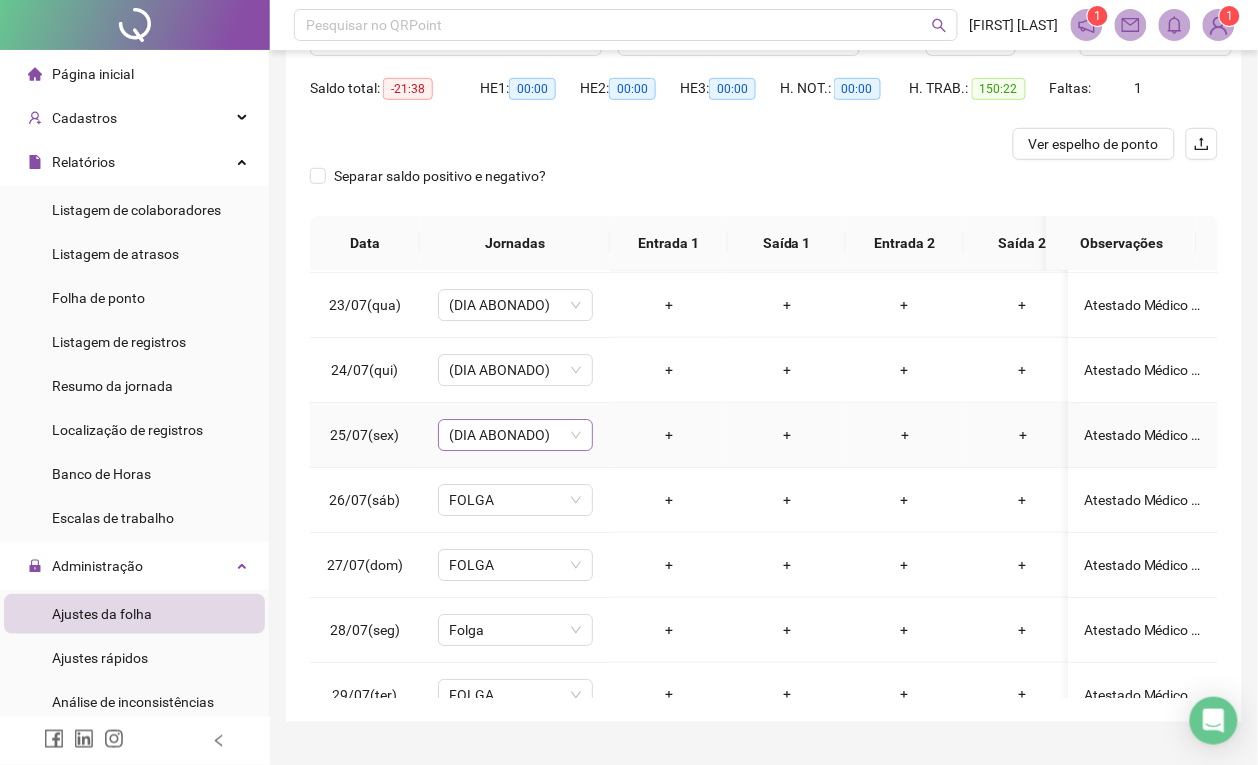click on "(DIA ABONADO)" at bounding box center [515, 435] 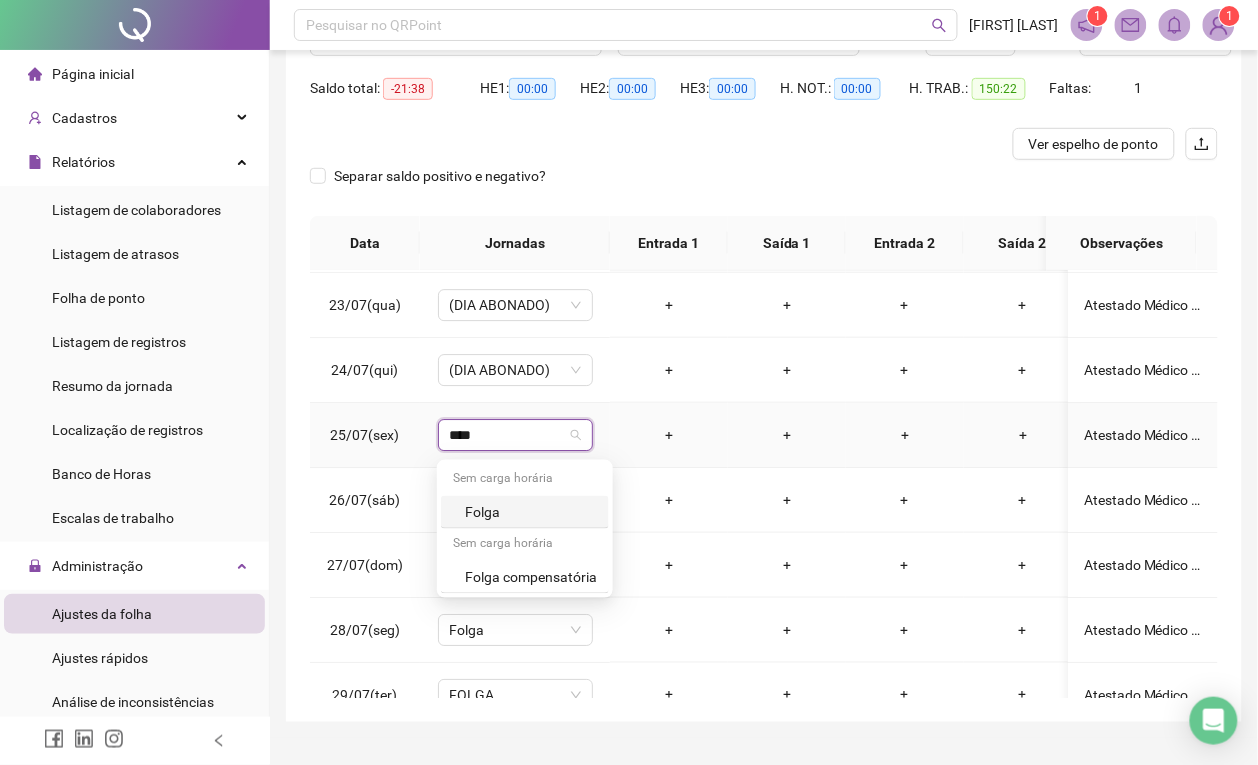 type on "*****" 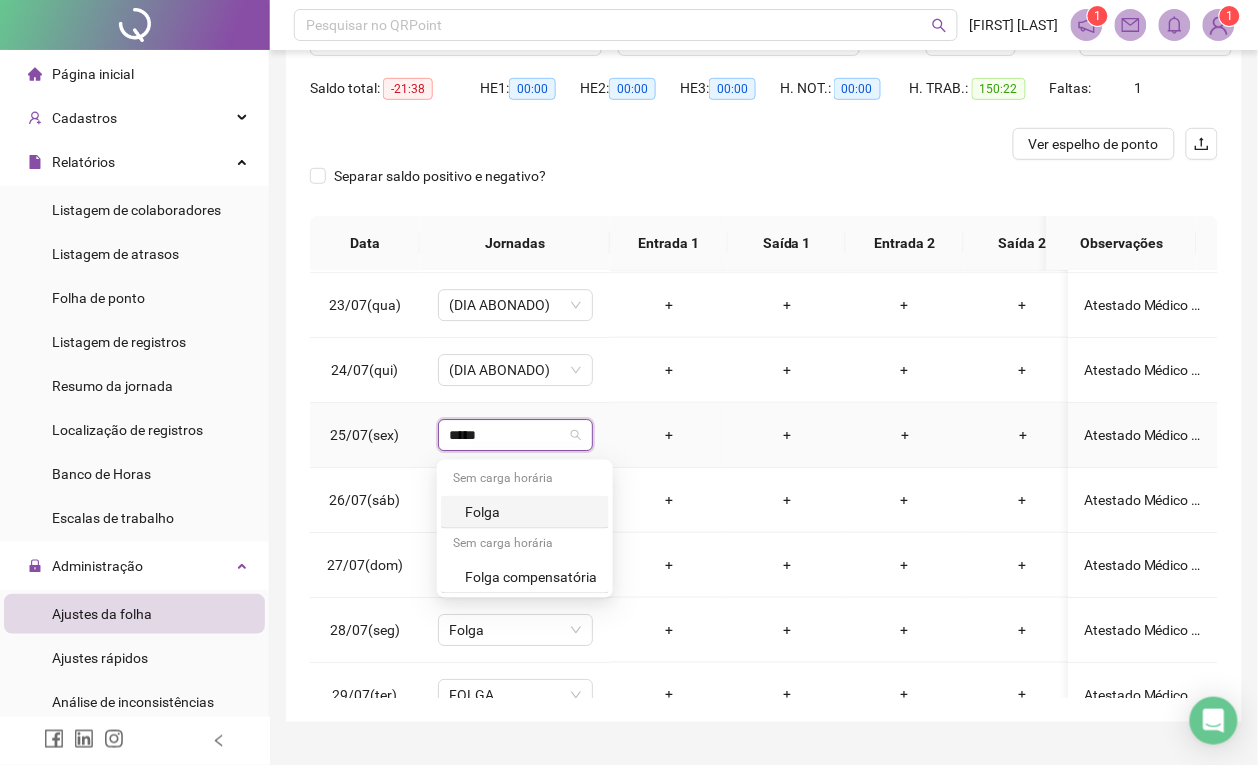 click on "Folga" at bounding box center [531, 512] 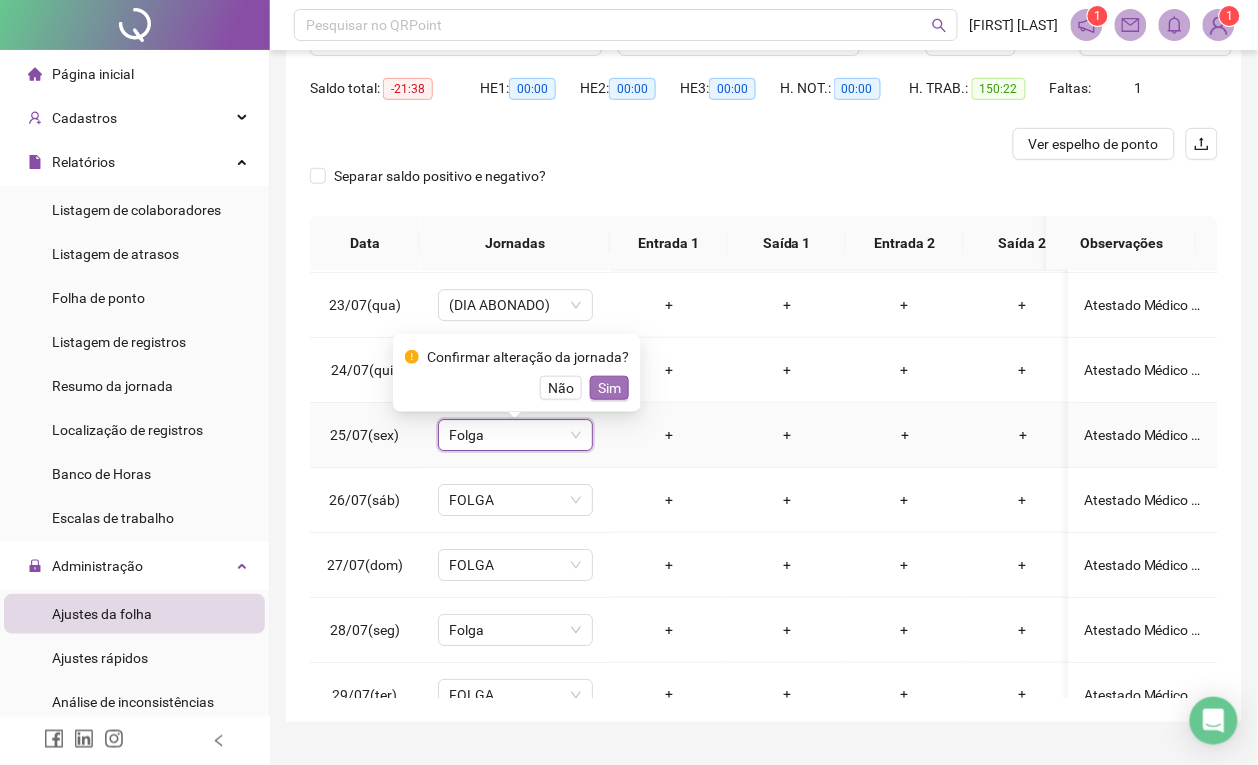 click on "Sim" at bounding box center [609, 388] 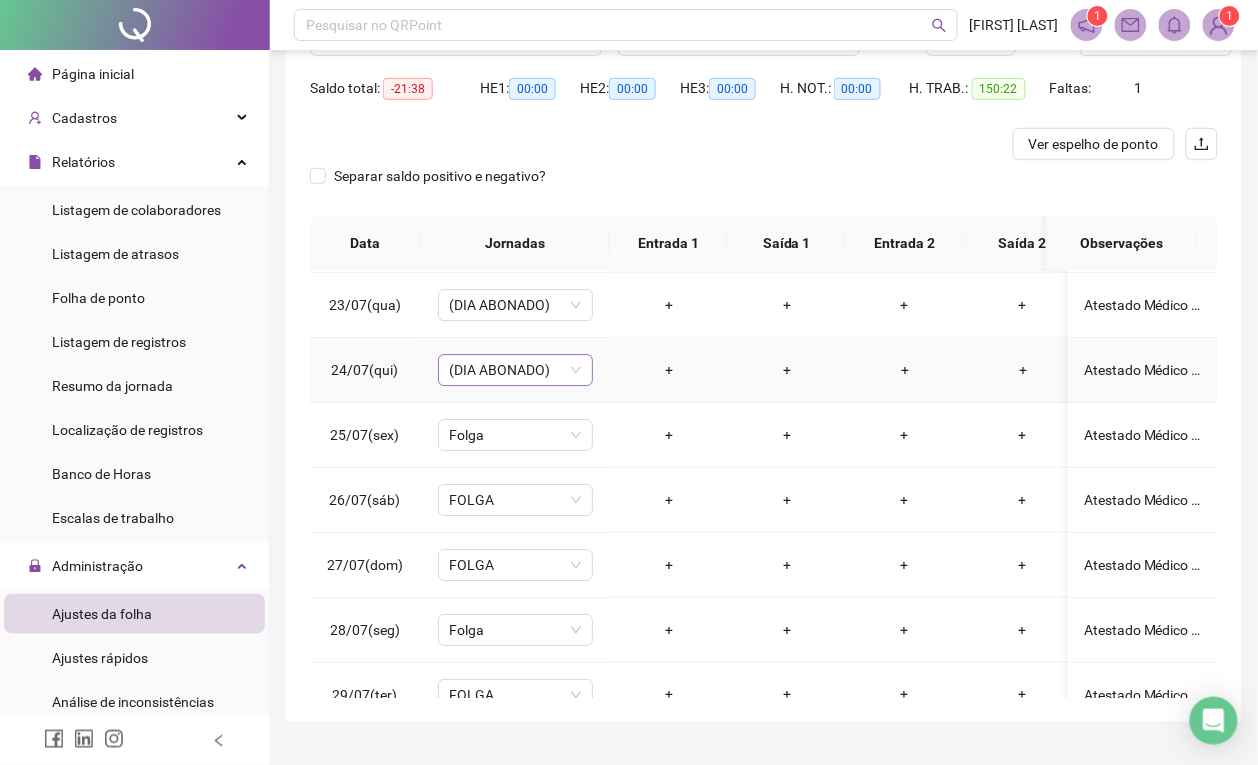 click on "(DIA ABONADO)" at bounding box center (515, 370) 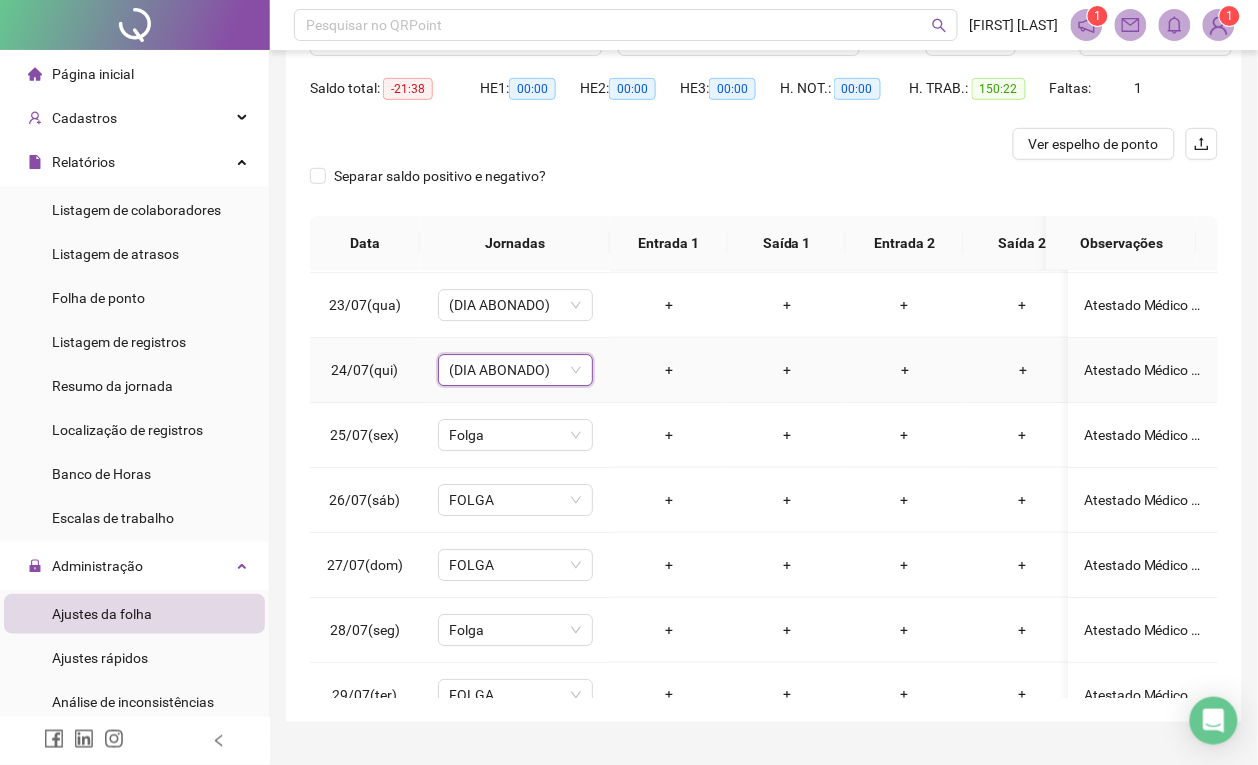 click on "(DIA ABONADO)" at bounding box center (515, 370) 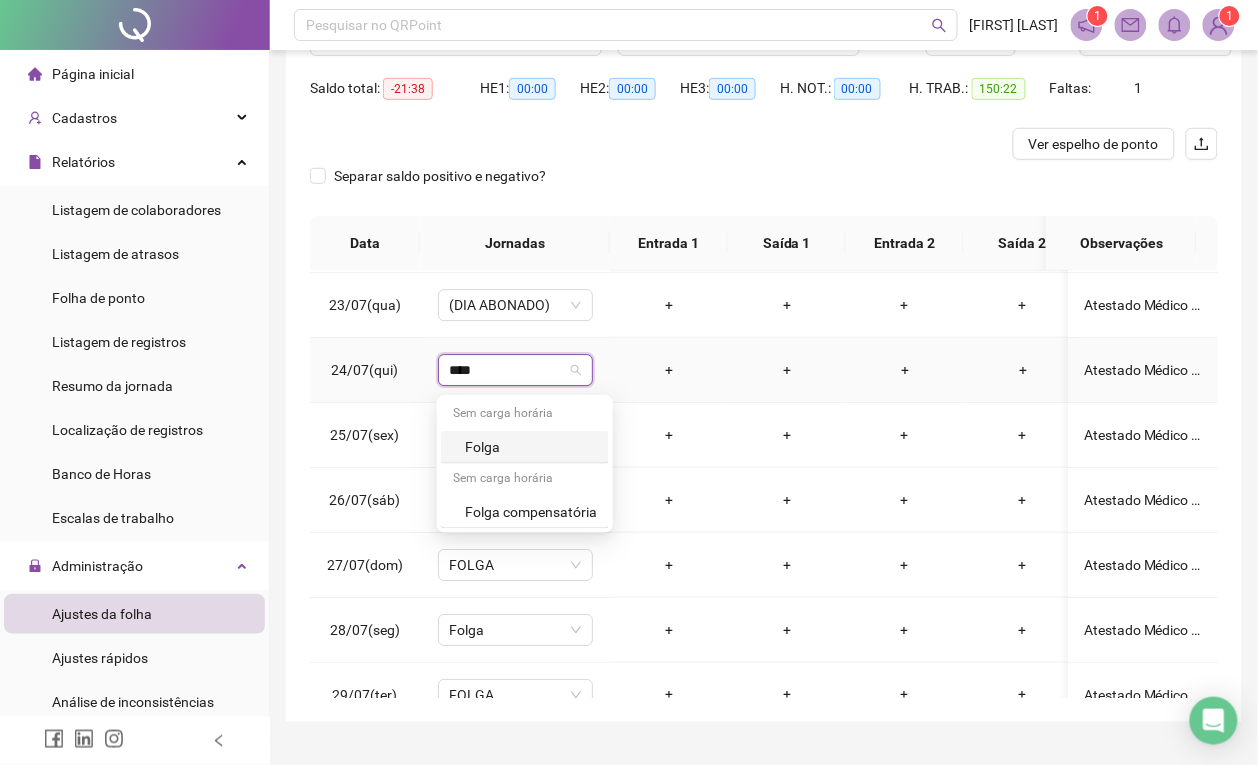 type on "*****" 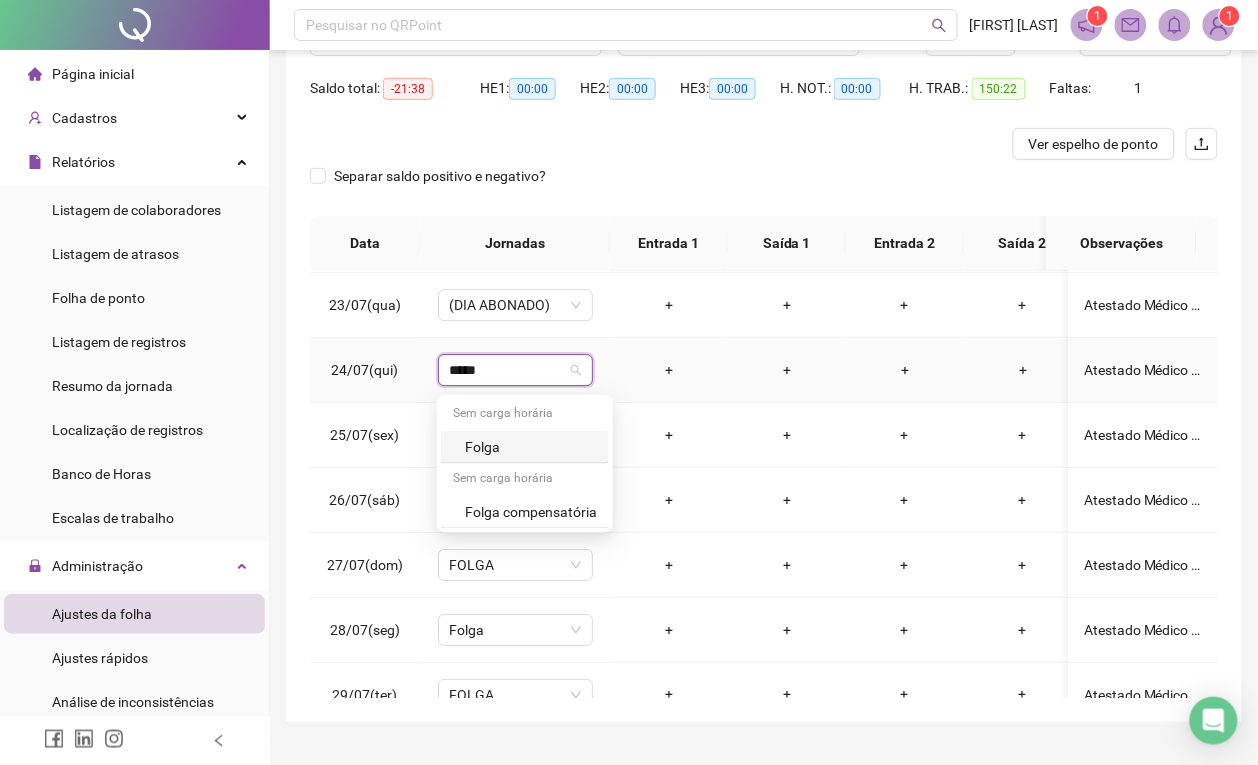 click on "Folga" at bounding box center (531, 447) 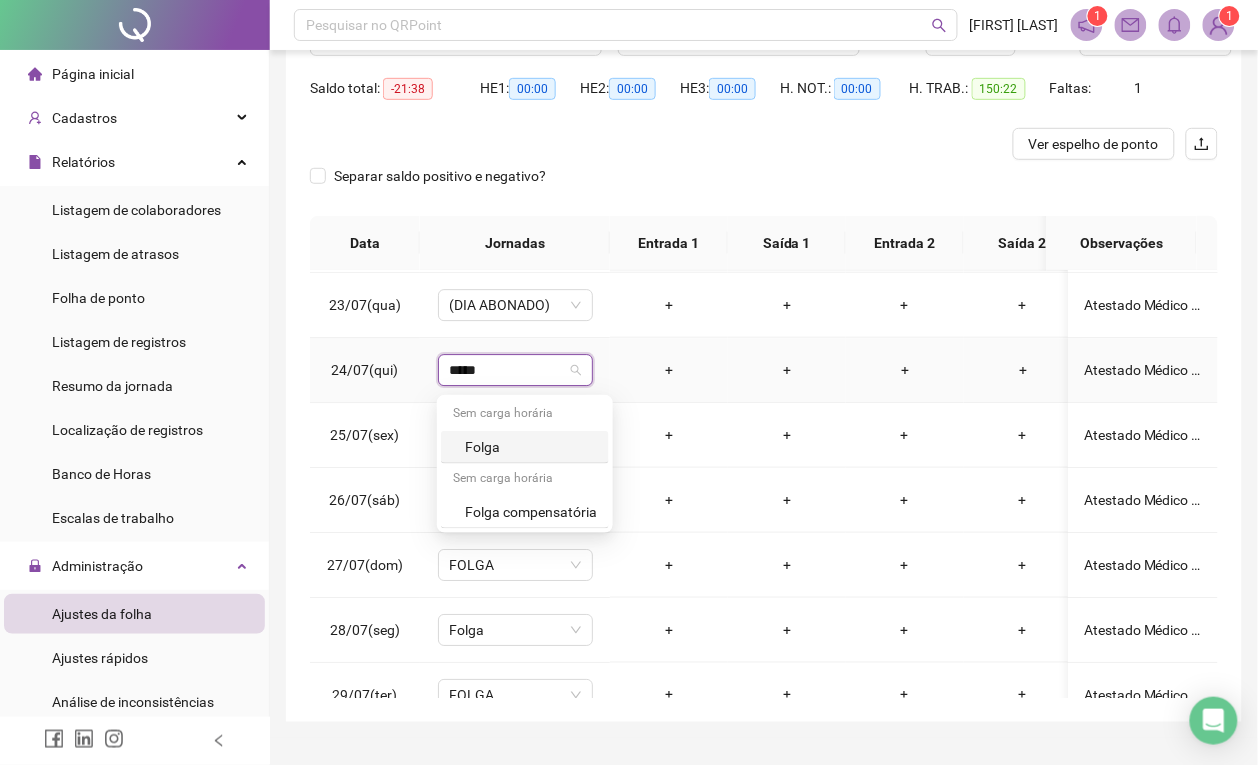 type 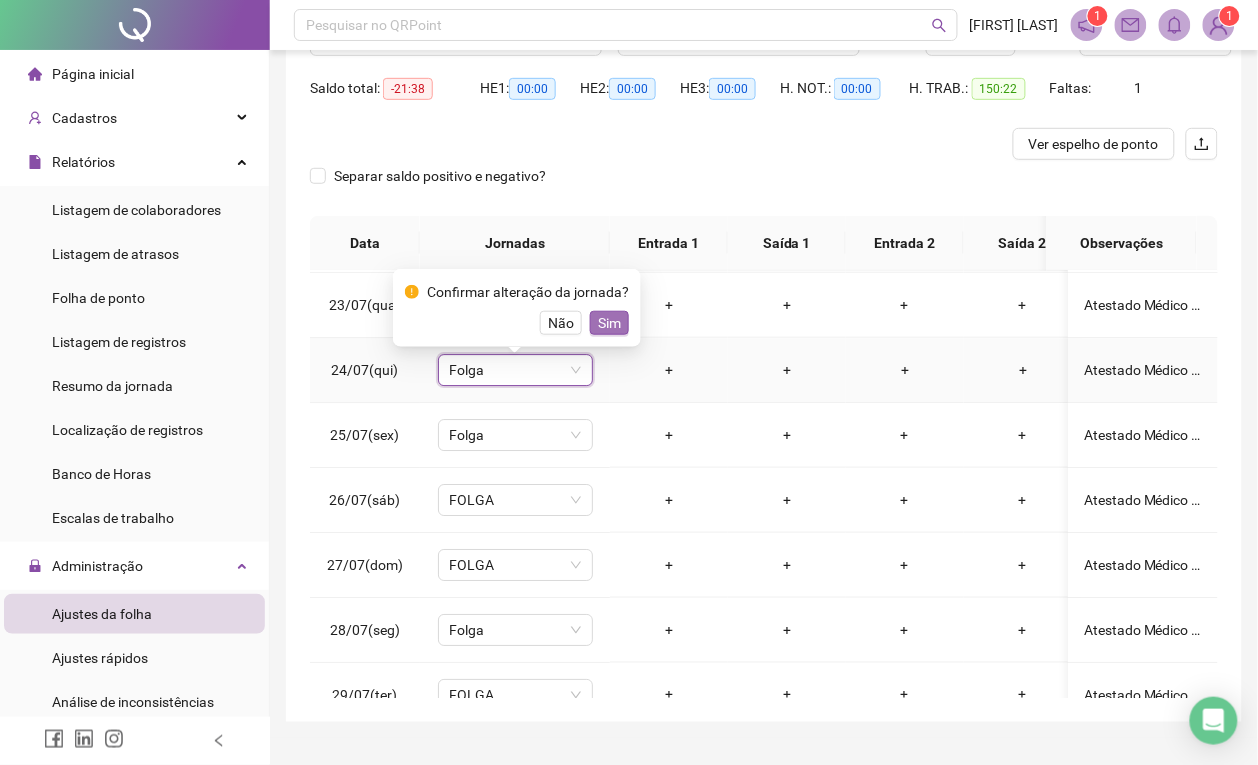 click on "Sim" at bounding box center [609, 323] 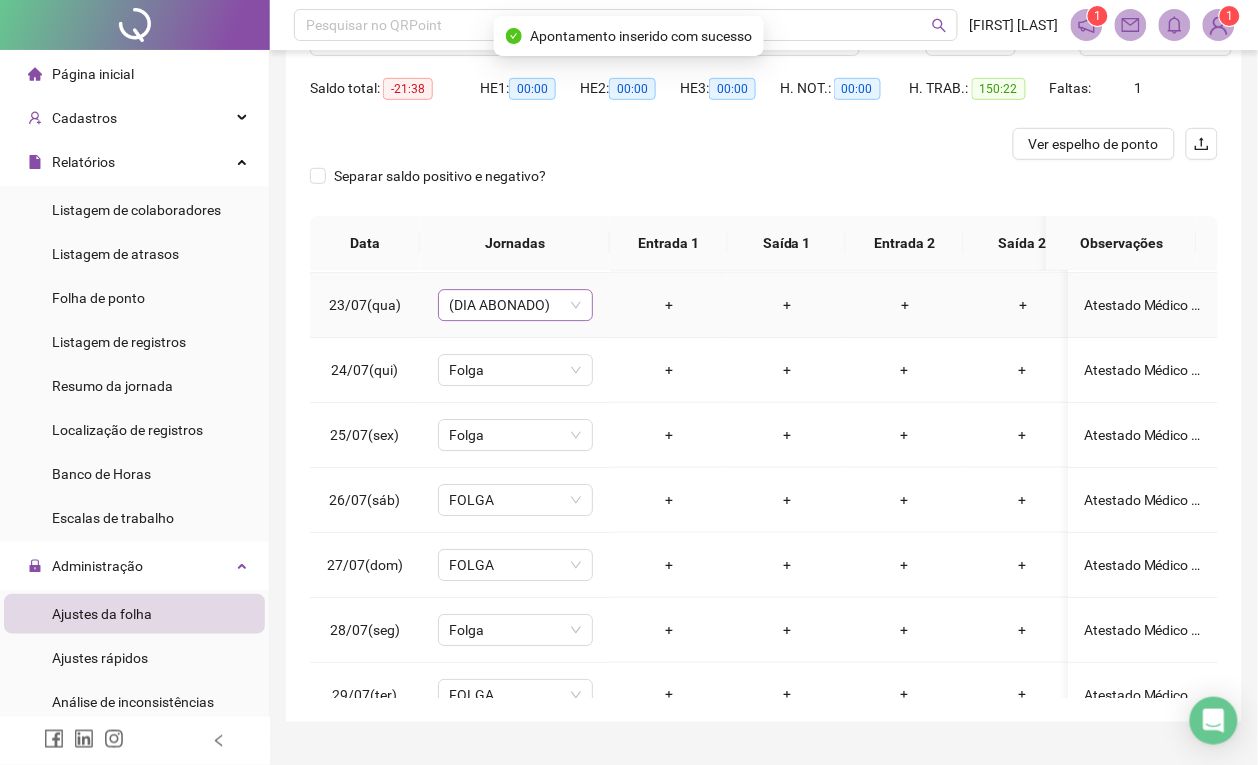 click on "(DIA ABONADO)" at bounding box center (515, 305) 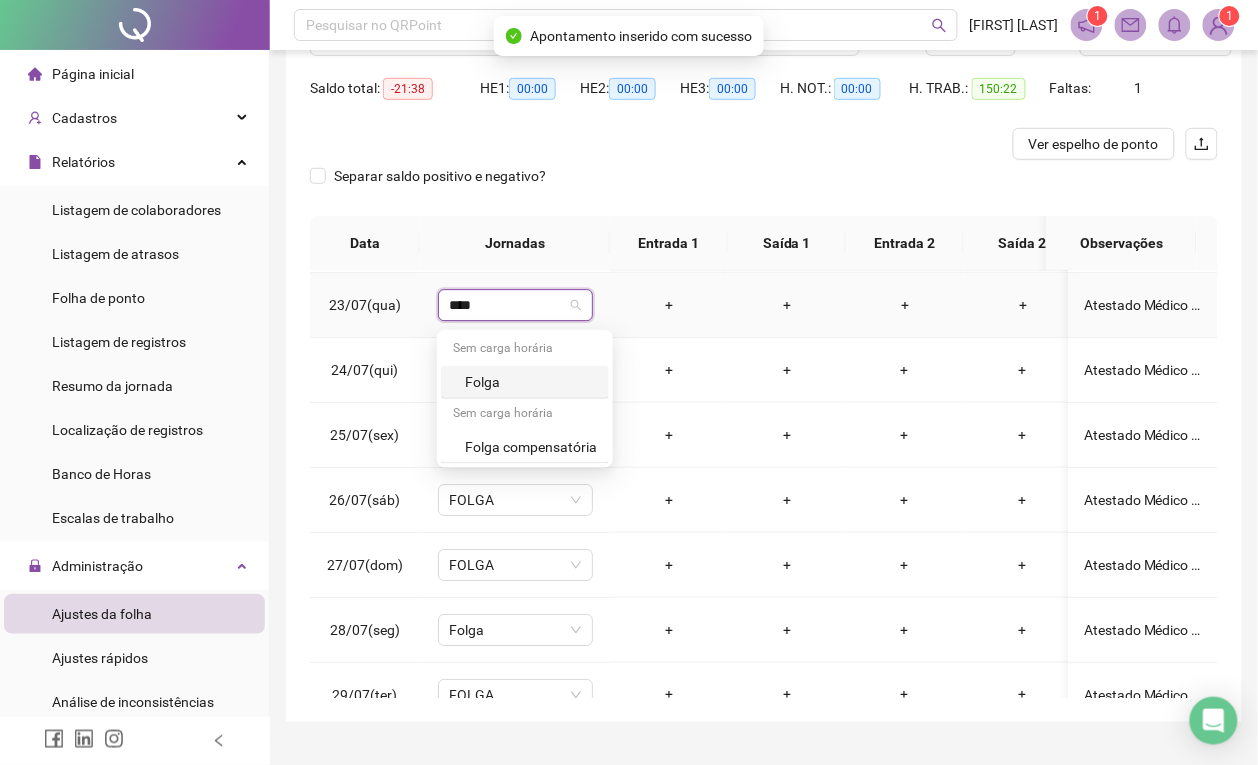 type on "*****" 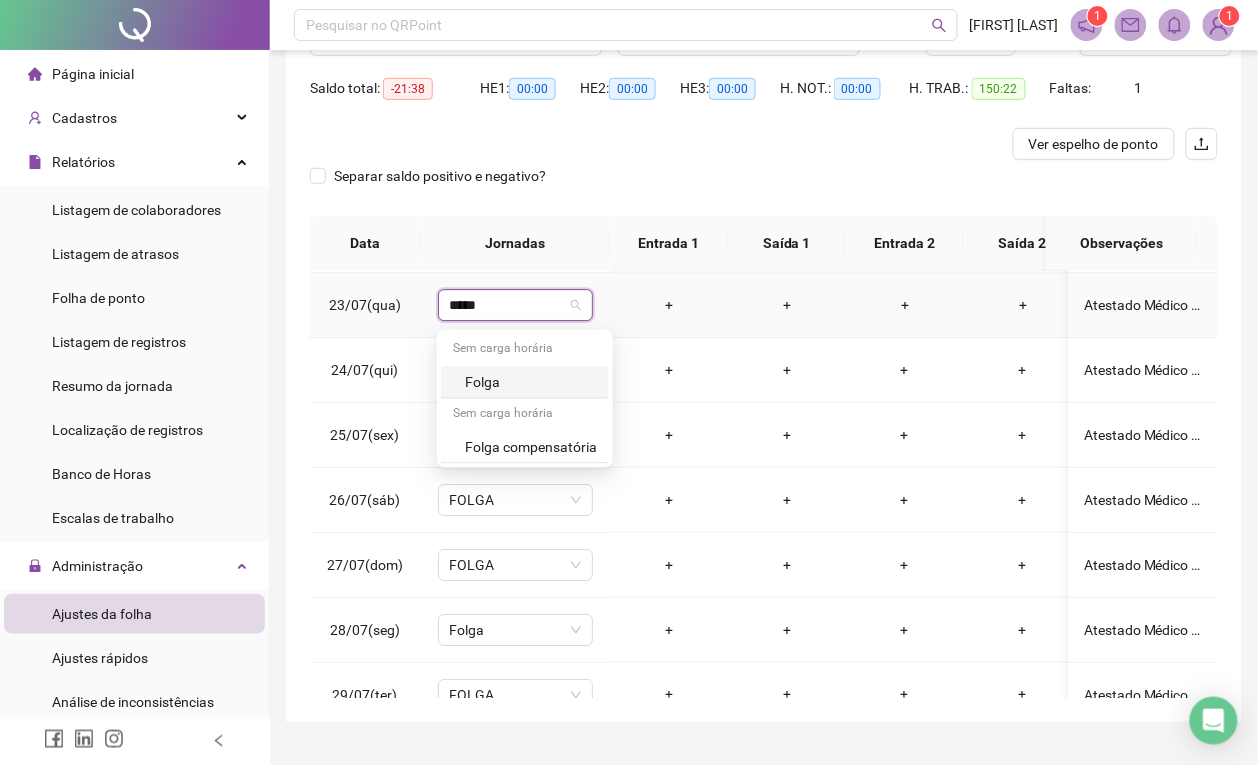 click on "Folga" at bounding box center (531, 382) 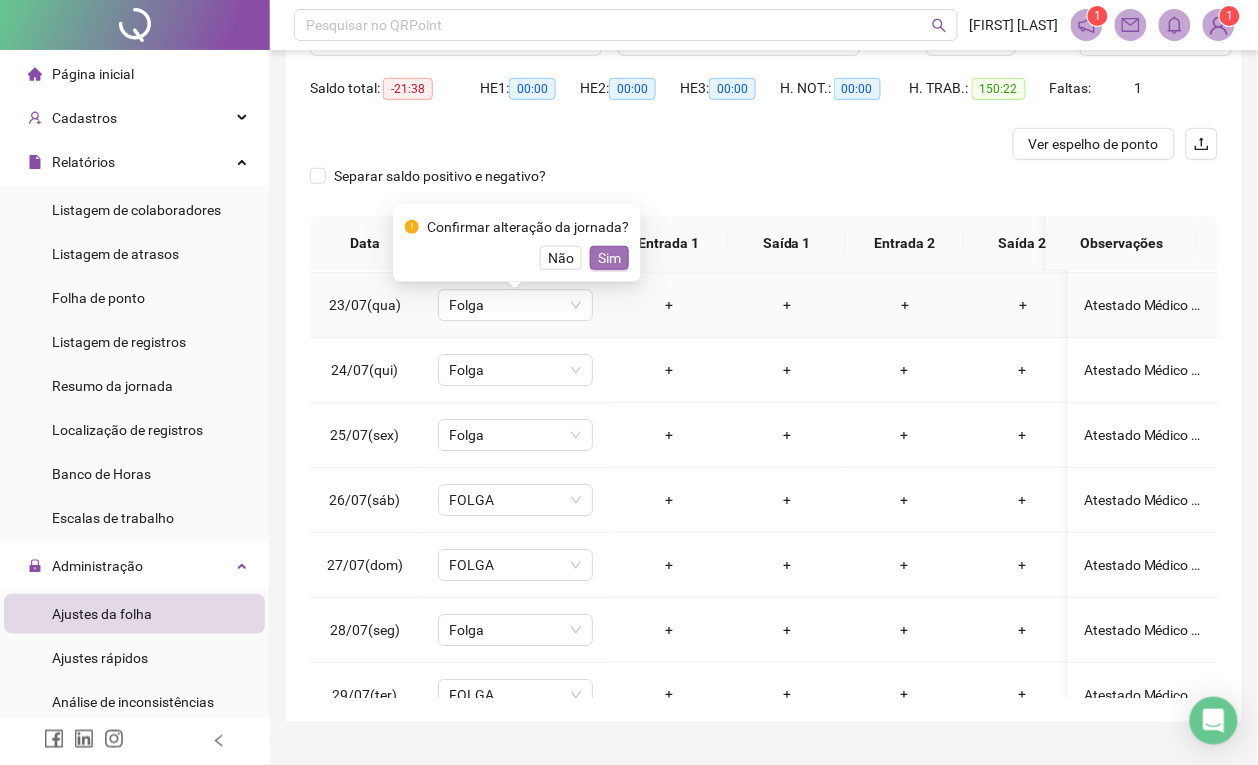 click on "Sim" at bounding box center (609, 258) 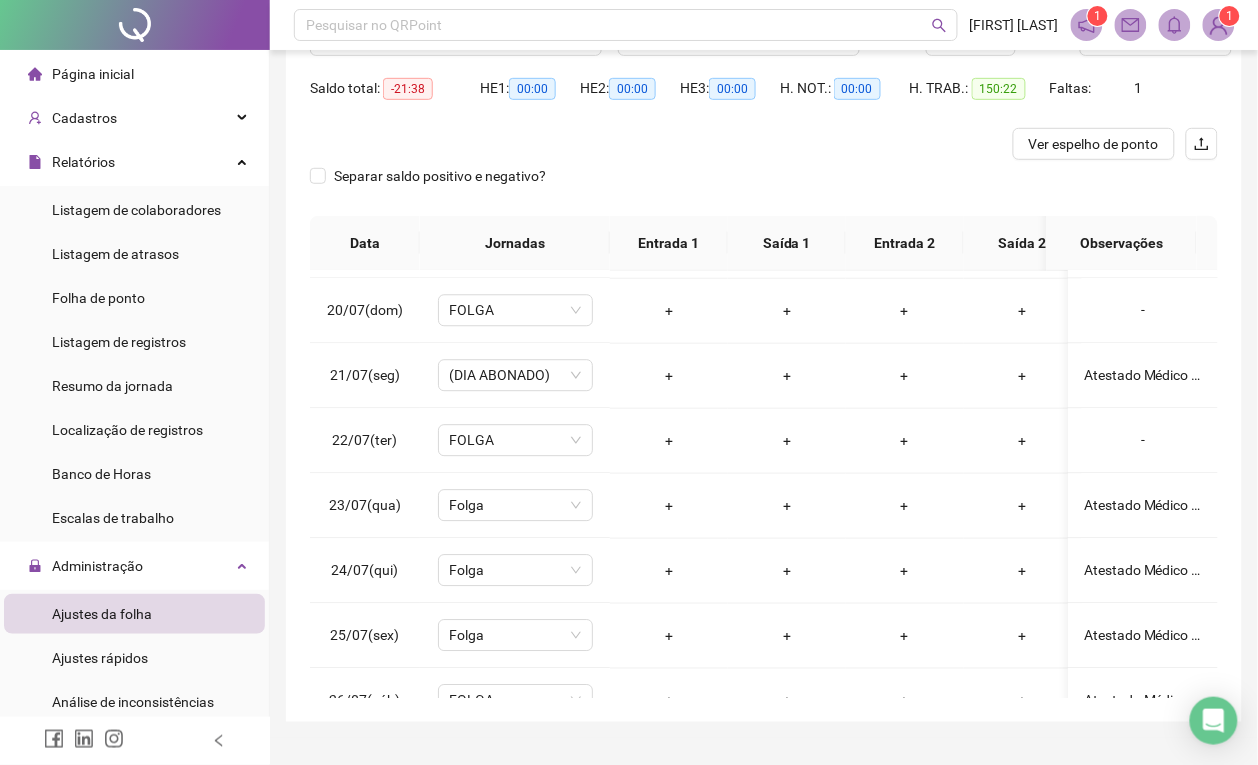 scroll, scrollTop: 1213, scrollLeft: 0, axis: vertical 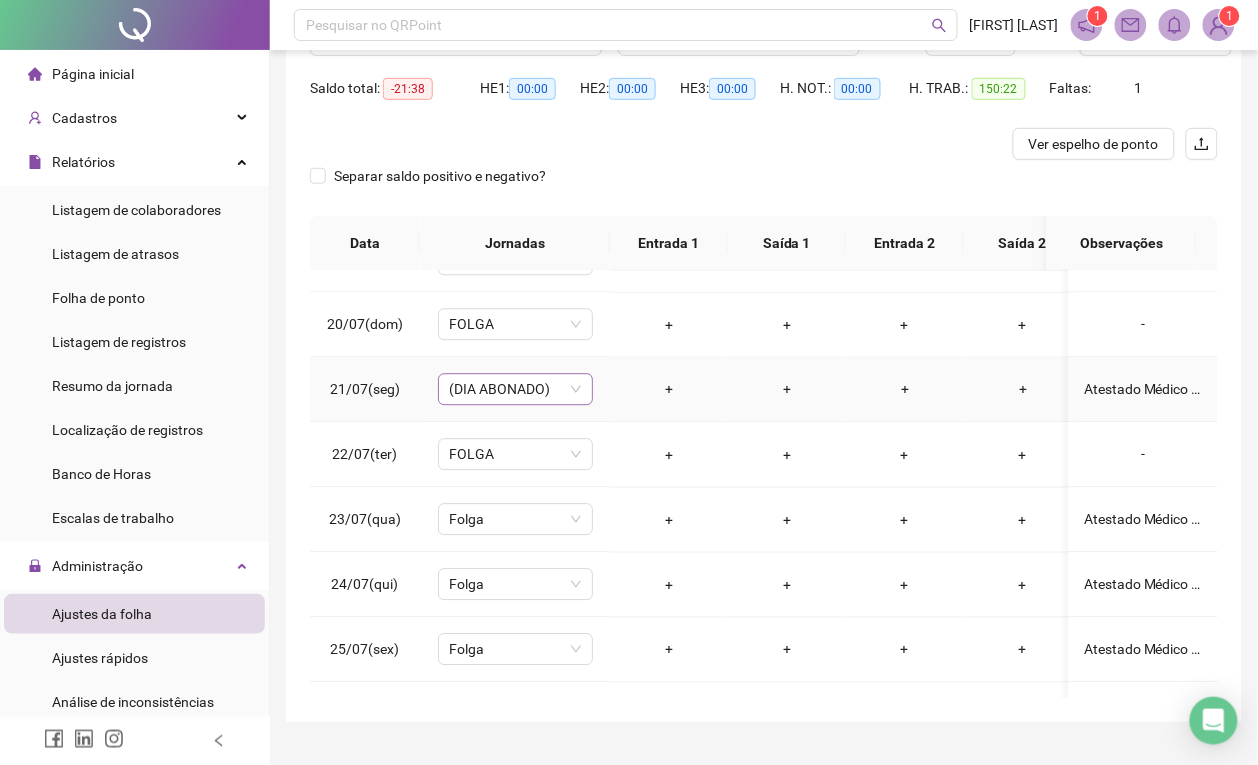 click on "(DIA ABONADO)" at bounding box center [515, 390] 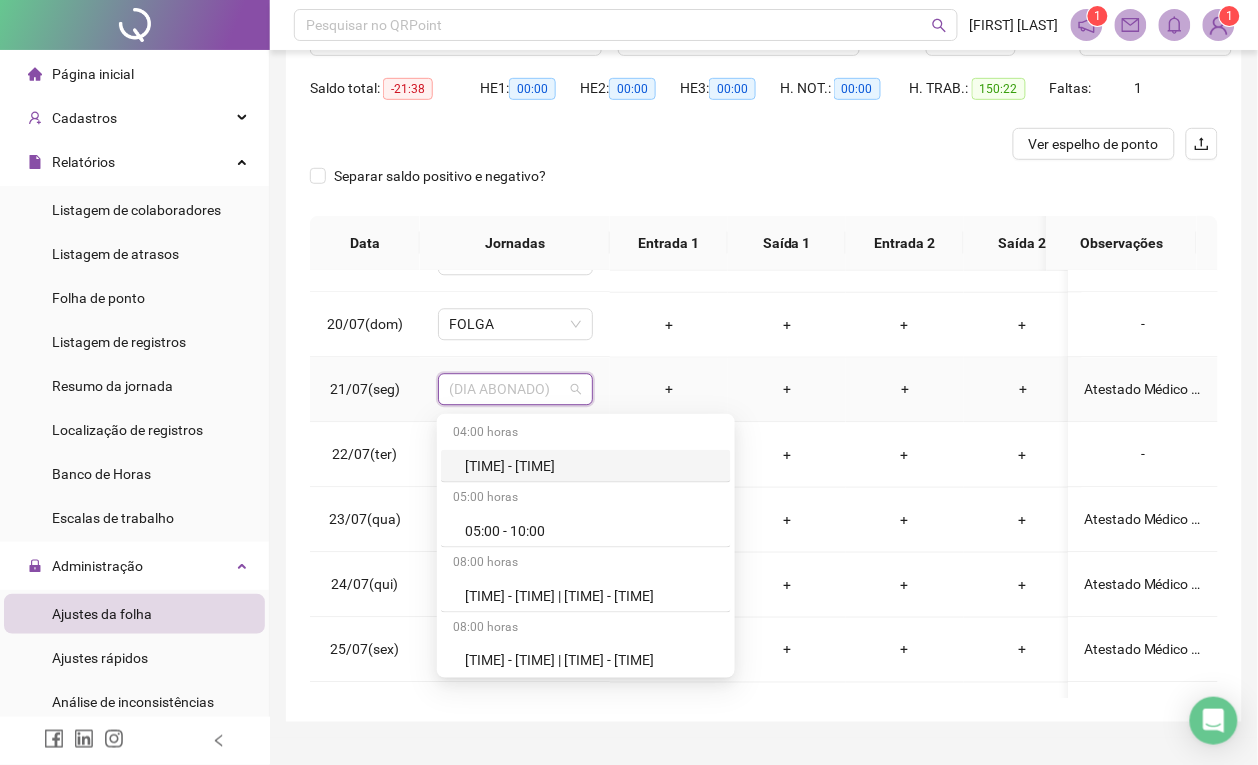 type on "*" 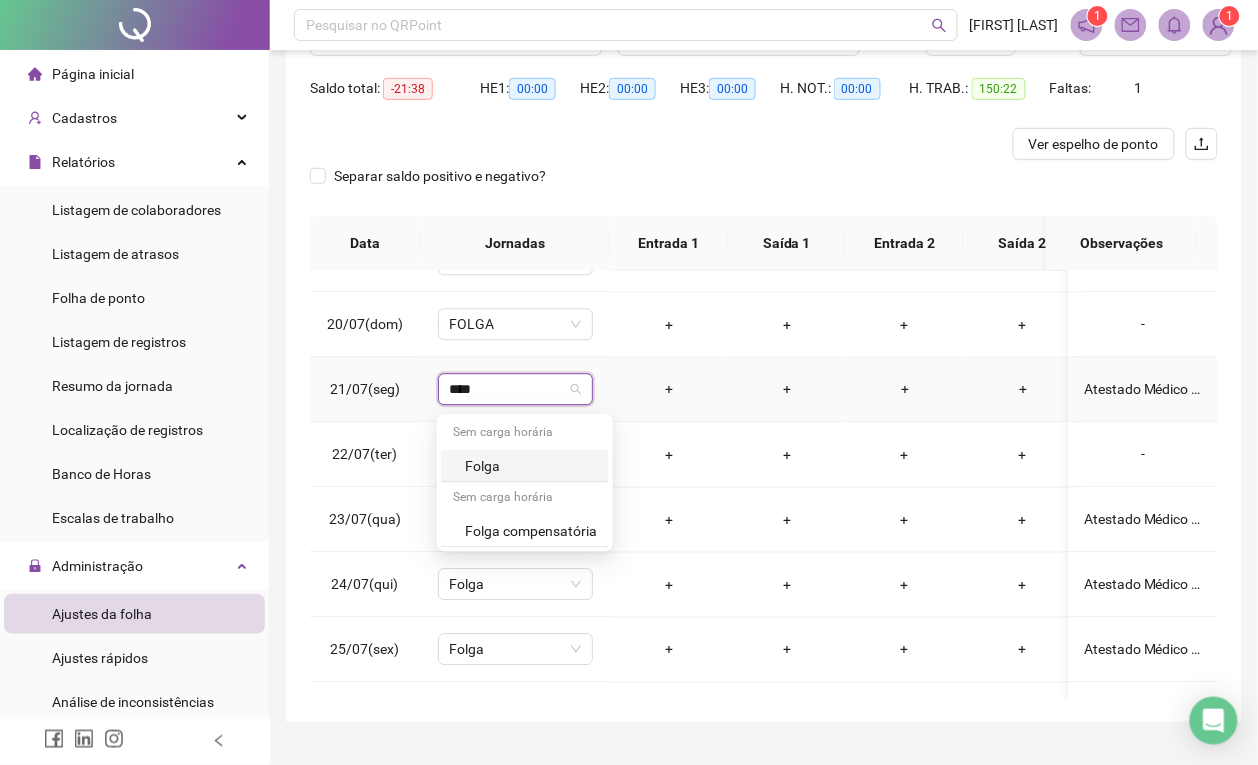 type on "*****" 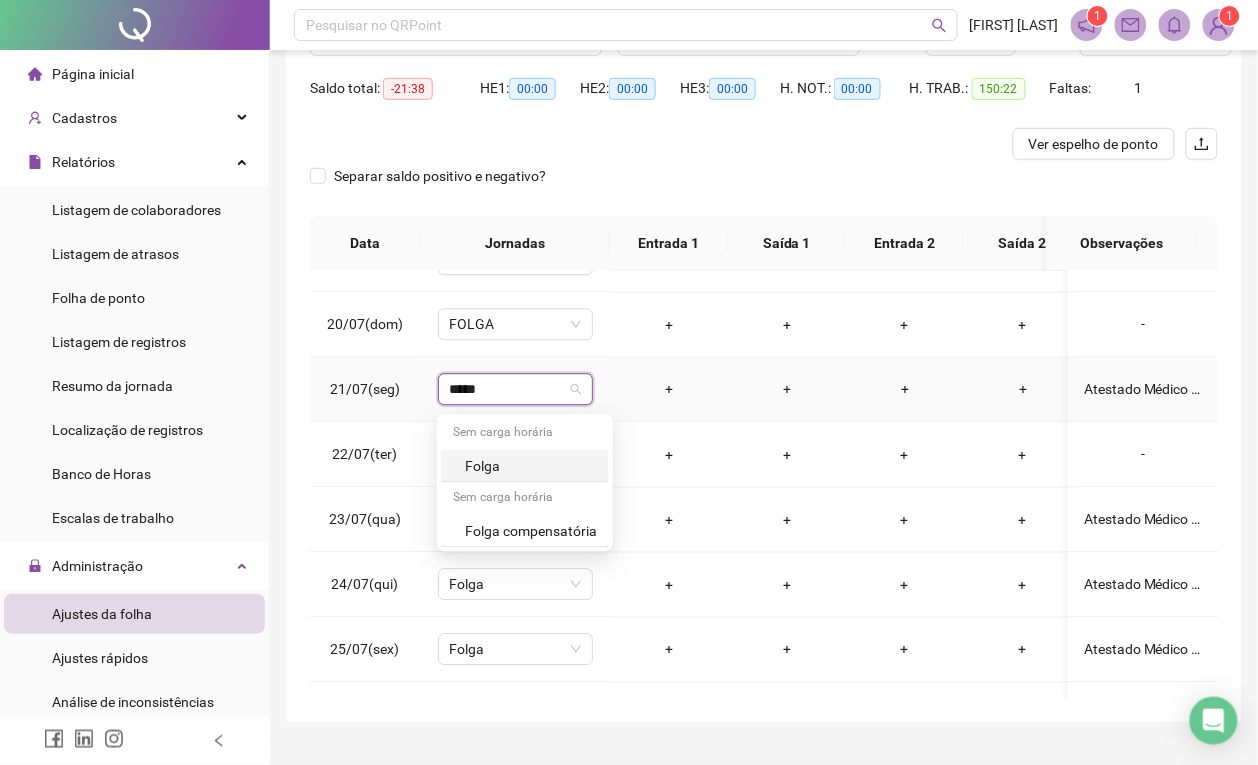 click on "Folga" at bounding box center (531, 466) 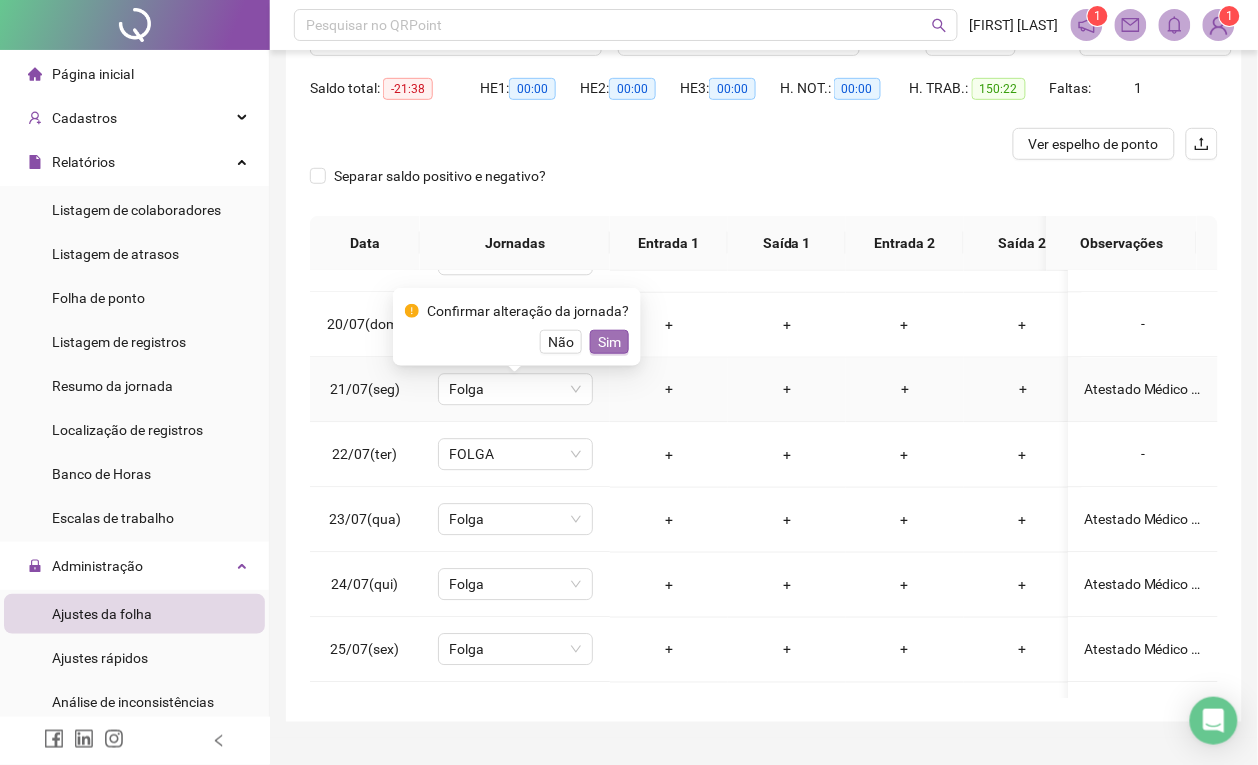 click on "Sim" at bounding box center (609, 342) 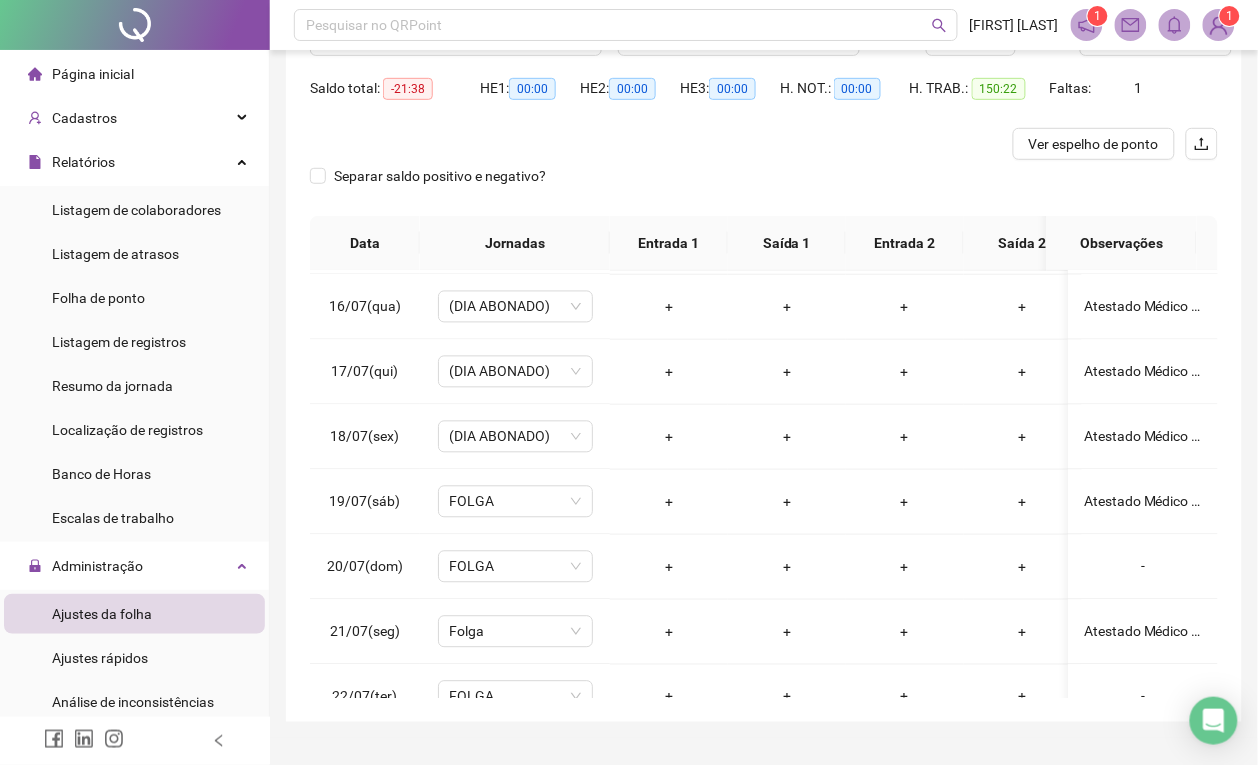 scroll, scrollTop: 956, scrollLeft: 0, axis: vertical 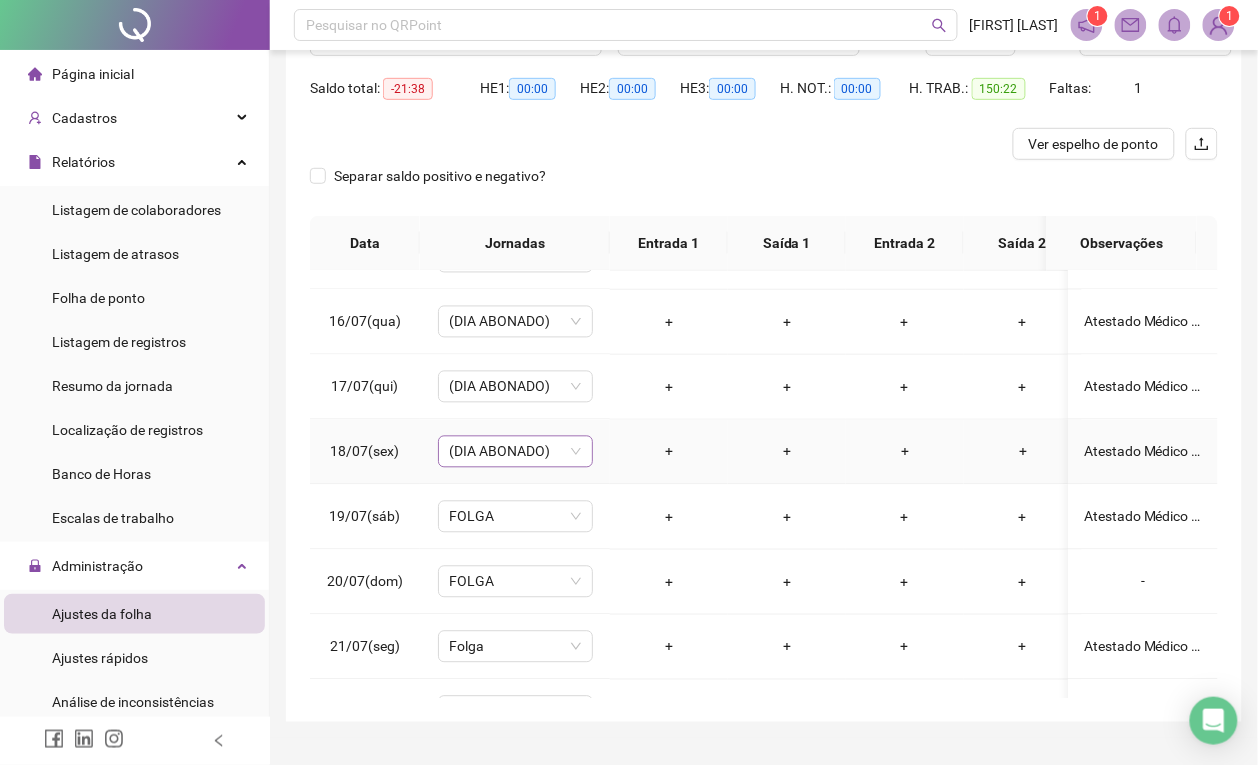 click on "(DIA ABONADO)" at bounding box center (515, 452) 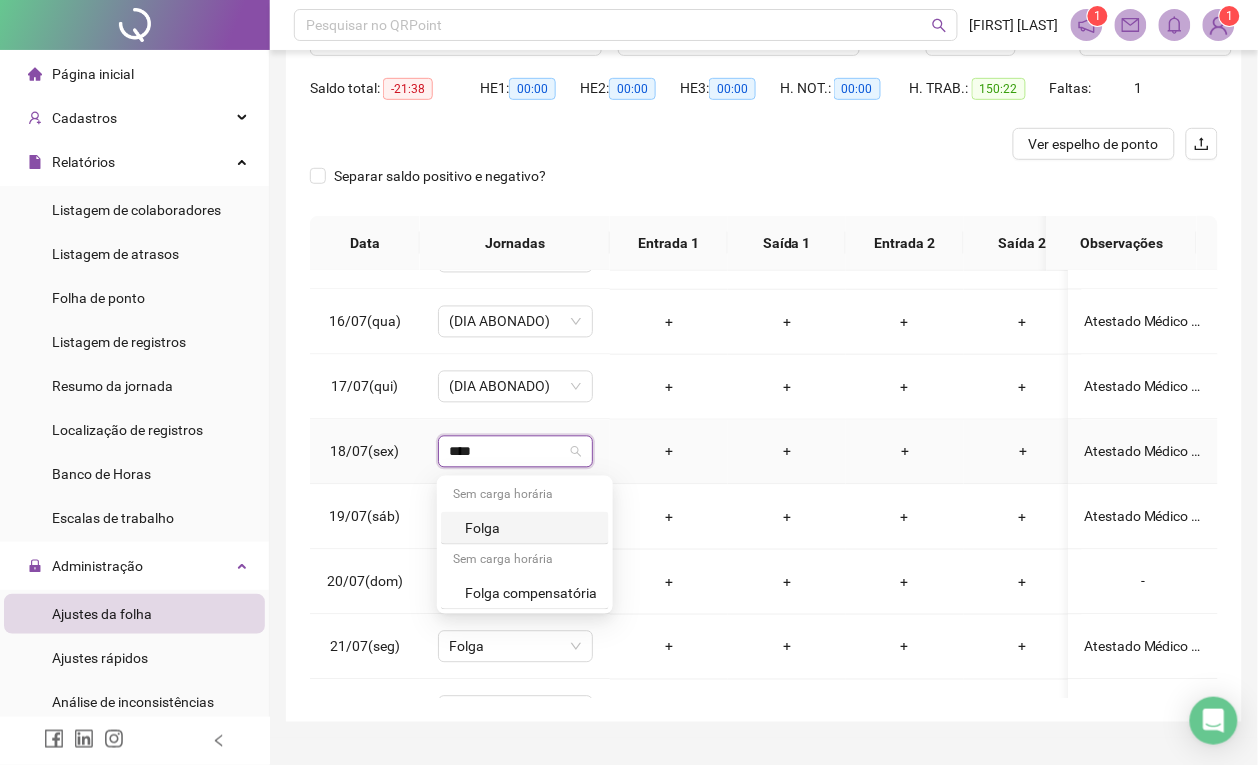 type on "*****" 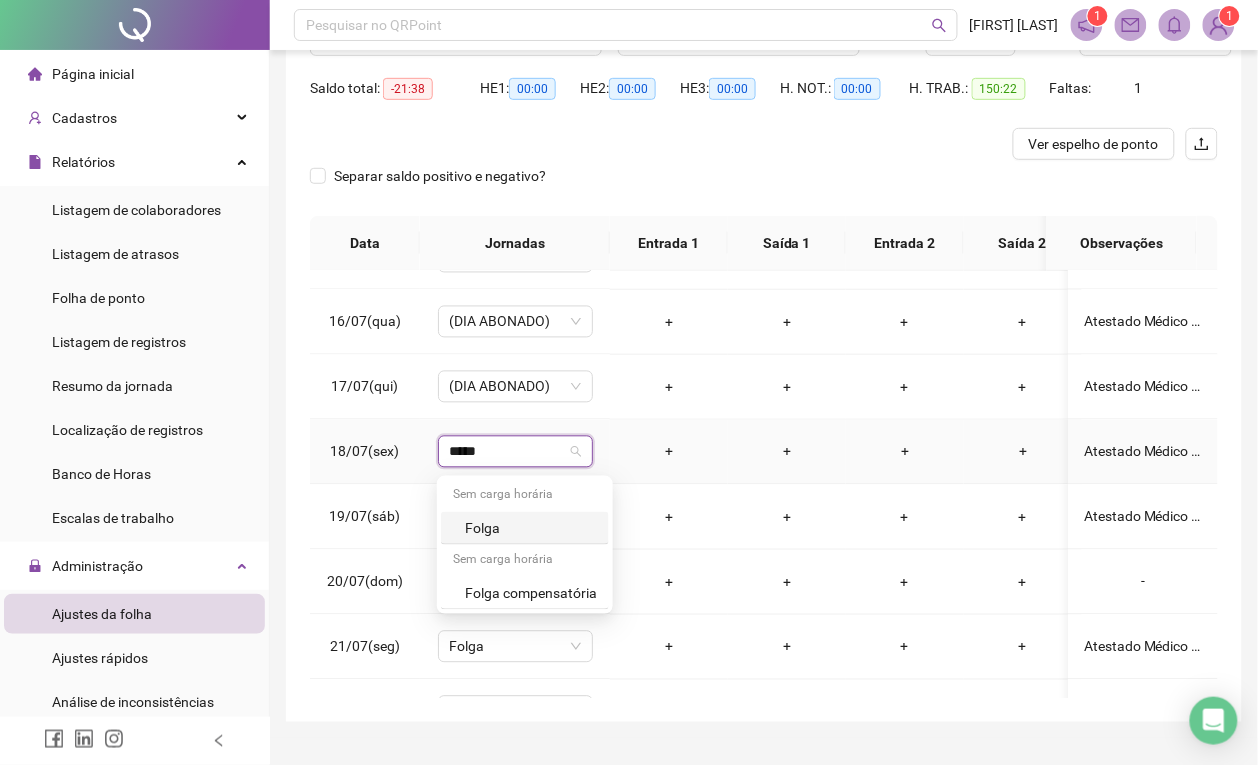 click on "Folga" at bounding box center [531, 528] 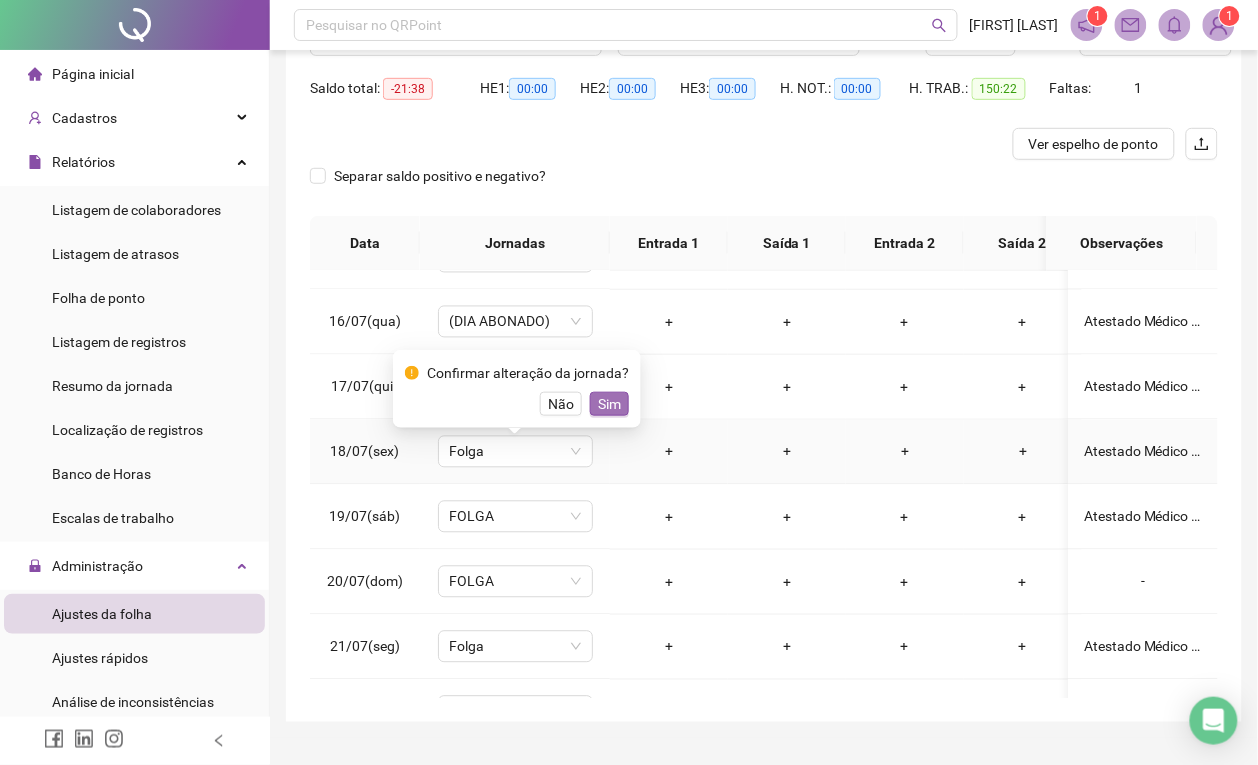click on "Sim" at bounding box center [609, 404] 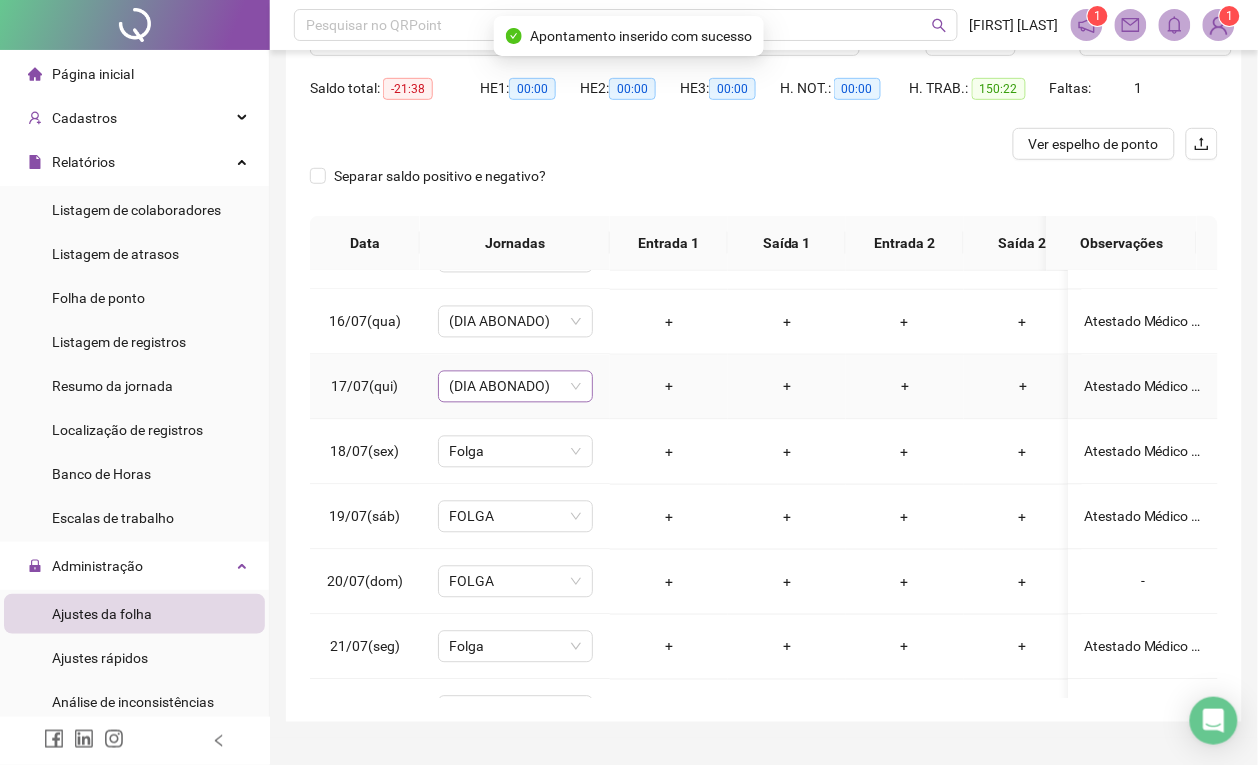 click on "(DIA ABONADO)" at bounding box center (515, 387) 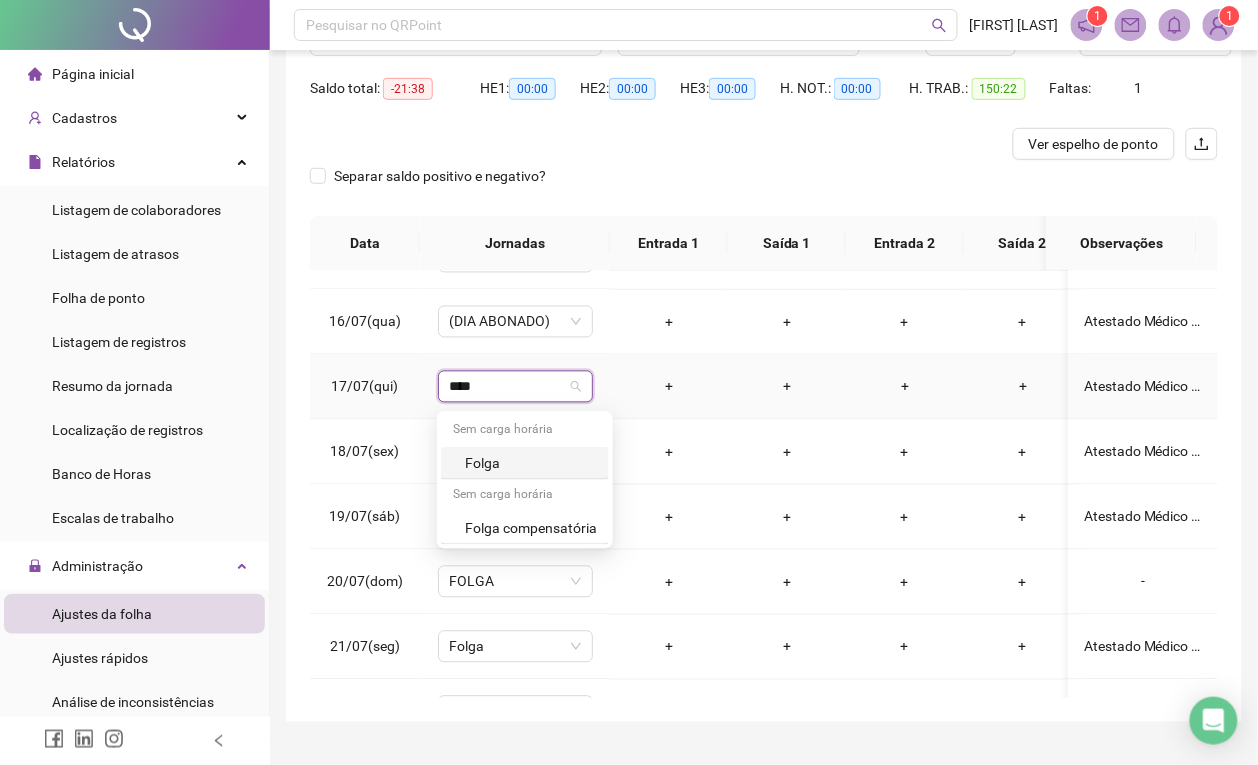 type on "*****" 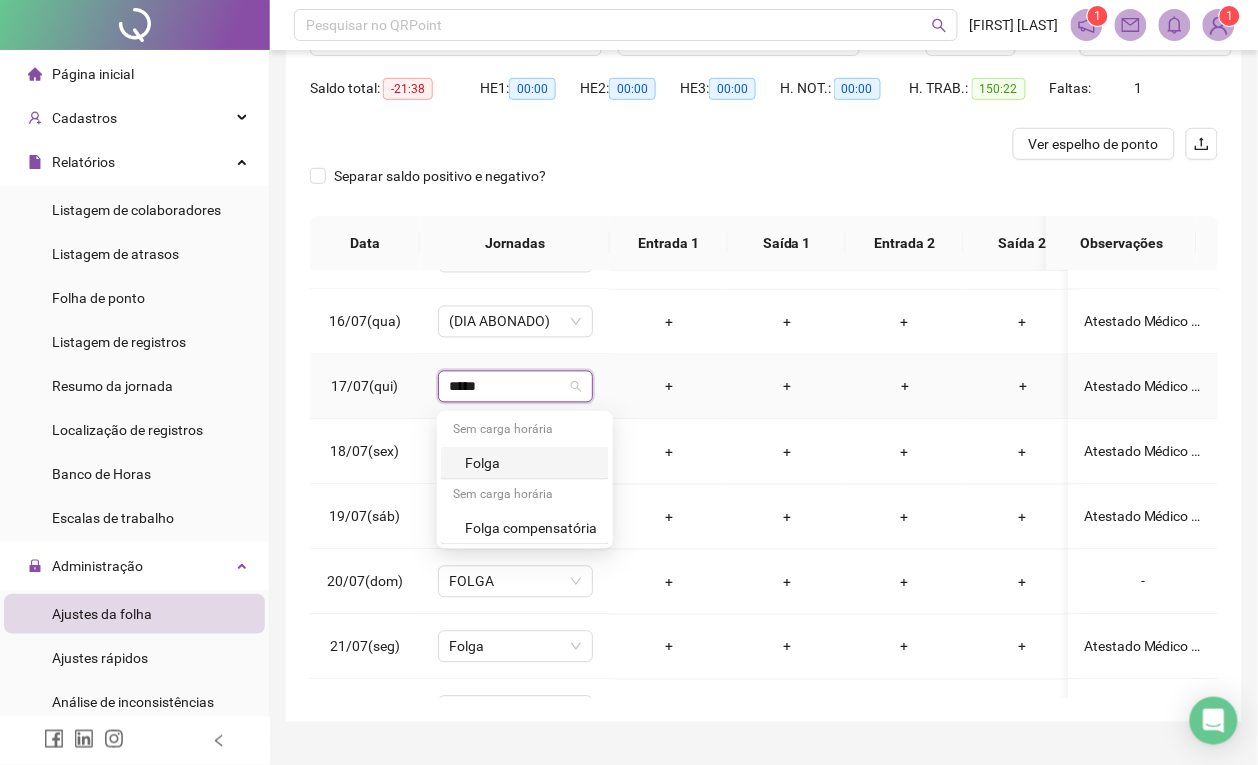 click on "Folga" at bounding box center [531, 463] 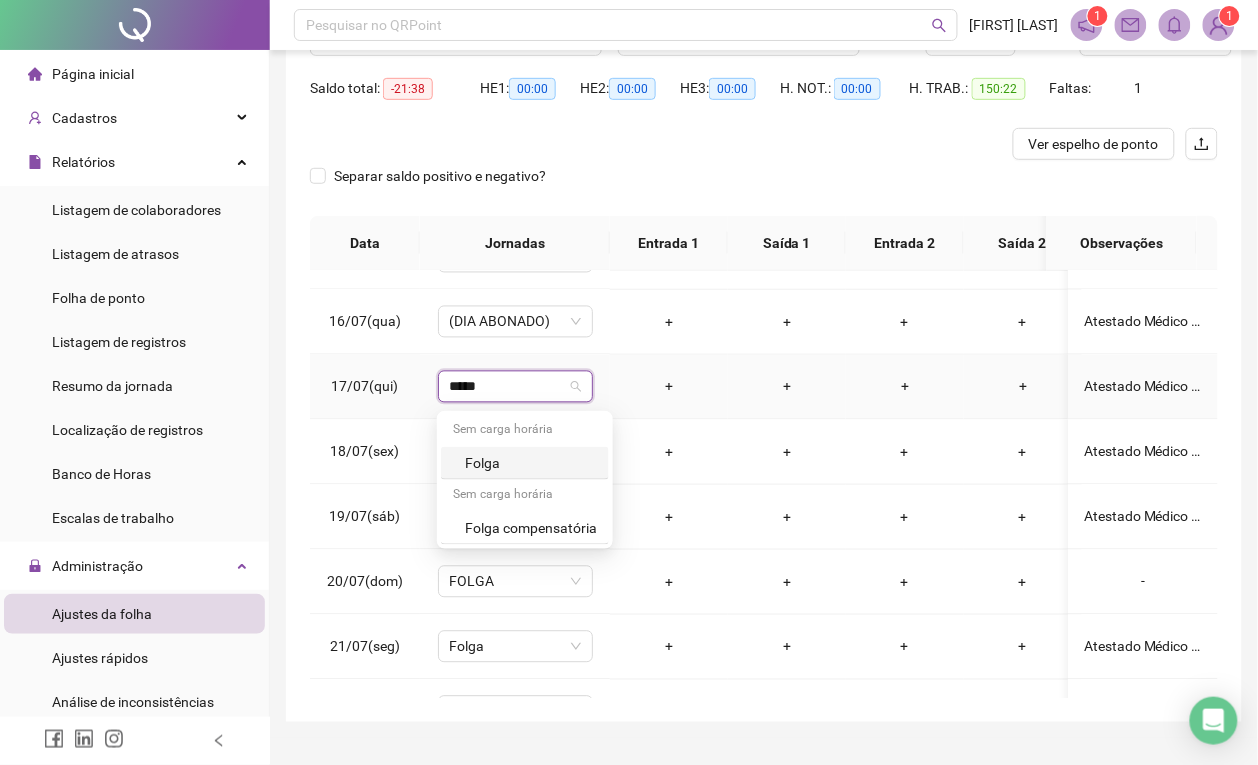 type 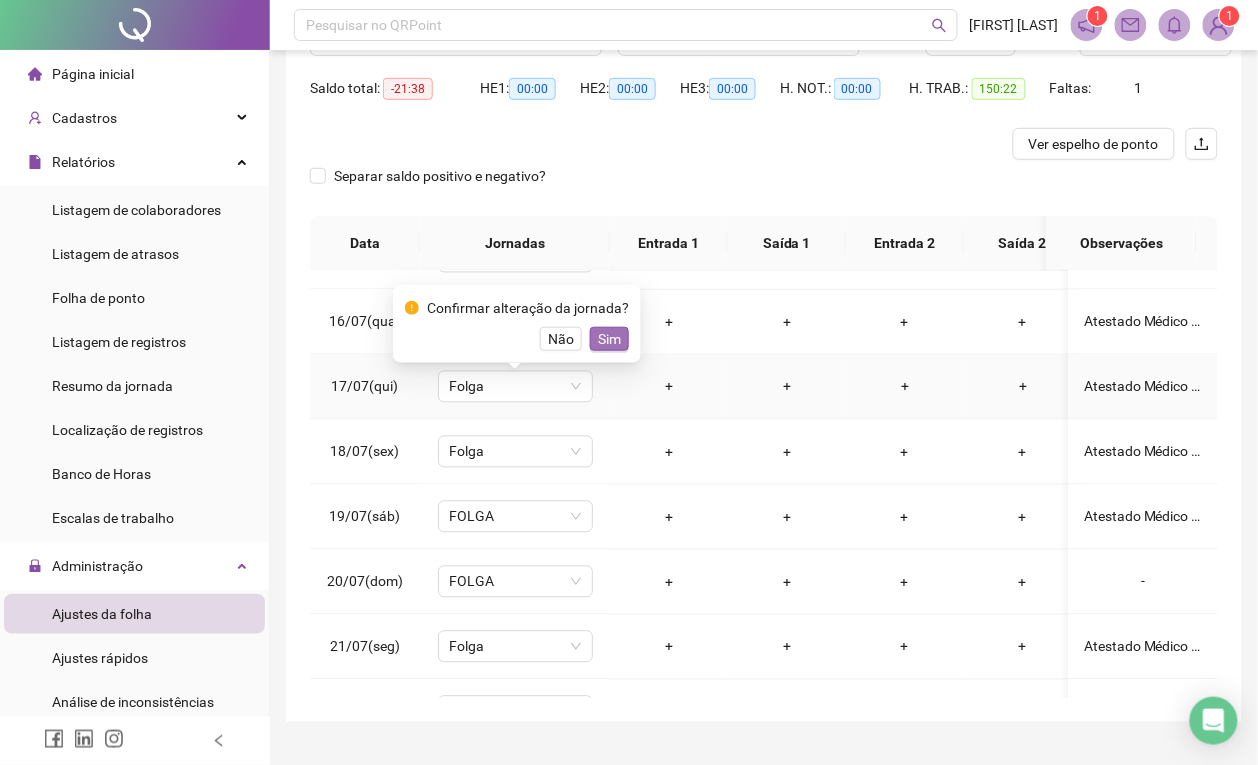 click on "Sim" at bounding box center [609, 339] 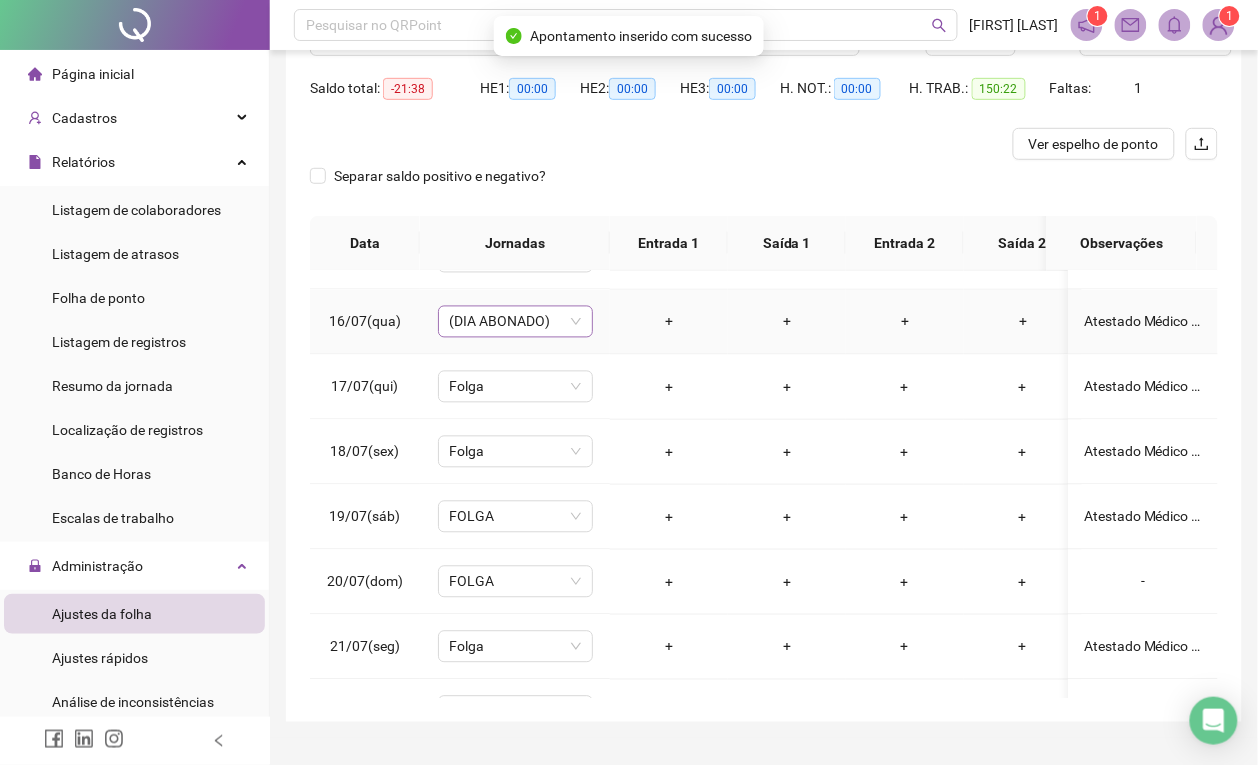 click on "(DIA ABONADO)" at bounding box center [515, 322] 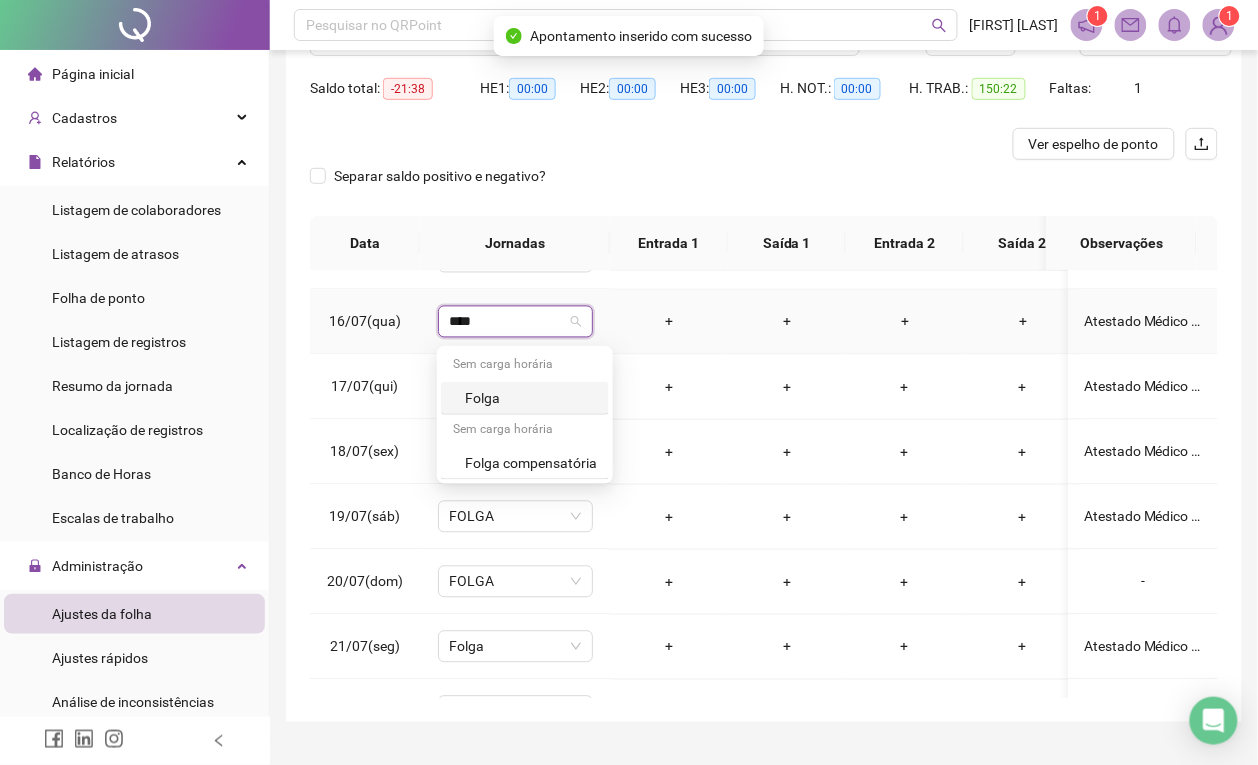 type on "*****" 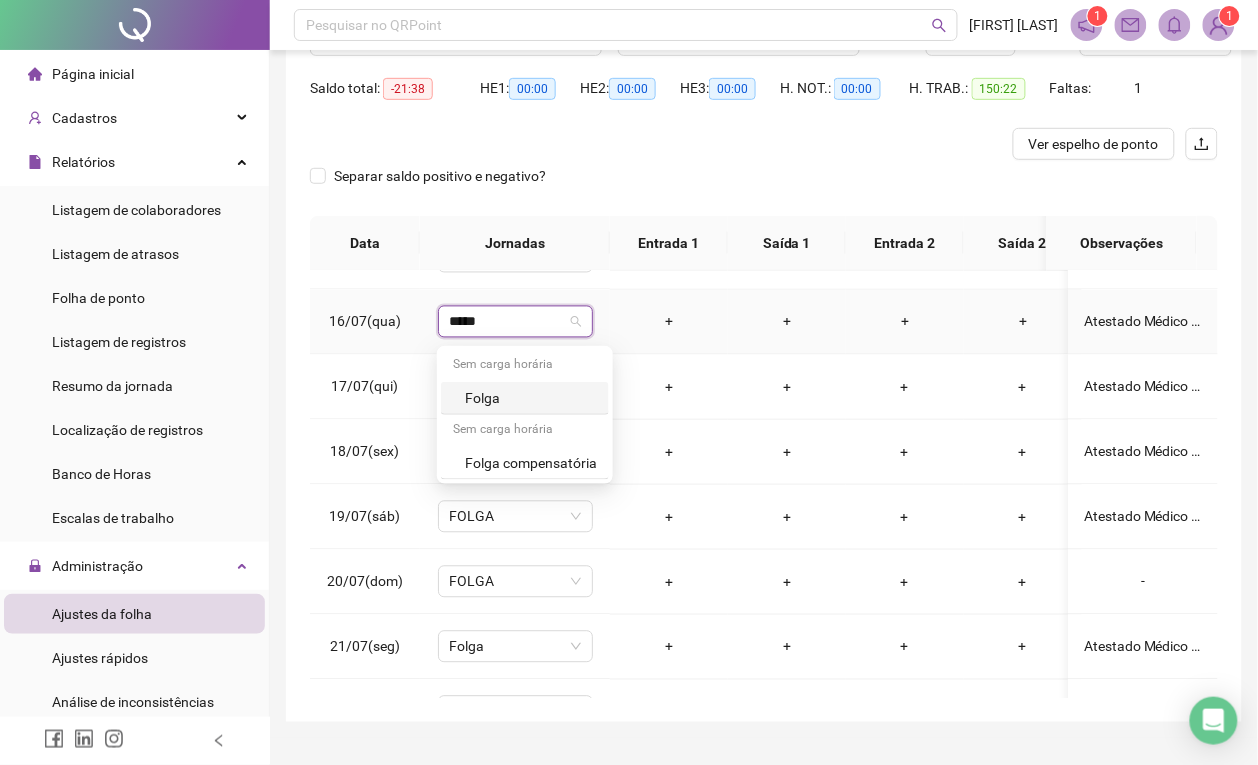 click on "Folga" at bounding box center [531, 398] 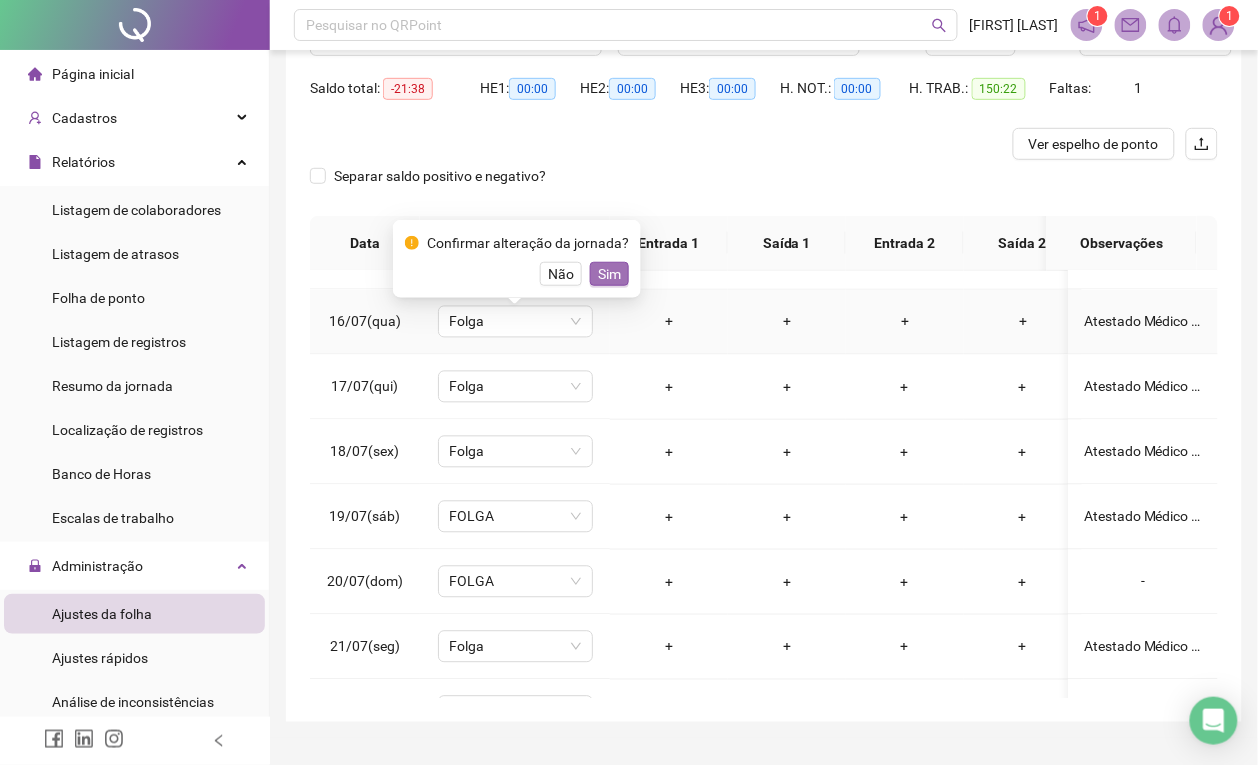 click on "Sim" at bounding box center [609, 274] 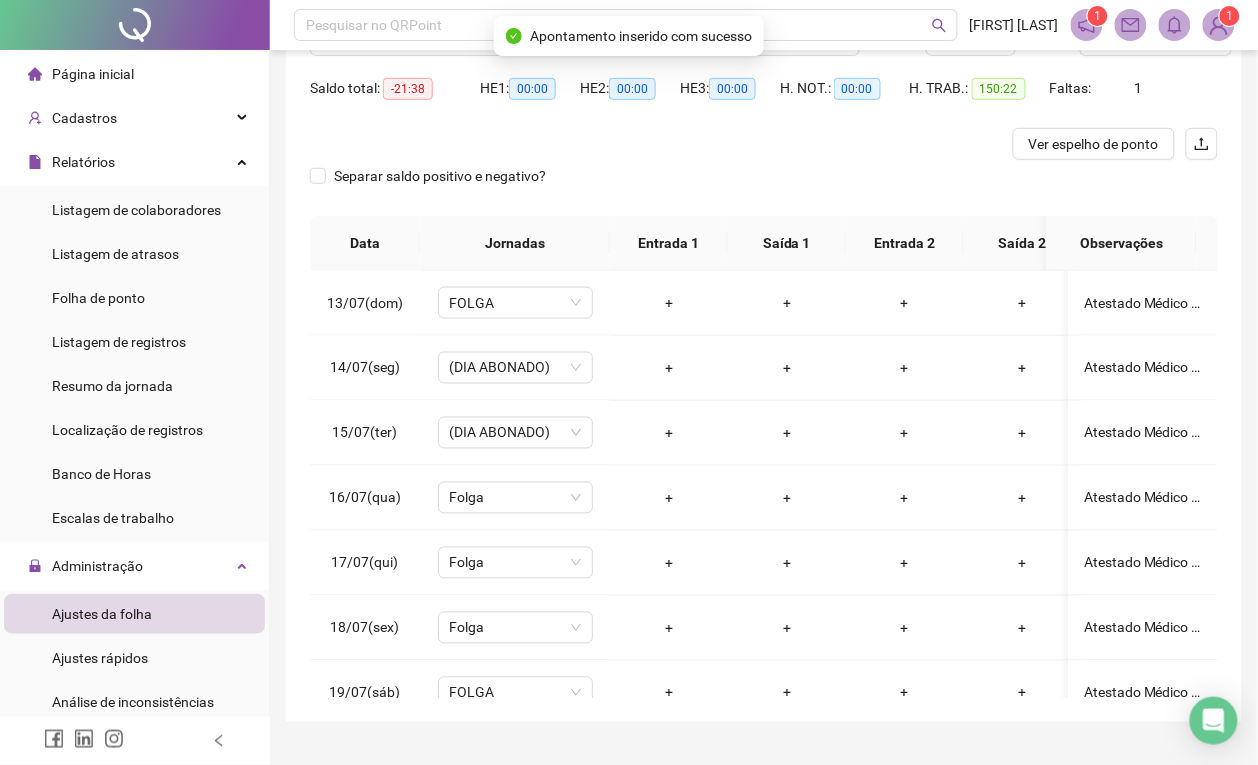 scroll, scrollTop: 756, scrollLeft: 0, axis: vertical 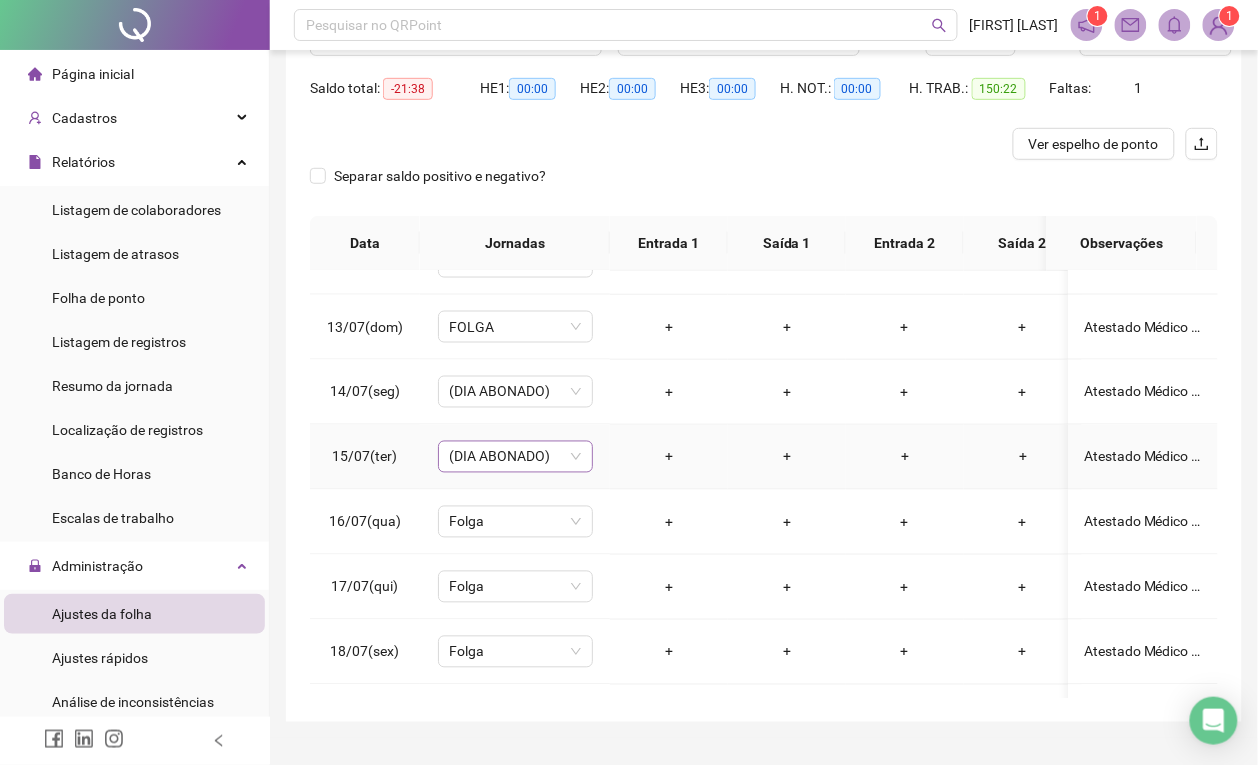 click on "(DIA ABONADO)" at bounding box center (515, 457) 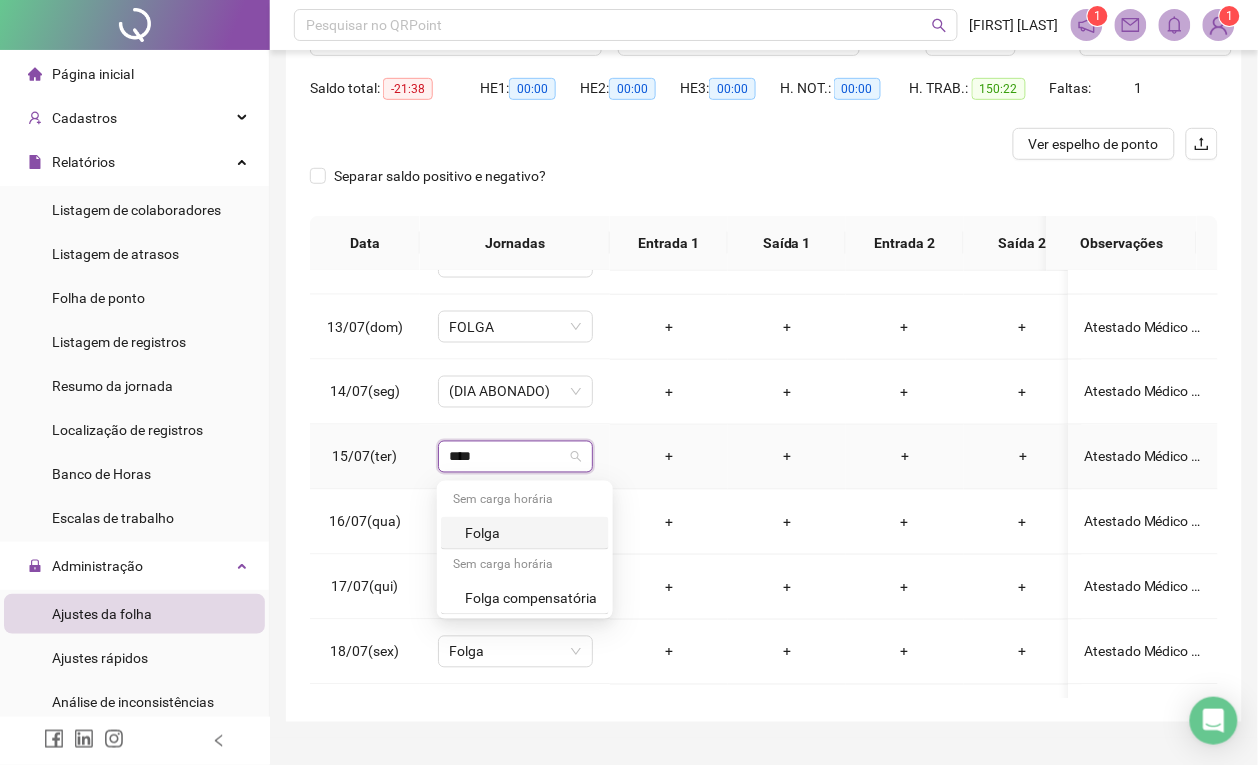 type on "*****" 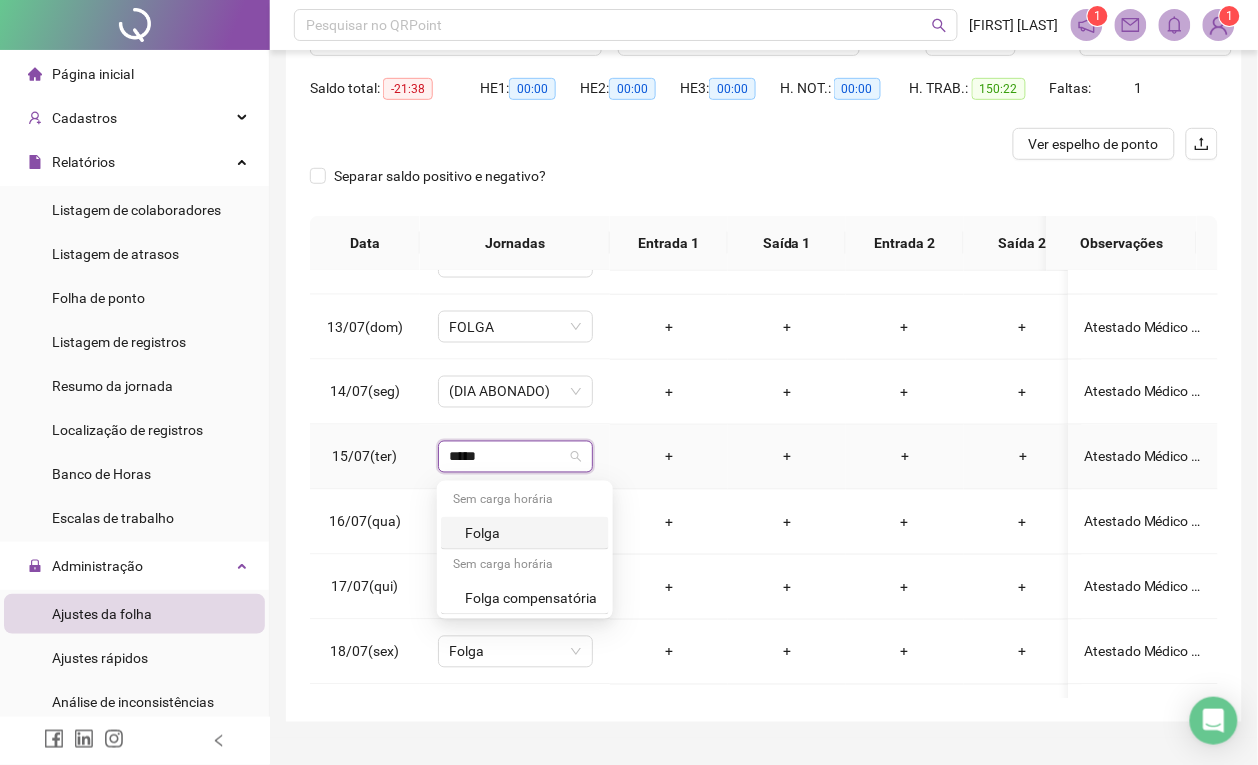 click on "Folga" at bounding box center [531, 533] 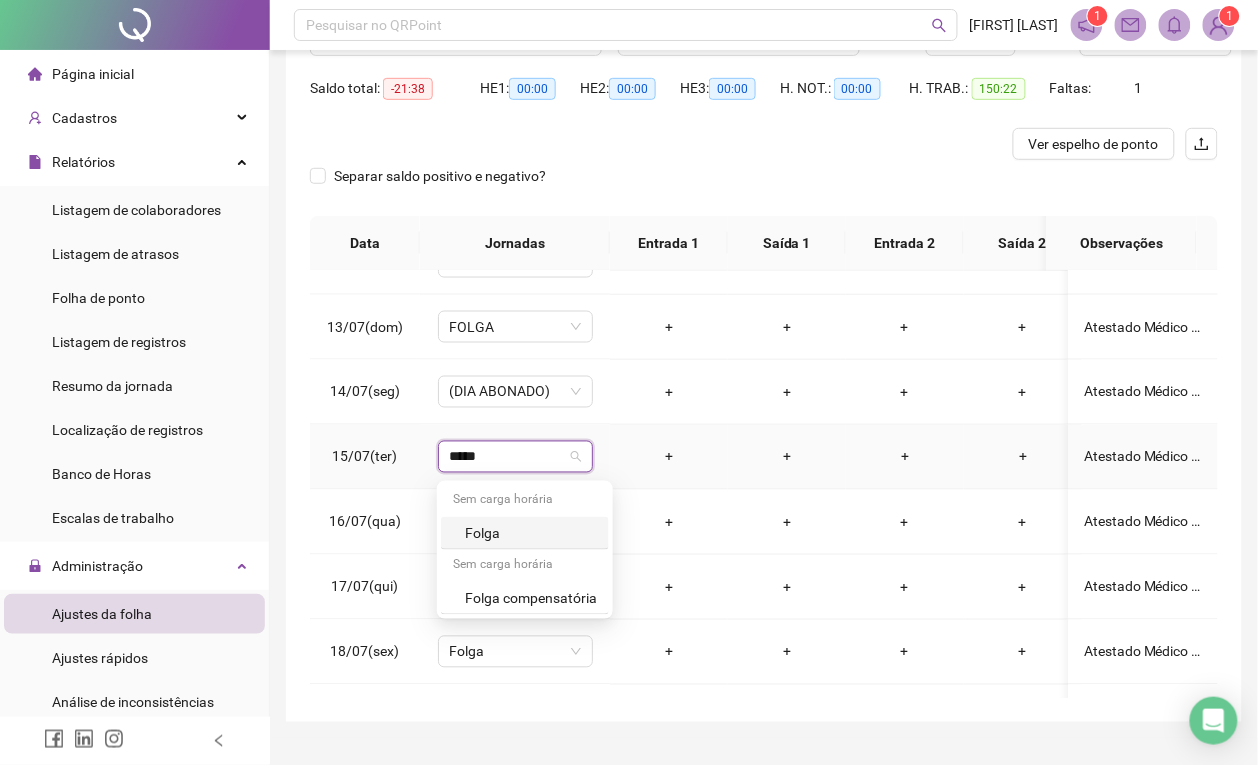 type 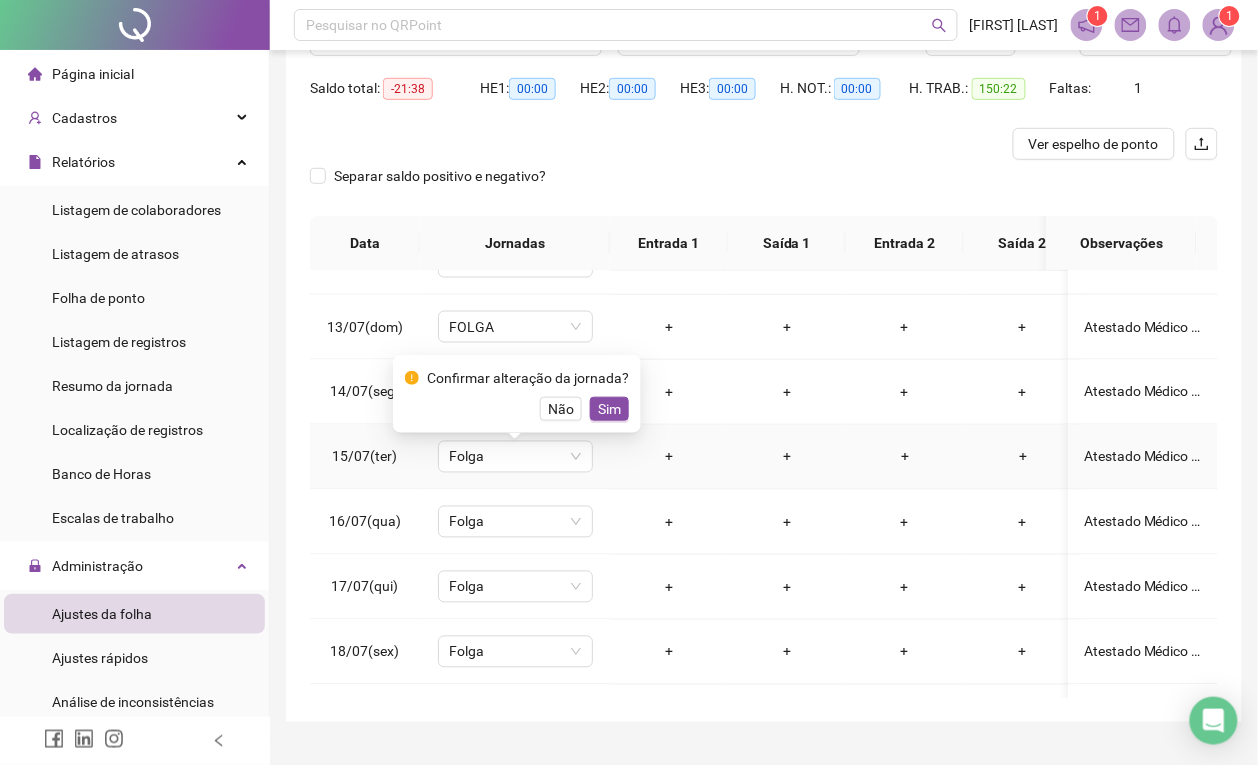click on "Não Sim" at bounding box center [517, 409] 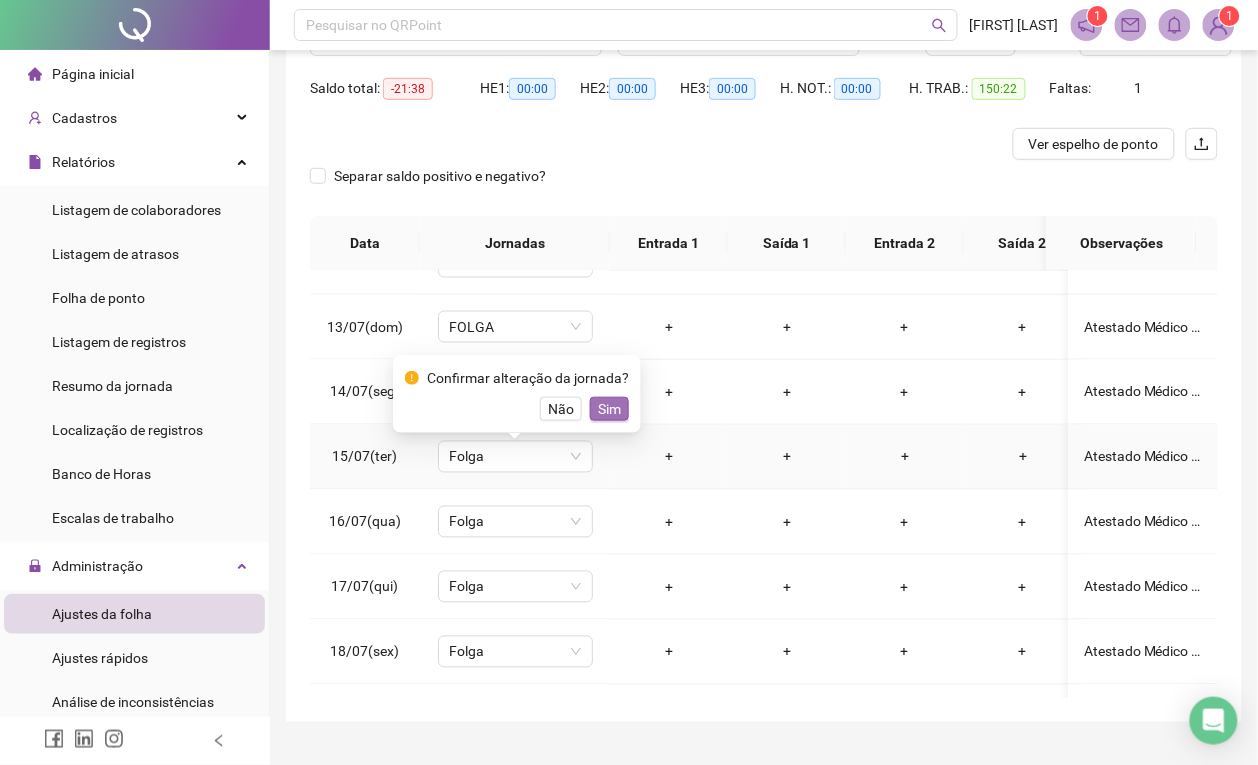 click on "Sim" at bounding box center [609, 409] 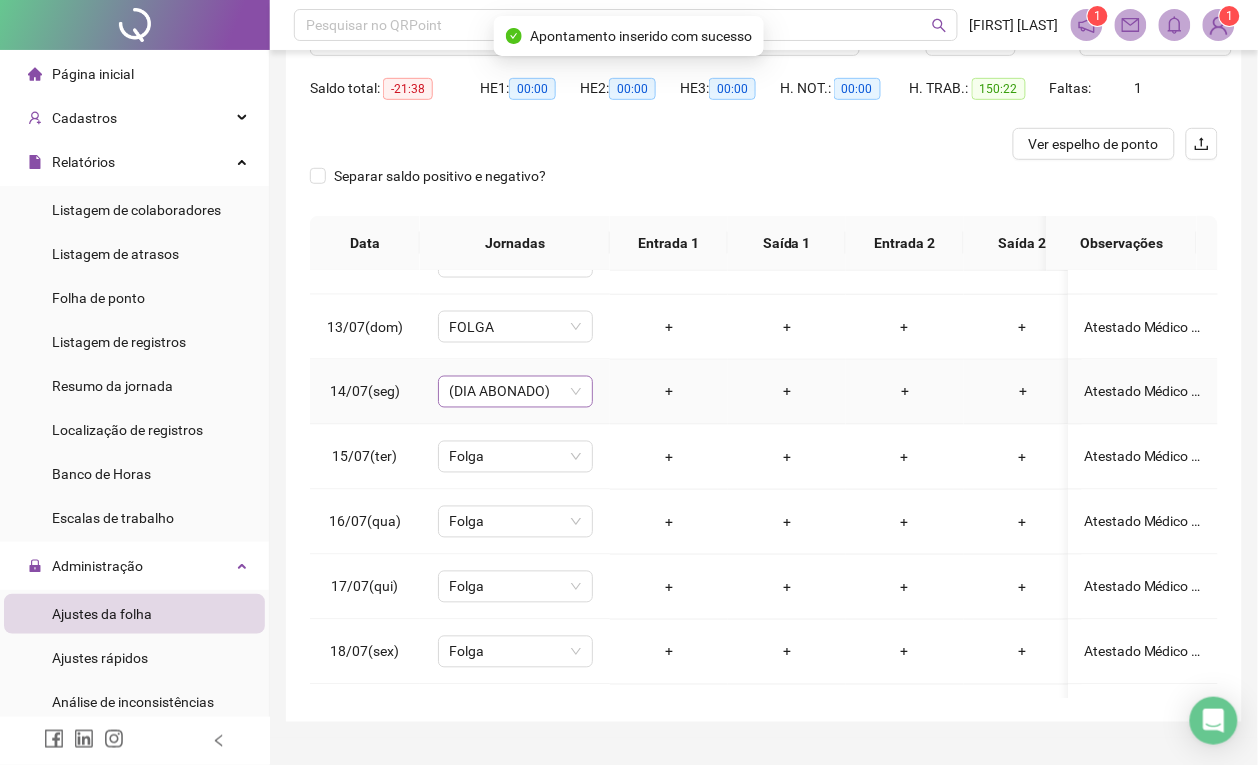 click on "(DIA ABONADO)" at bounding box center [515, 392] 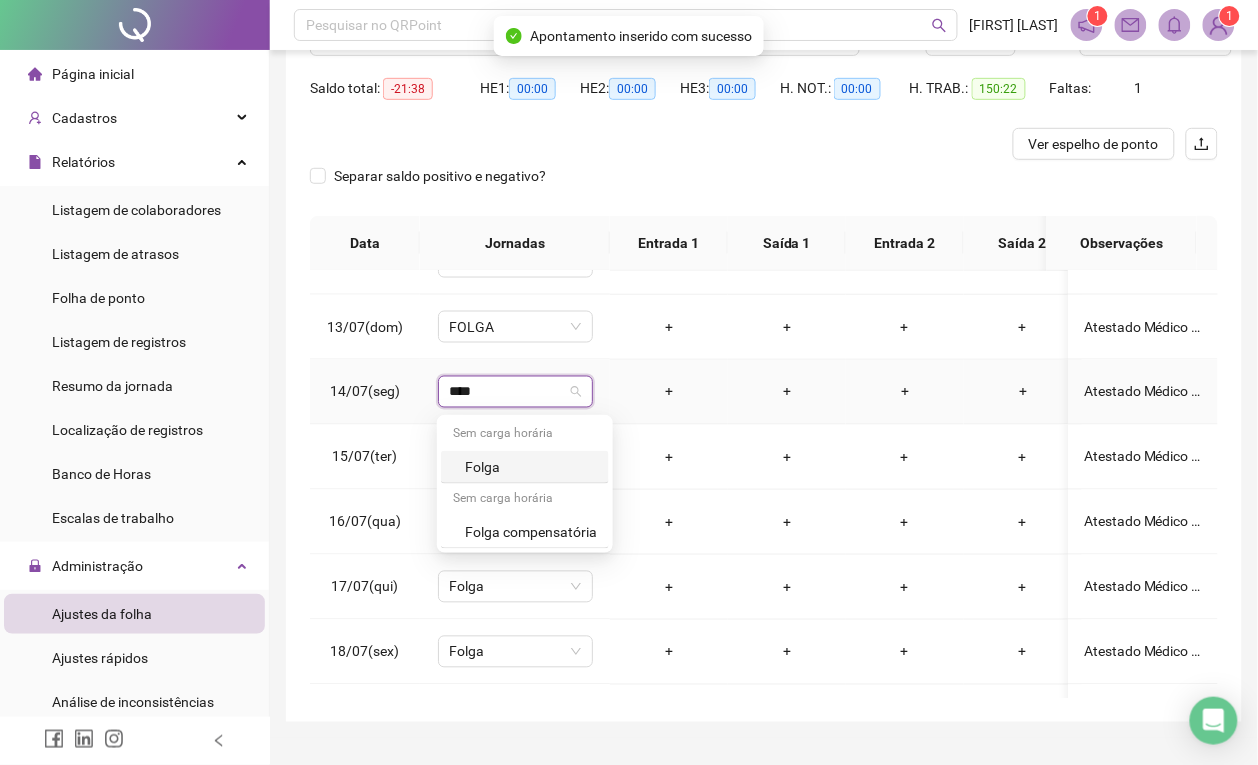 type on "*****" 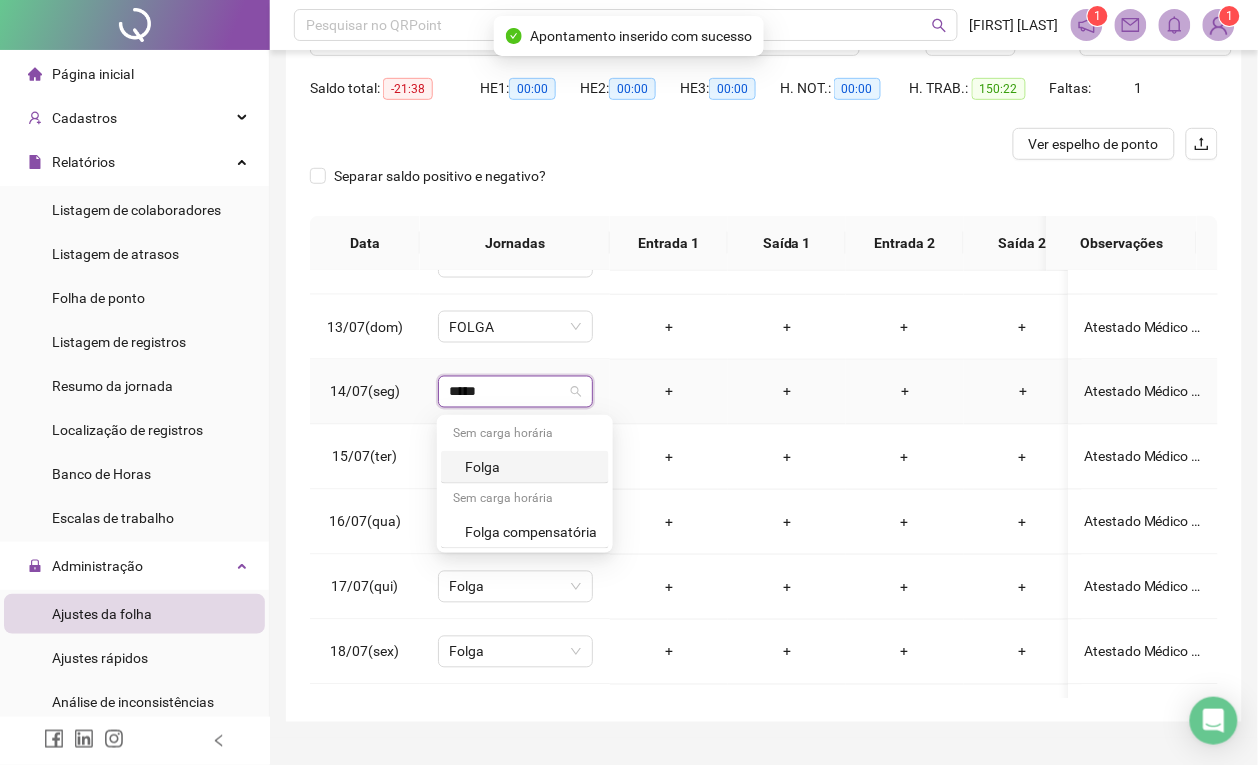 click on "Folga" at bounding box center (531, 467) 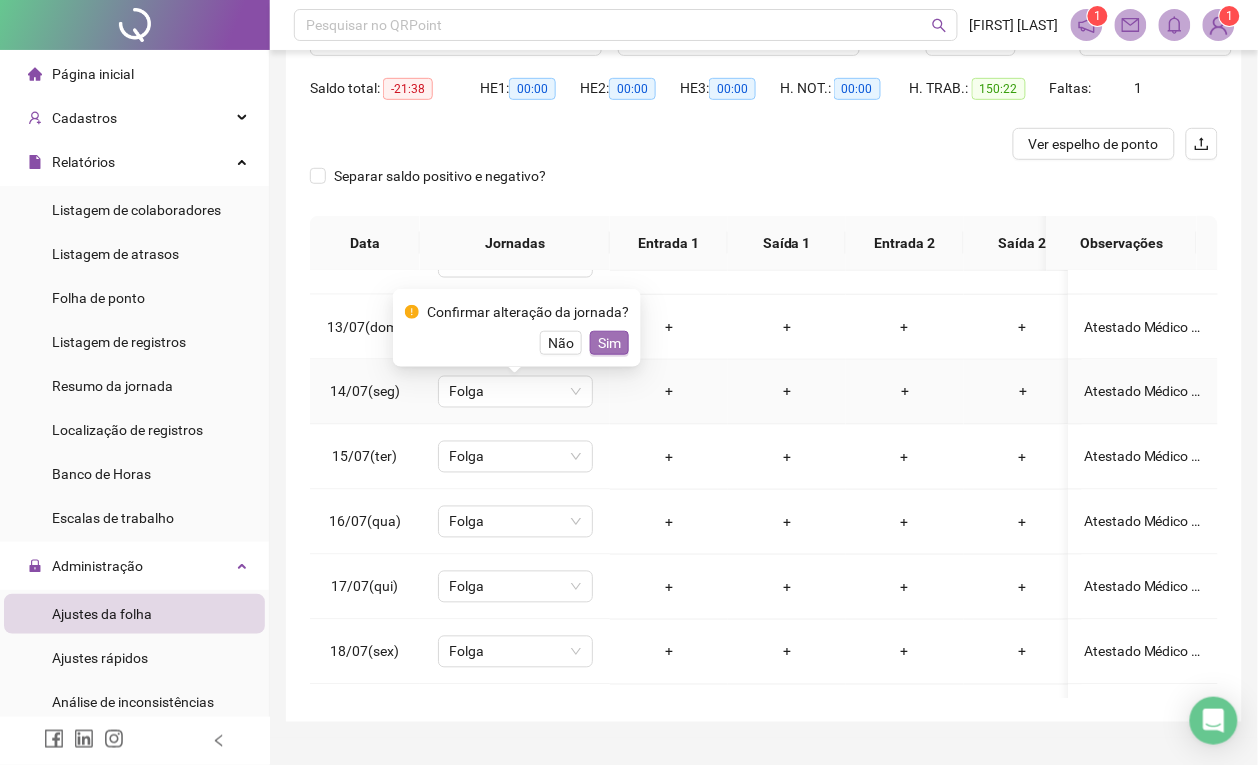 click on "Sim" at bounding box center [609, 343] 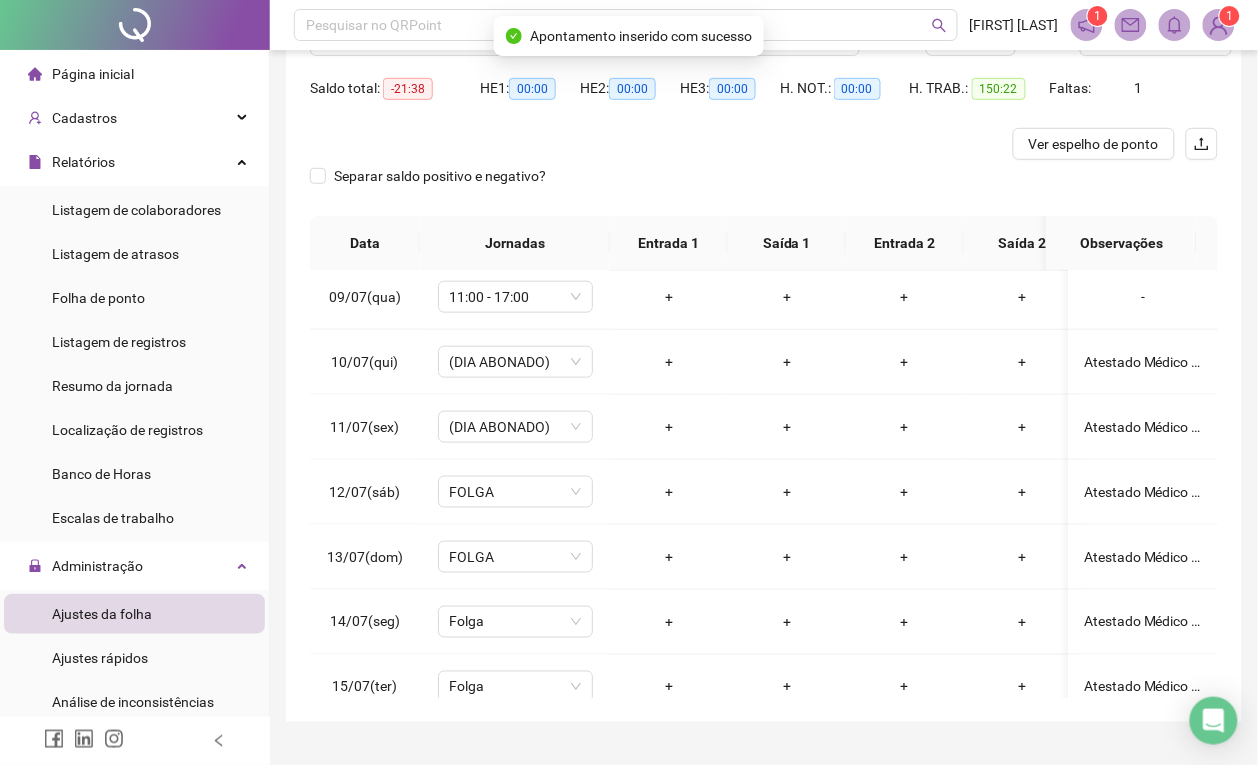 scroll, scrollTop: 506, scrollLeft: 0, axis: vertical 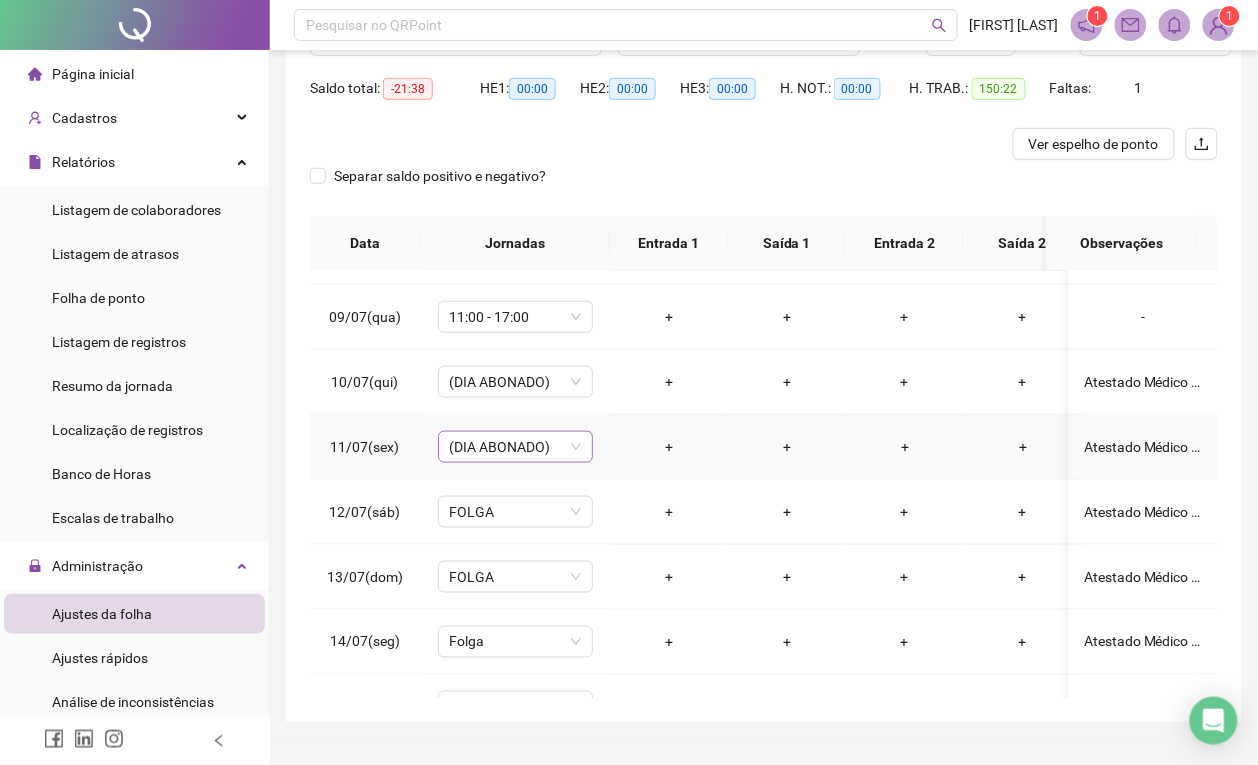 click on "(DIA ABONADO)" at bounding box center (515, 447) 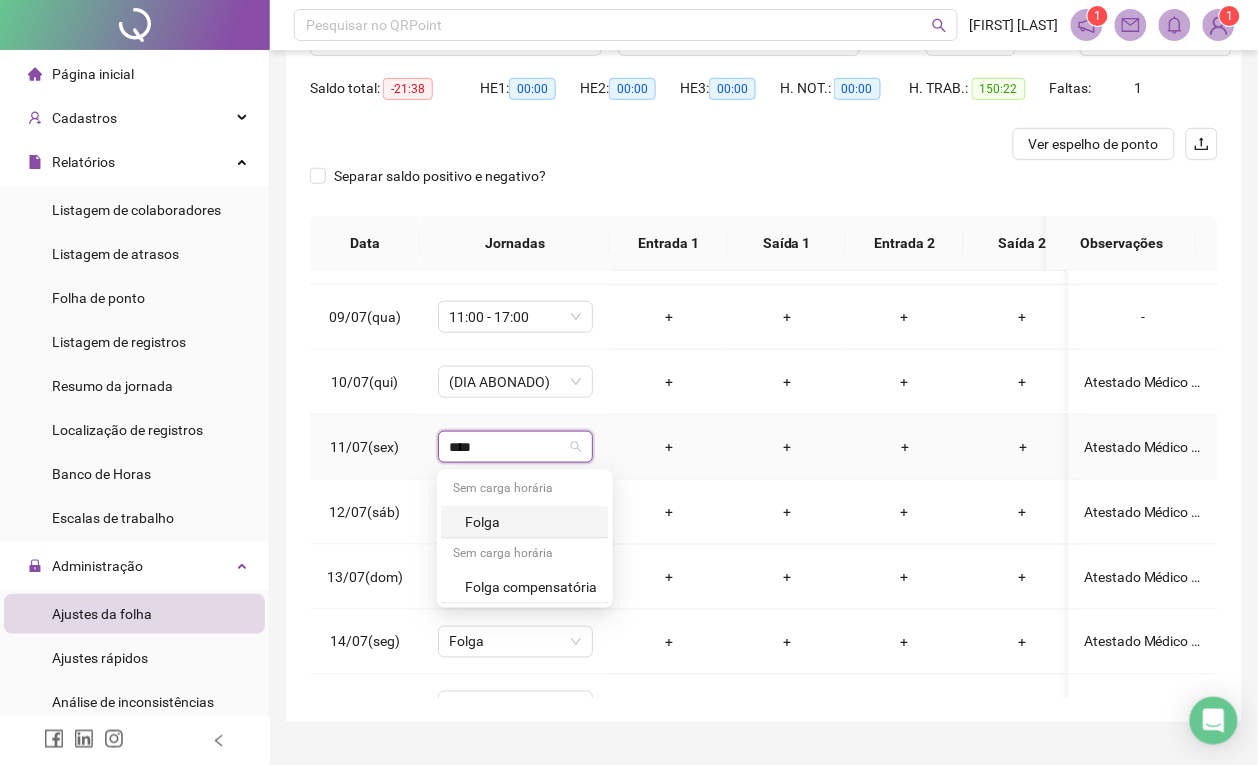type on "*****" 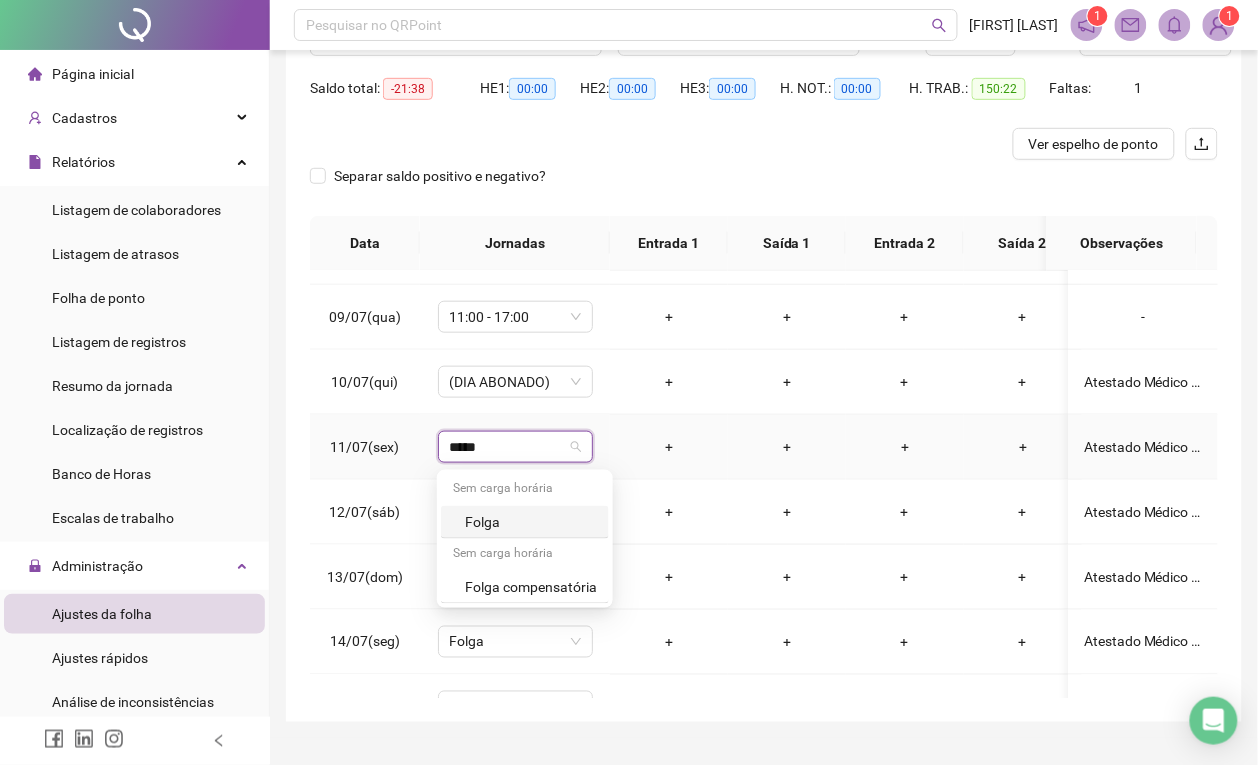 click on "Folga" at bounding box center (531, 522) 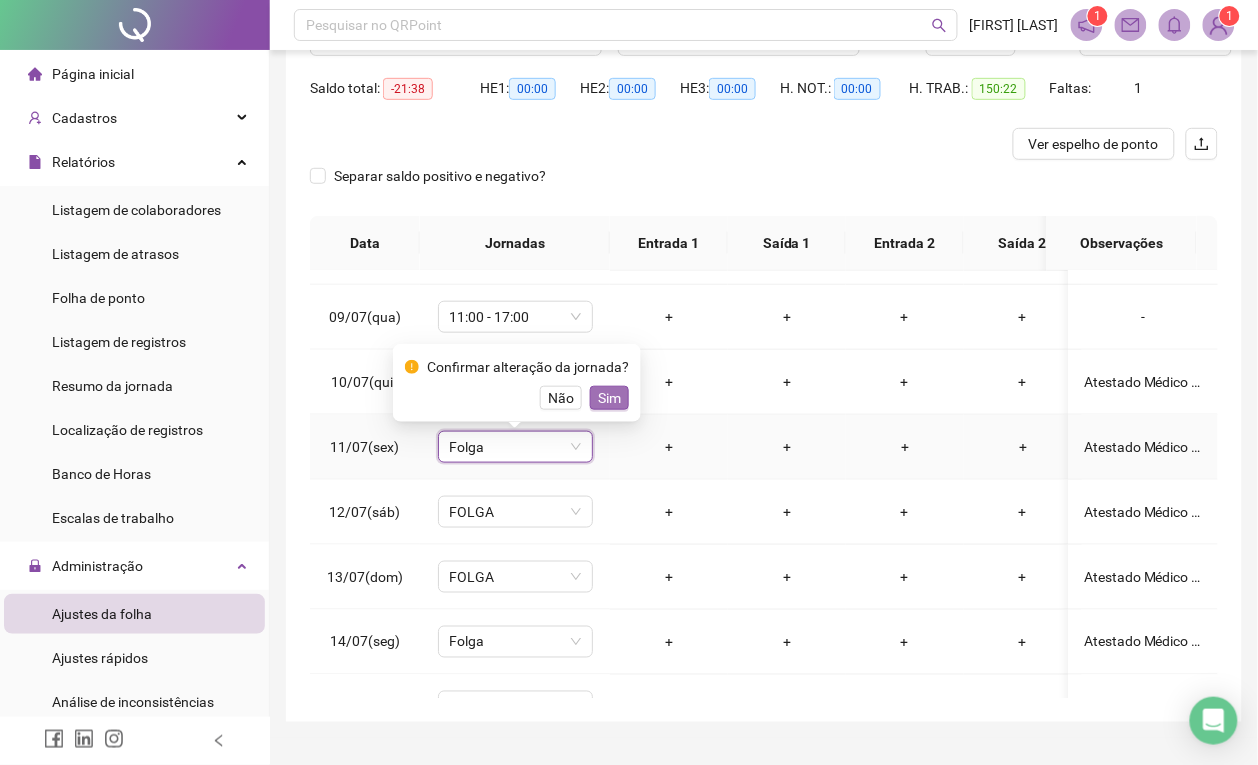 click on "Sim" at bounding box center [609, 398] 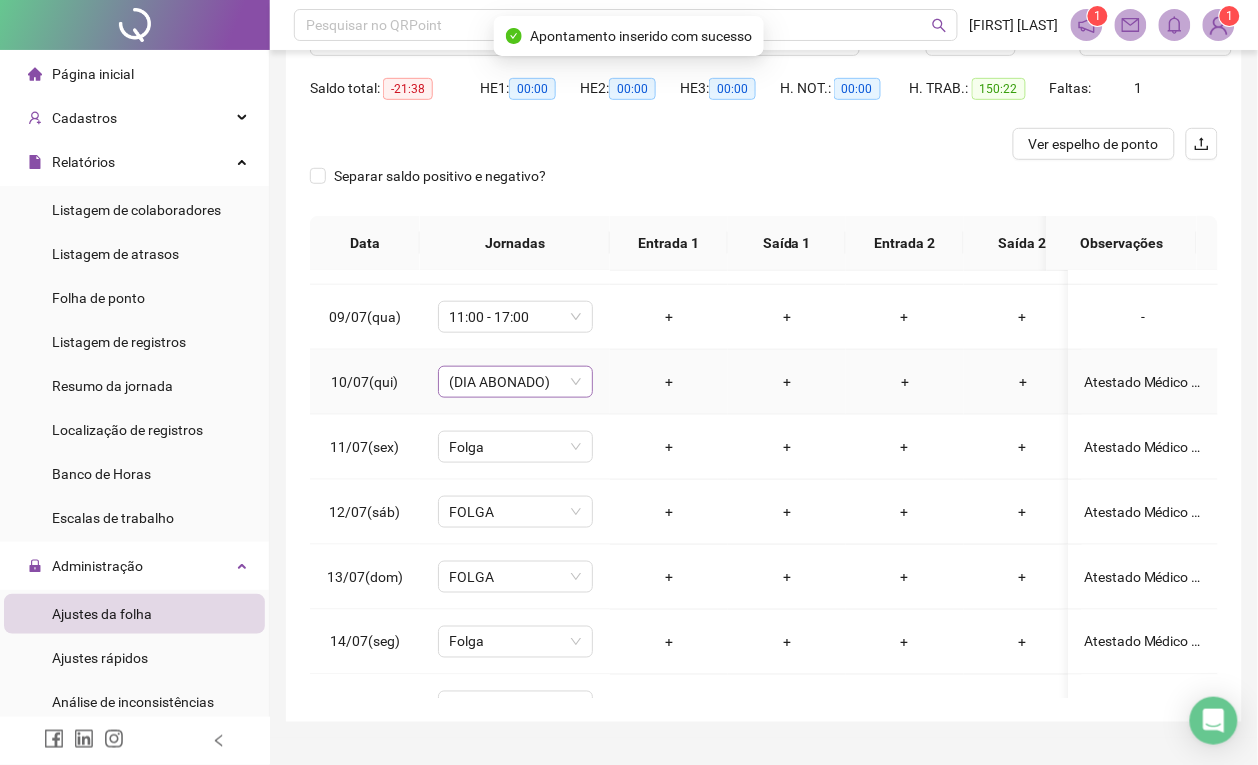 click on "(DIA ABONADO)" at bounding box center [515, 382] 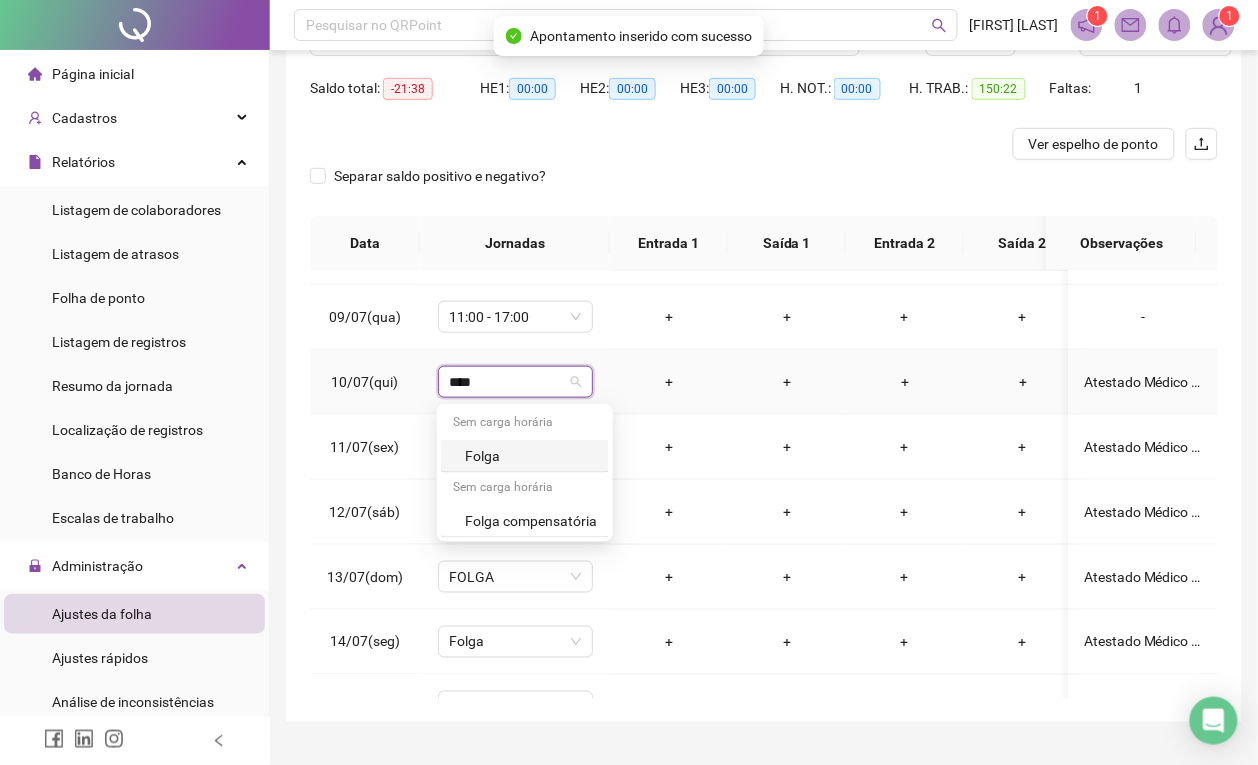 type on "*****" 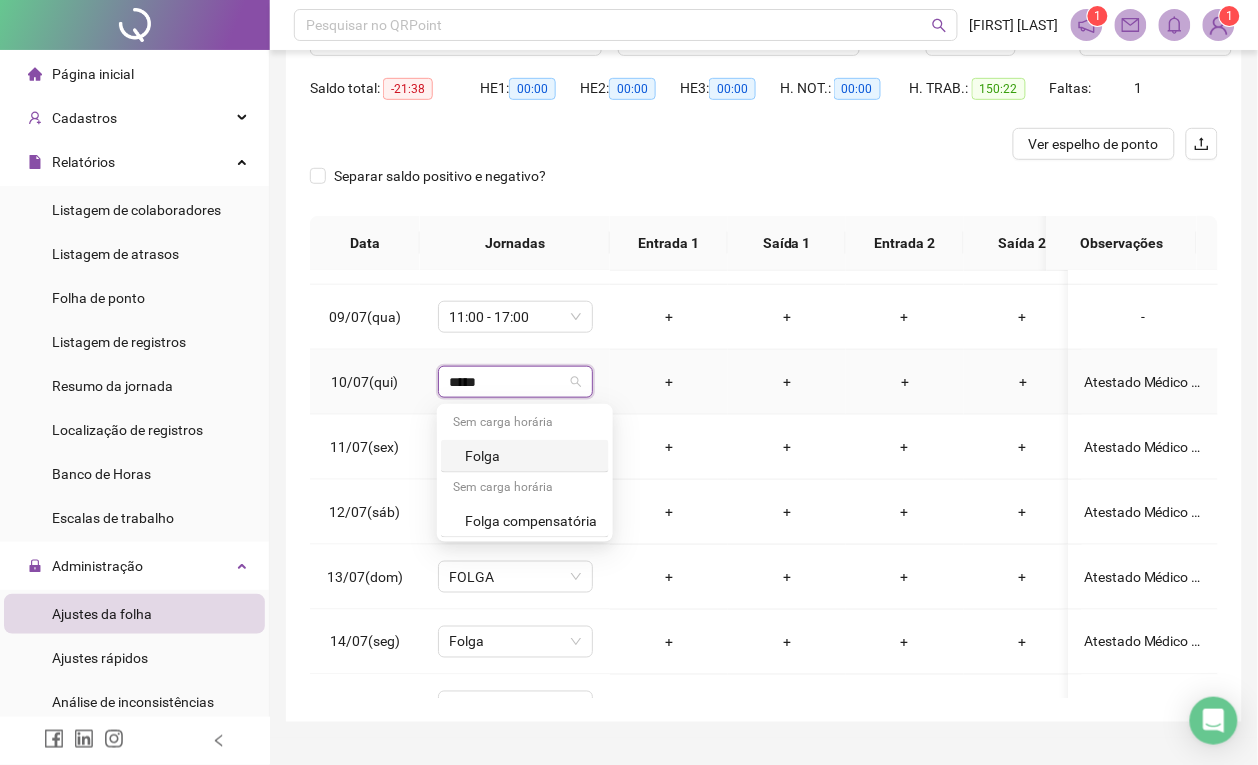 click on "Folga" at bounding box center [531, 456] 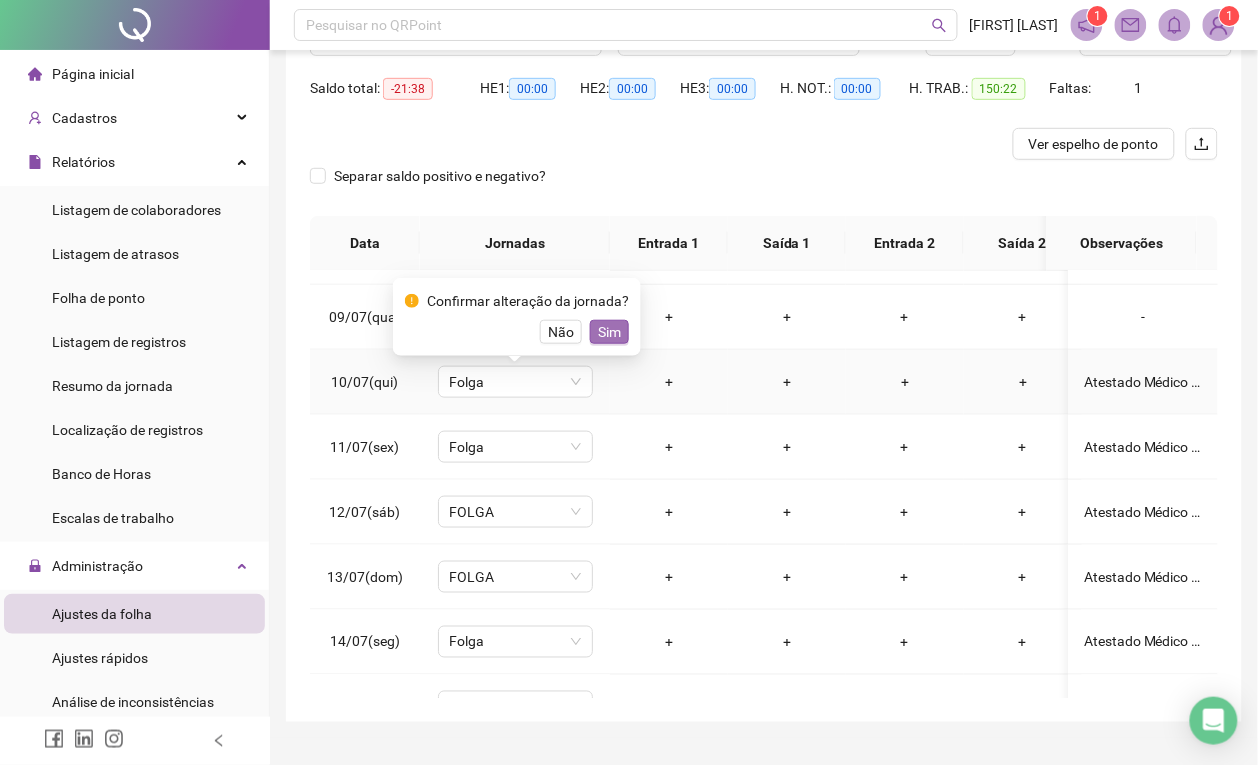 click on "Sim" at bounding box center [609, 332] 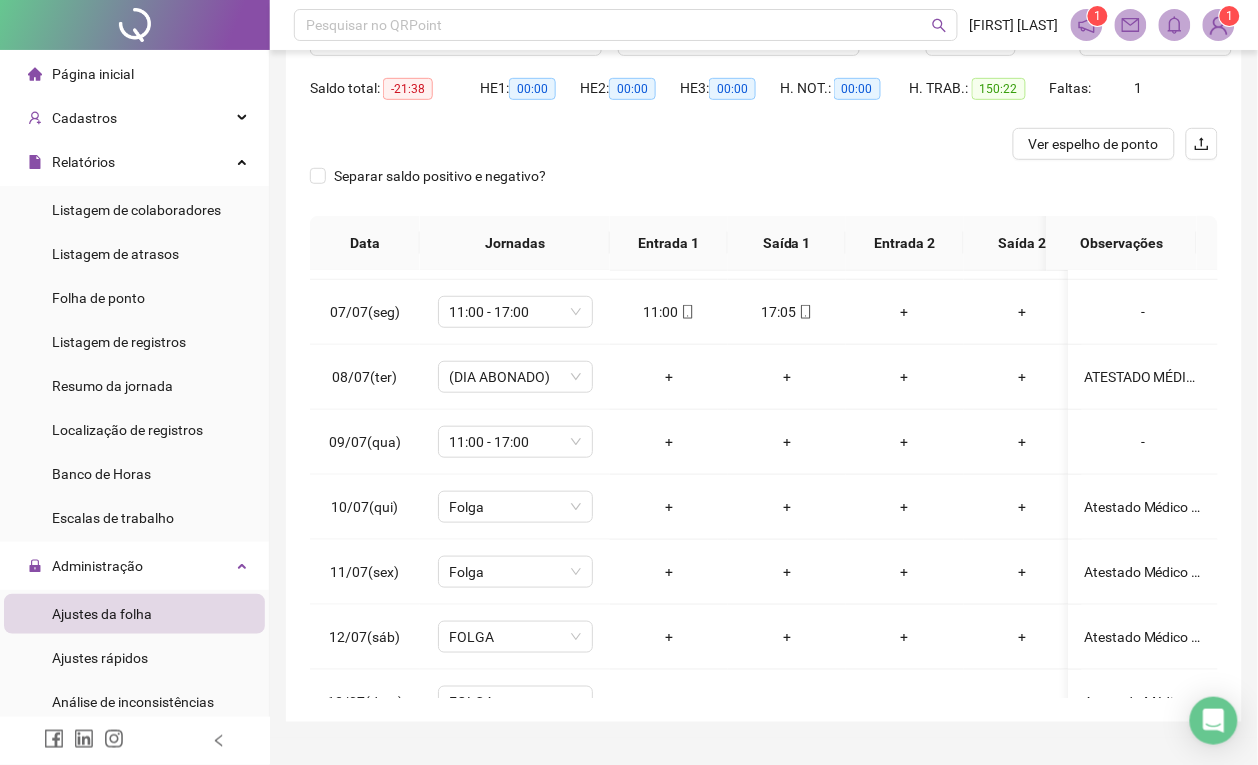 scroll, scrollTop: 353, scrollLeft: 0, axis: vertical 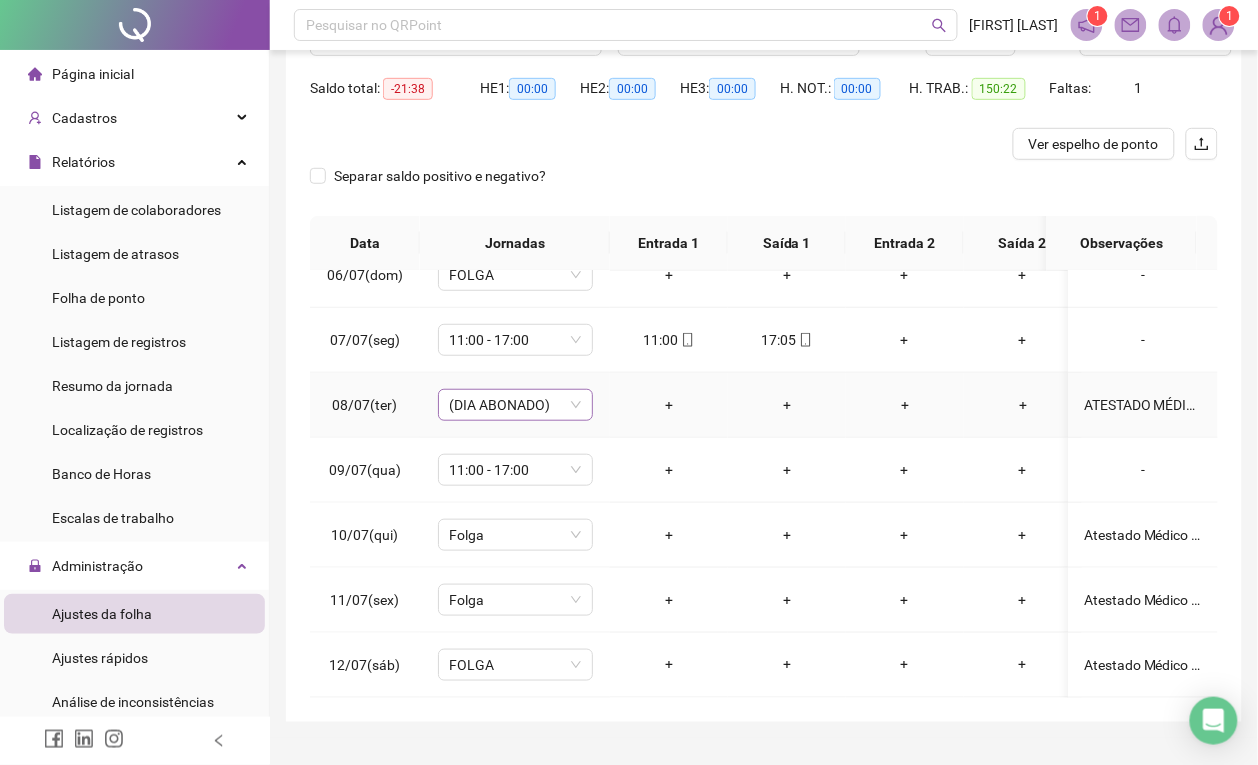 click on "(DIA ABONADO)" at bounding box center [515, 405] 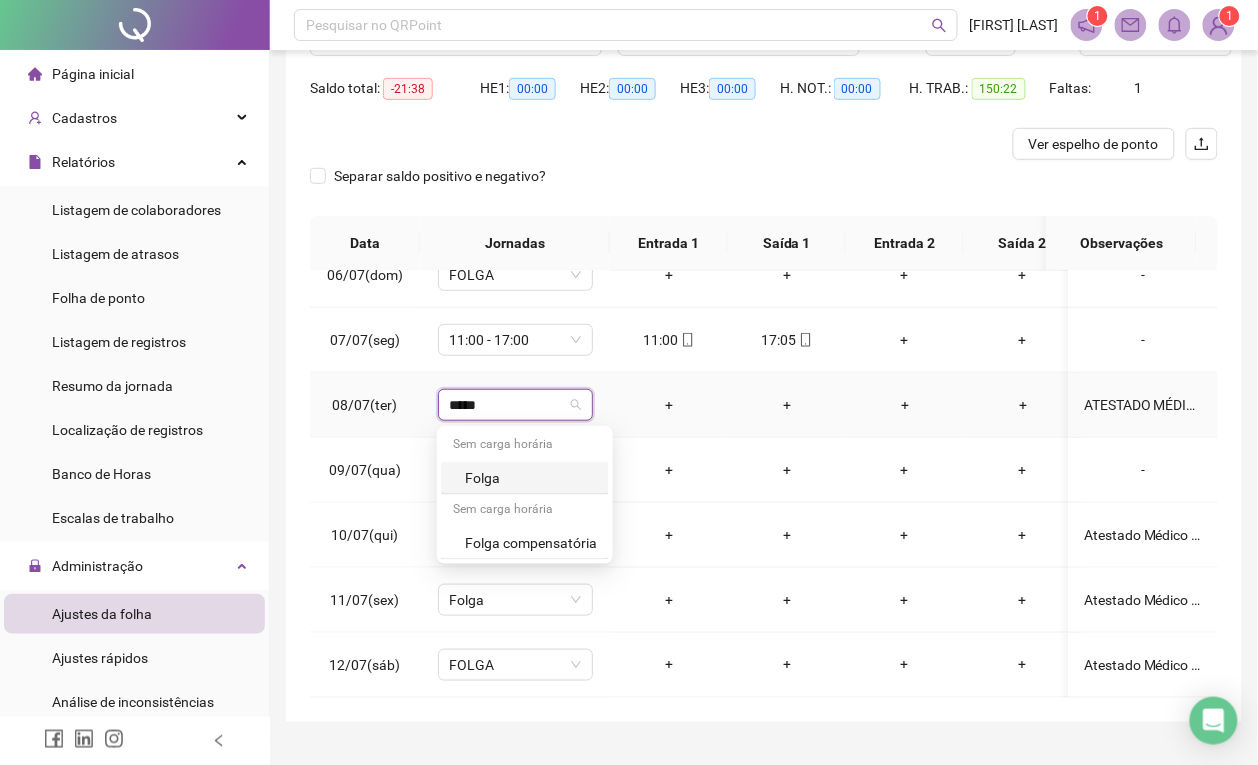 type on "*****" 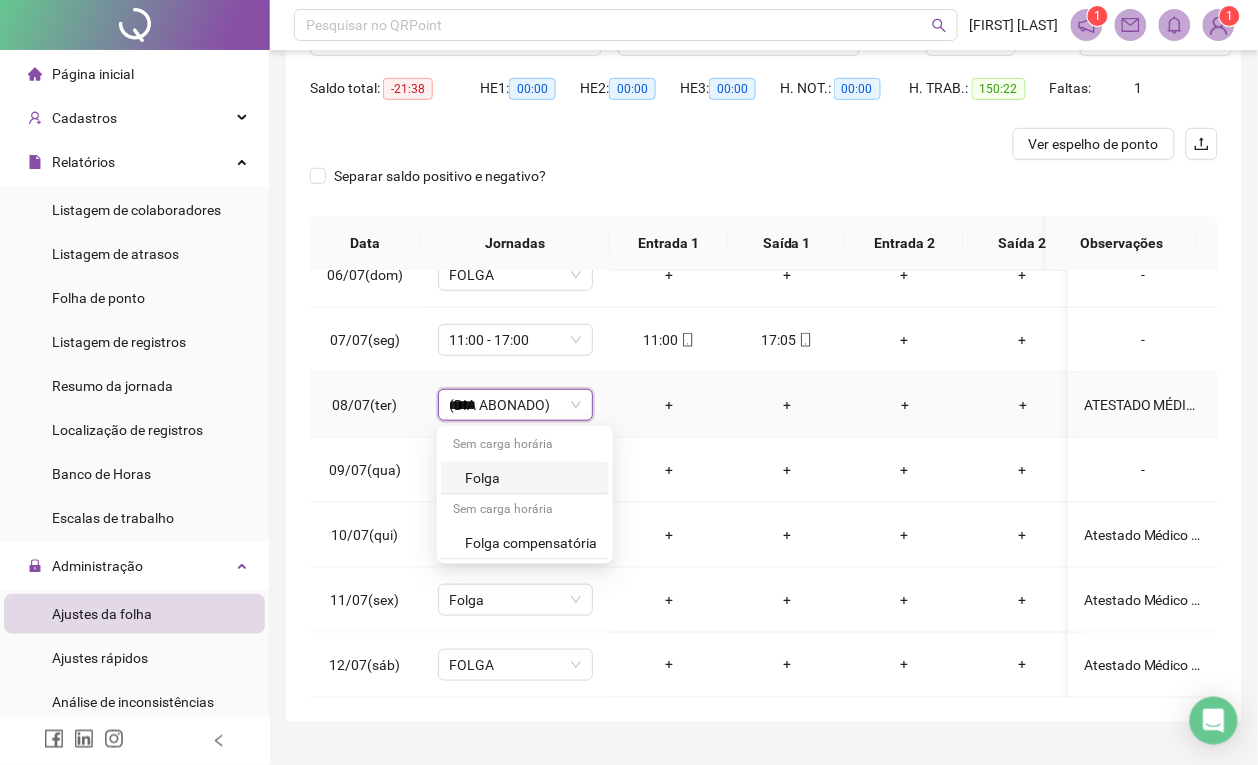 type 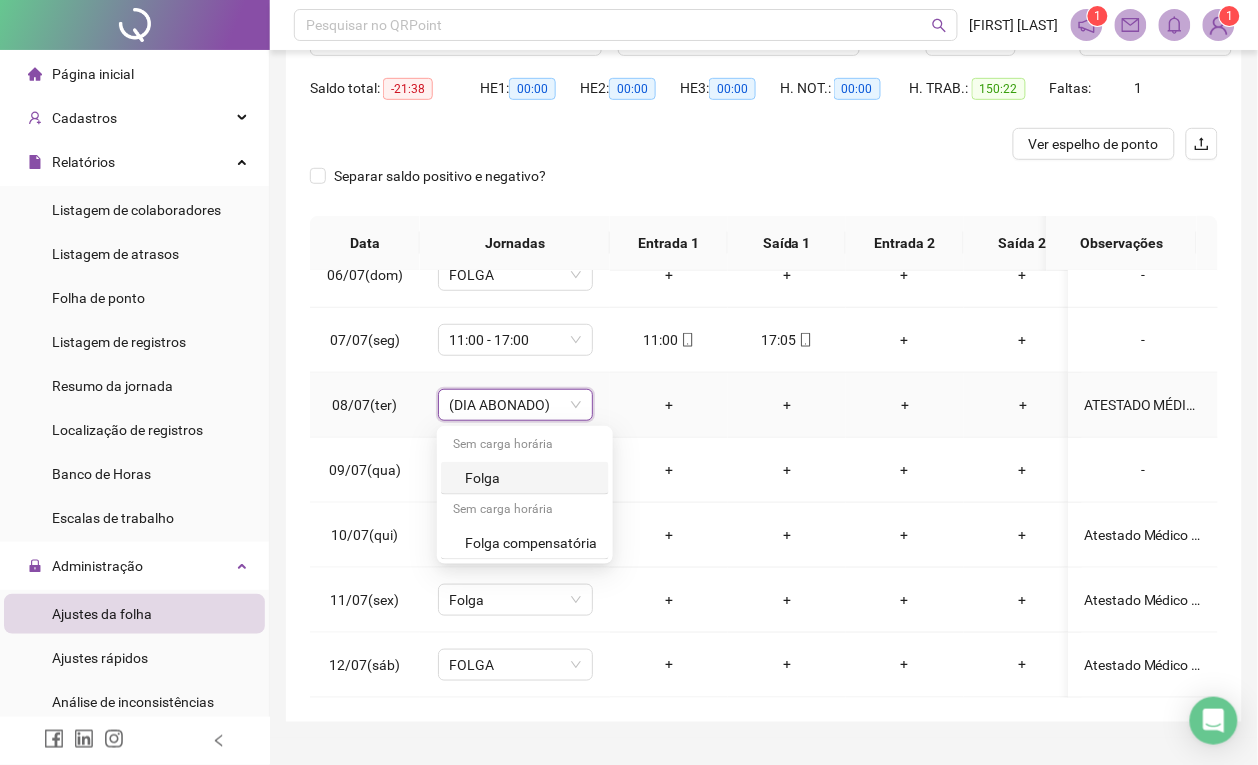 click on "+" at bounding box center [669, 405] 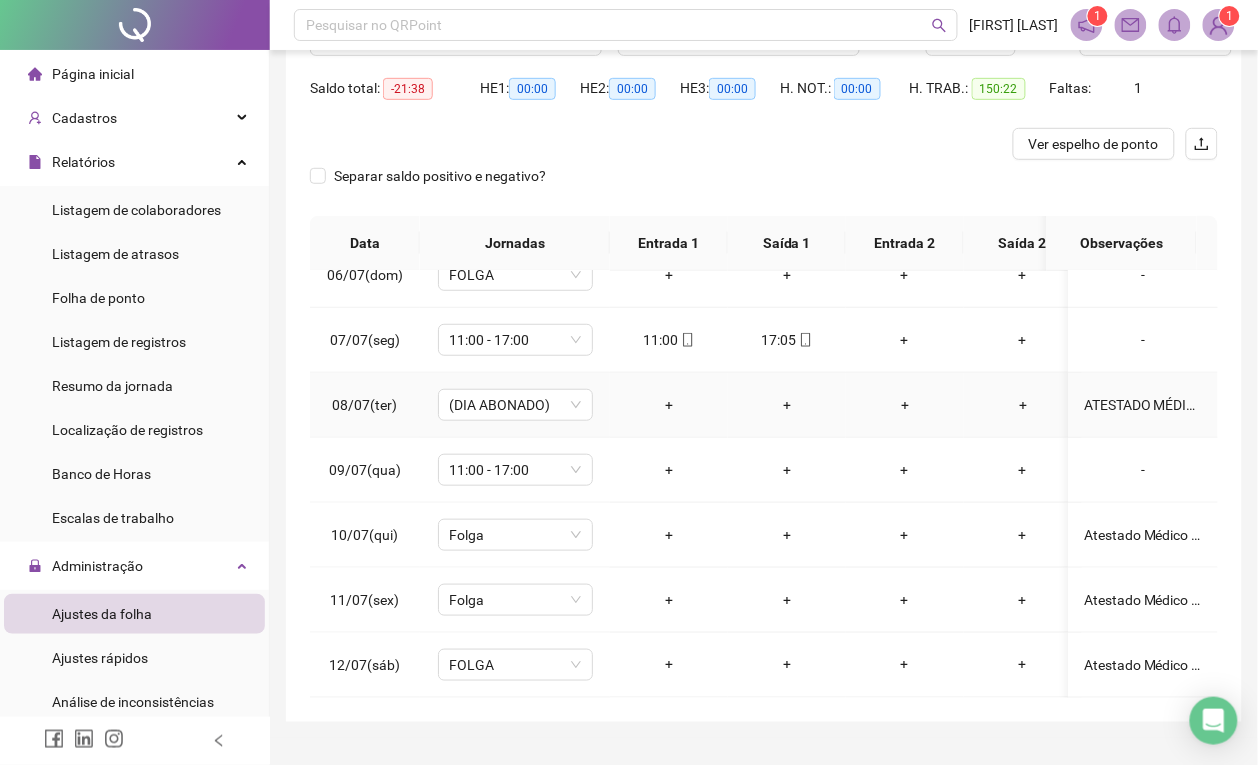 click on "+" at bounding box center (669, 405) 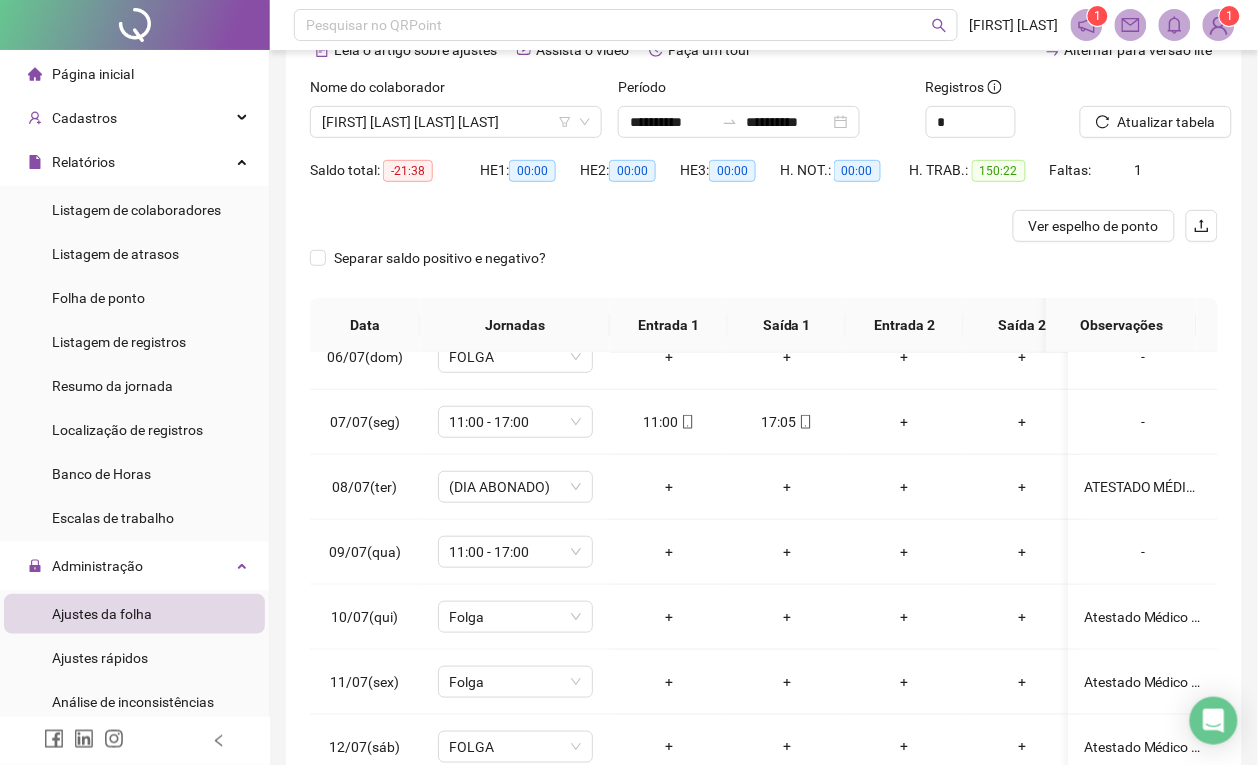 scroll, scrollTop: 103, scrollLeft: 0, axis: vertical 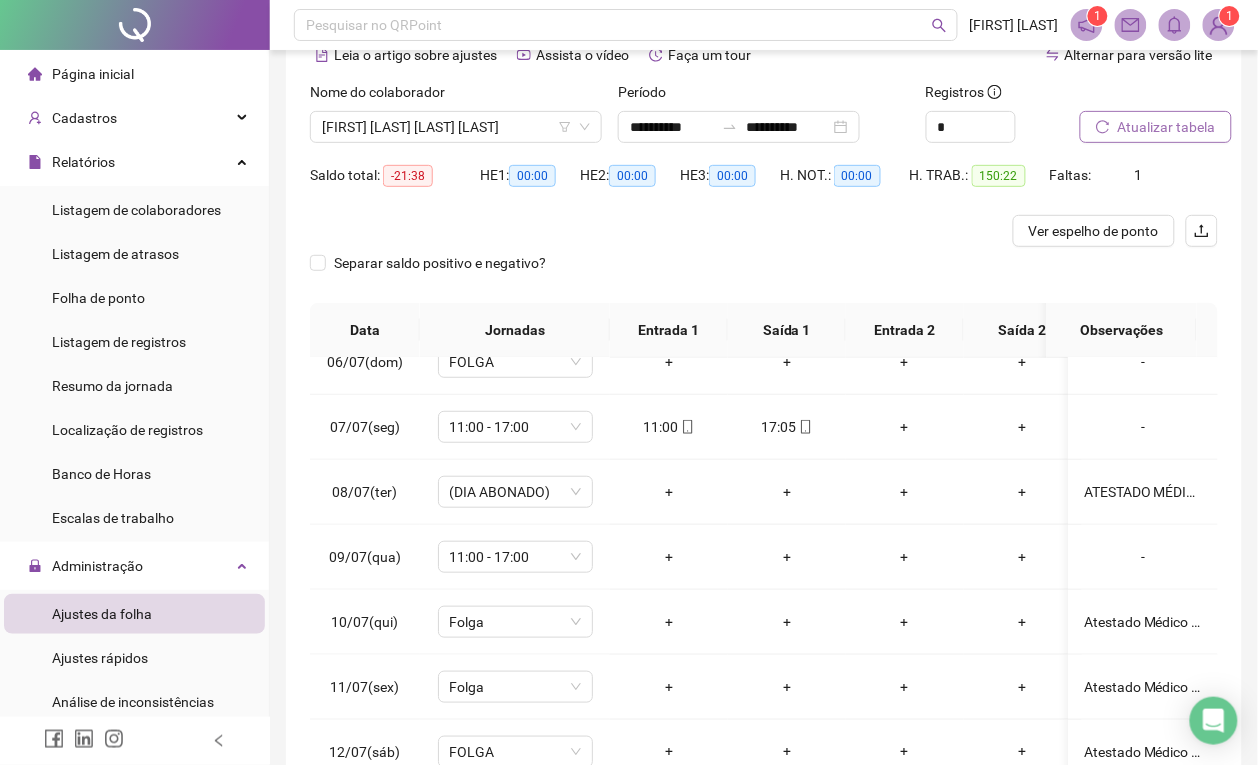 click on "Atualizar tabela" at bounding box center [1167, 127] 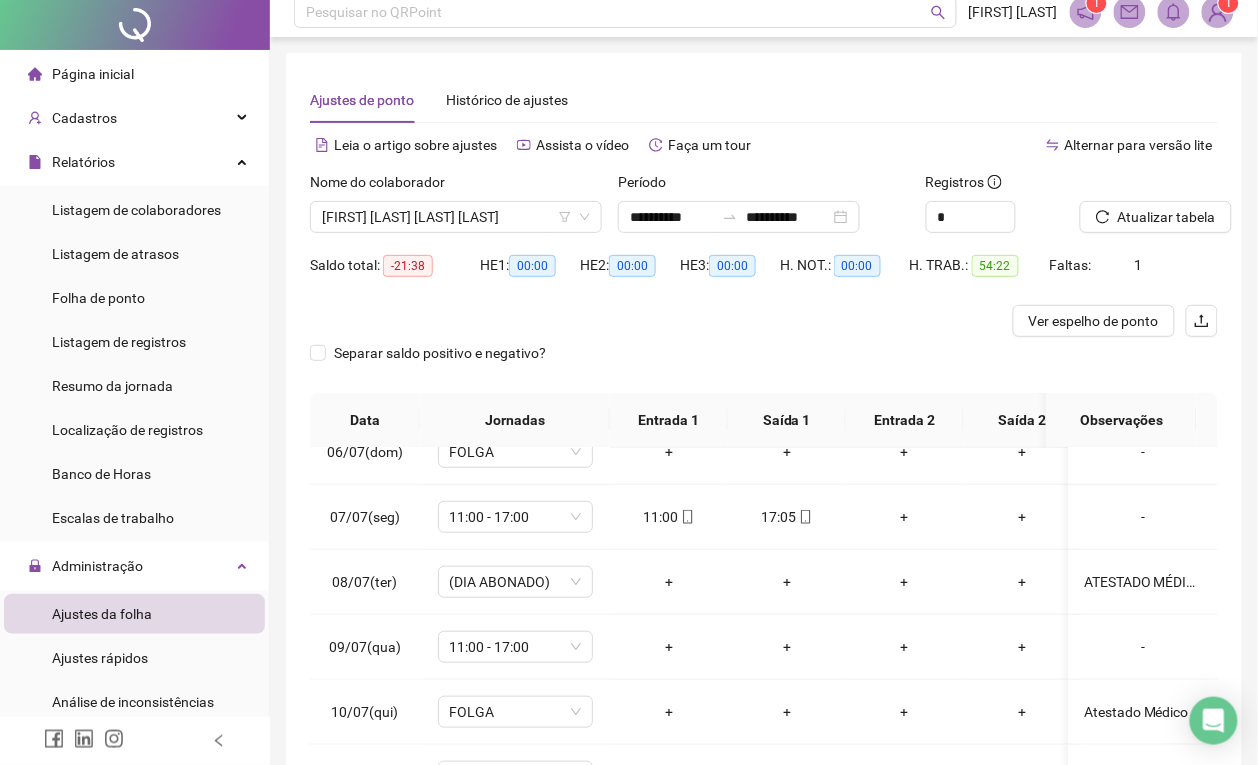 scroll, scrollTop: 0, scrollLeft: 0, axis: both 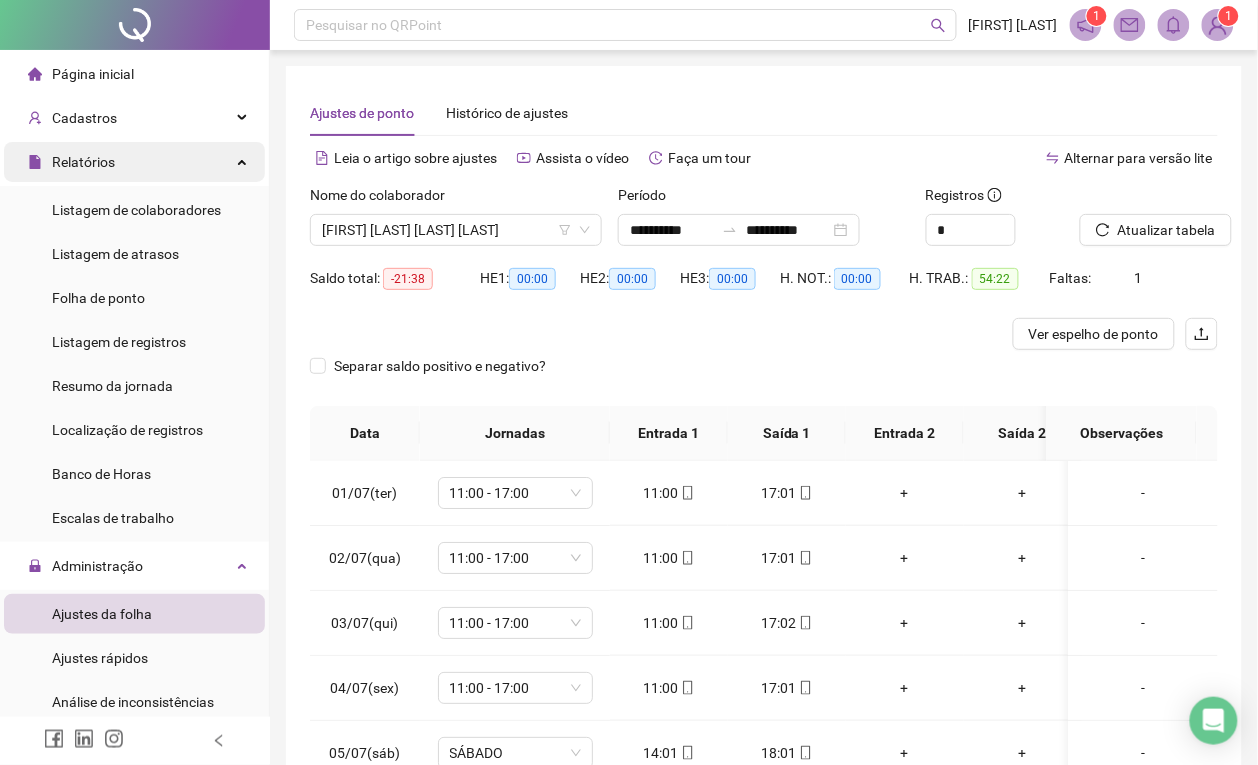 click on "Relatórios" at bounding box center (134, 162) 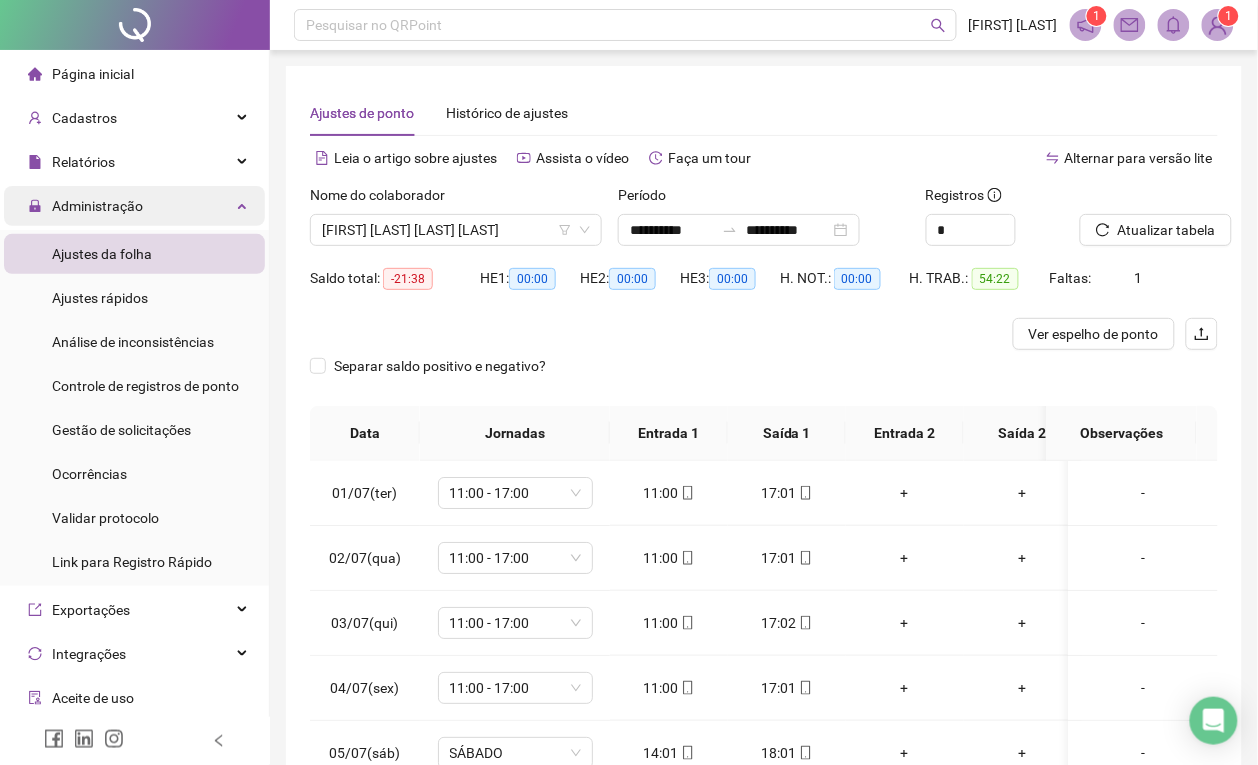 click on "Administração" at bounding box center [134, 206] 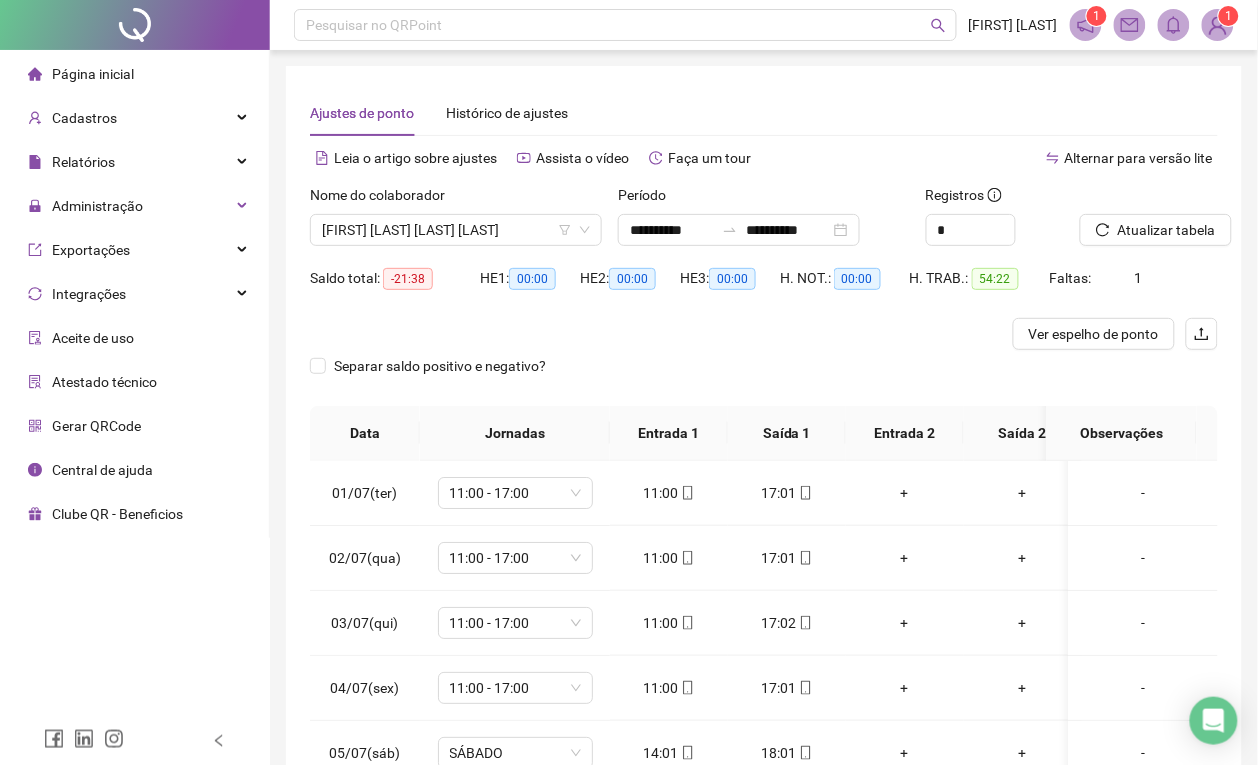 click on "Ajustes de ponto Histórico de ajustes" at bounding box center [764, 113] 